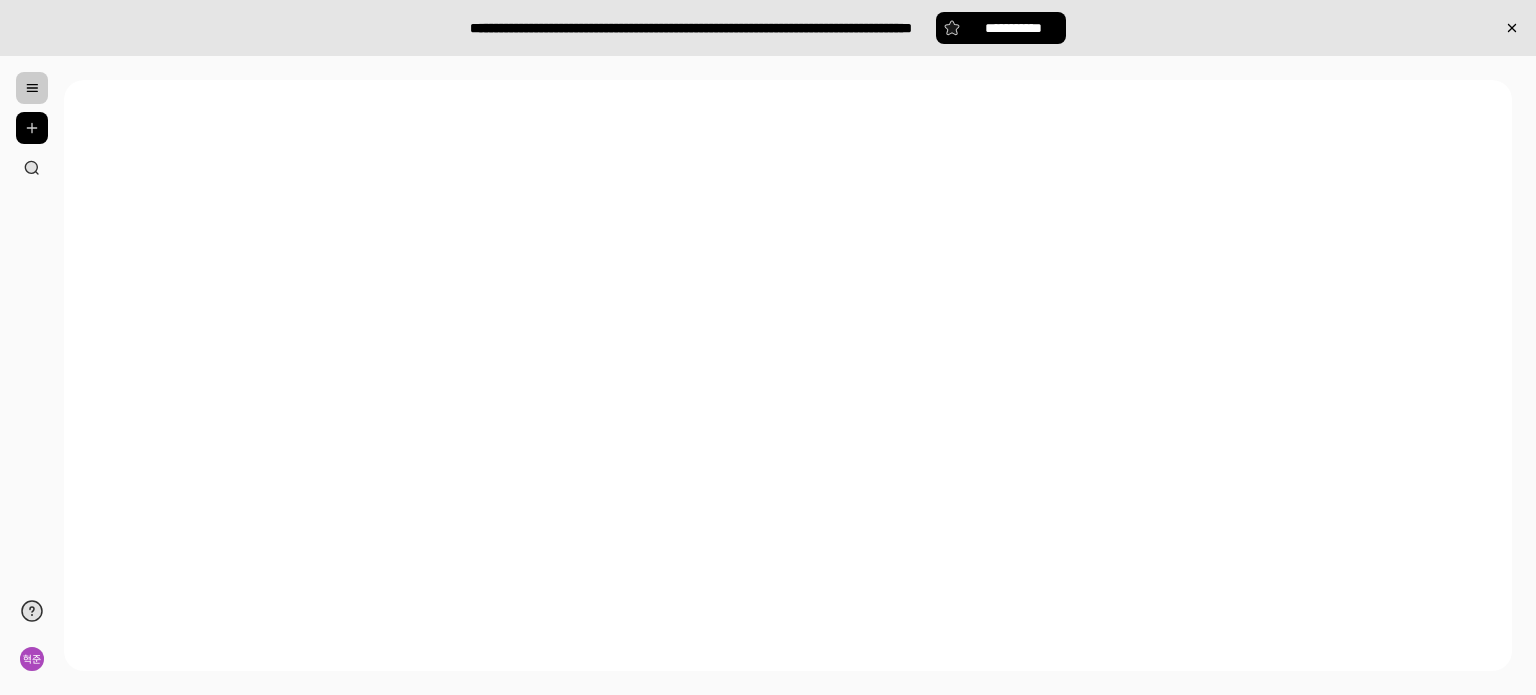 scroll, scrollTop: 0, scrollLeft: 0, axis: both 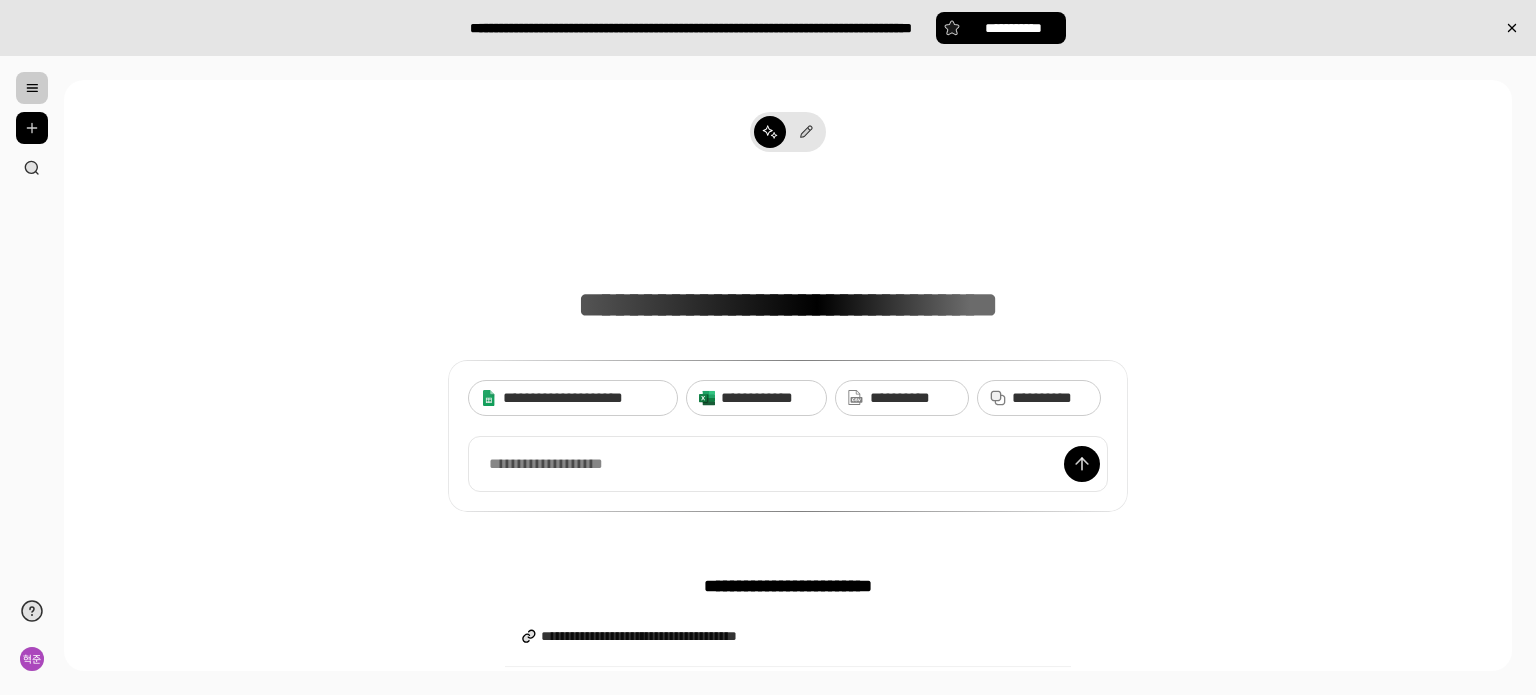type 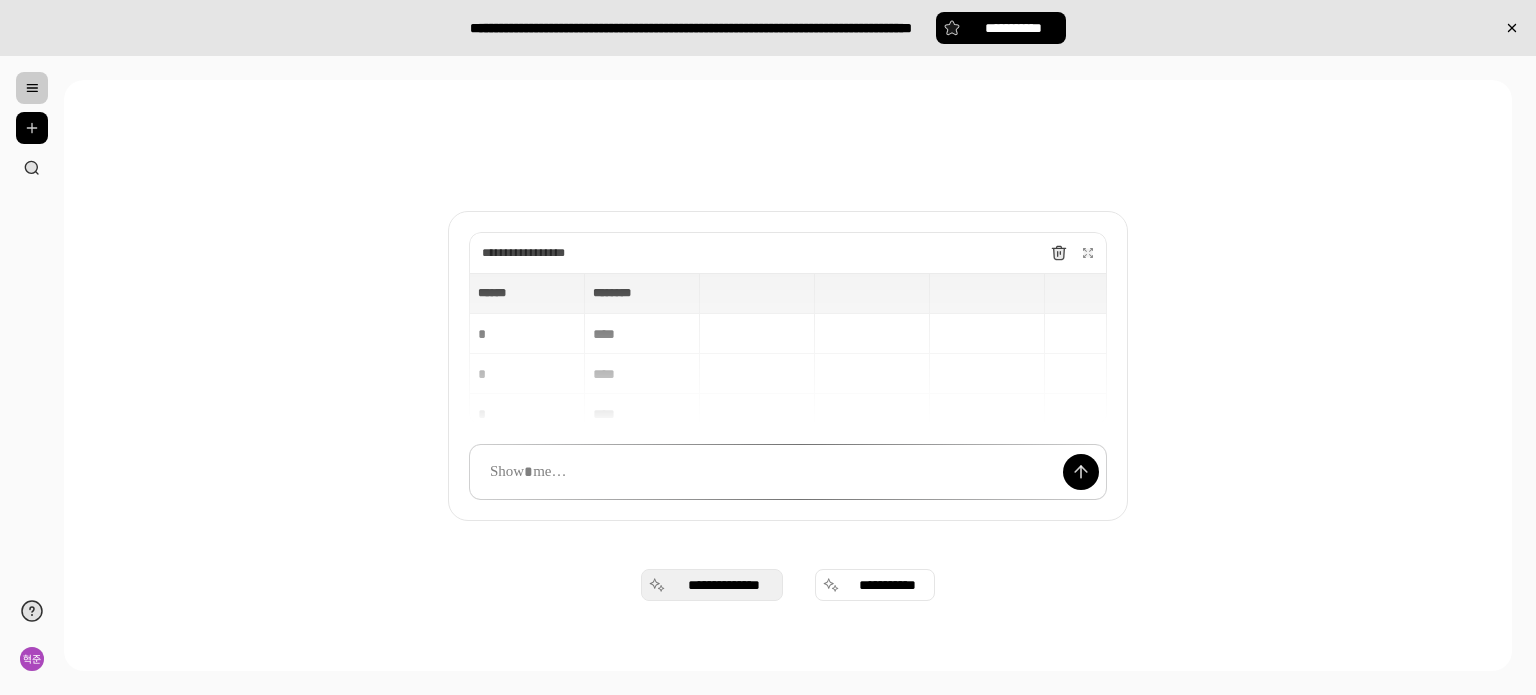 click on "**********" at bounding box center [724, 585] 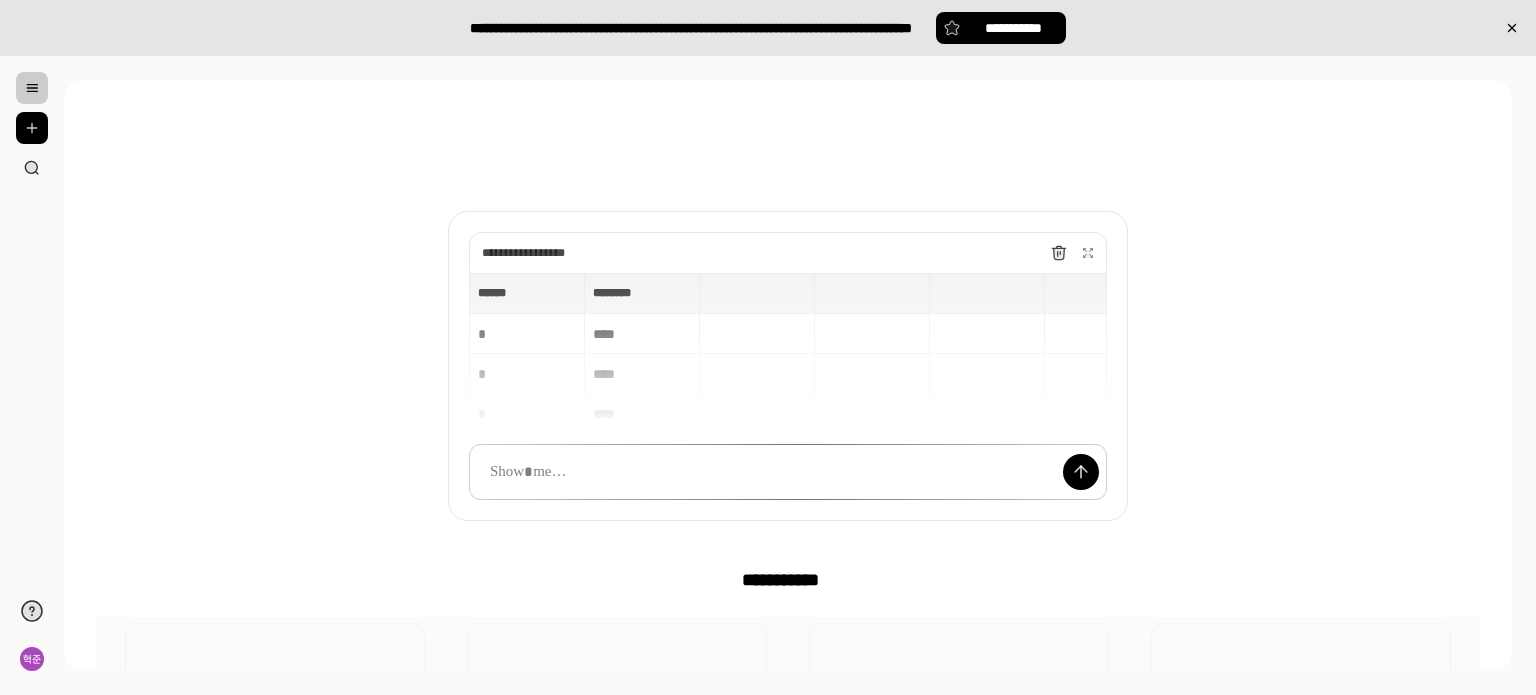 scroll, scrollTop: 310, scrollLeft: 0, axis: vertical 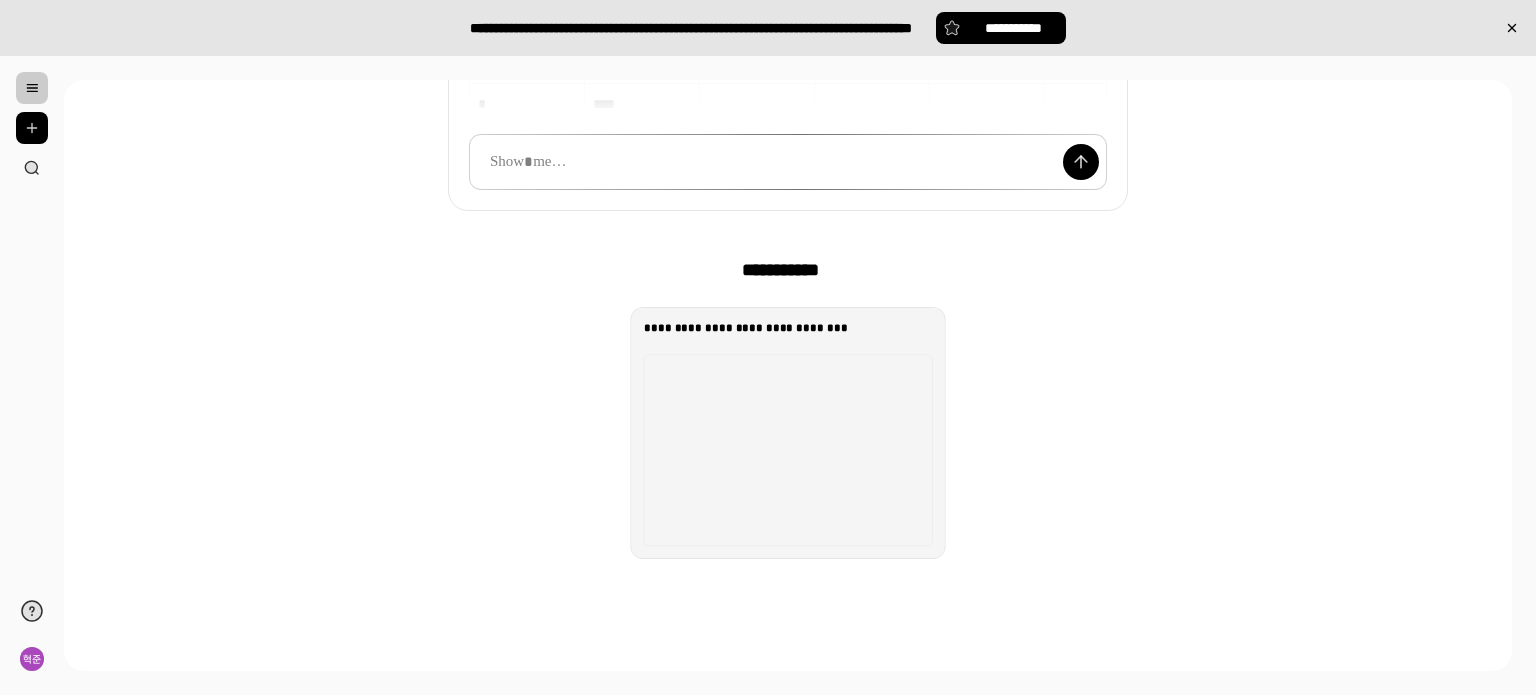 click 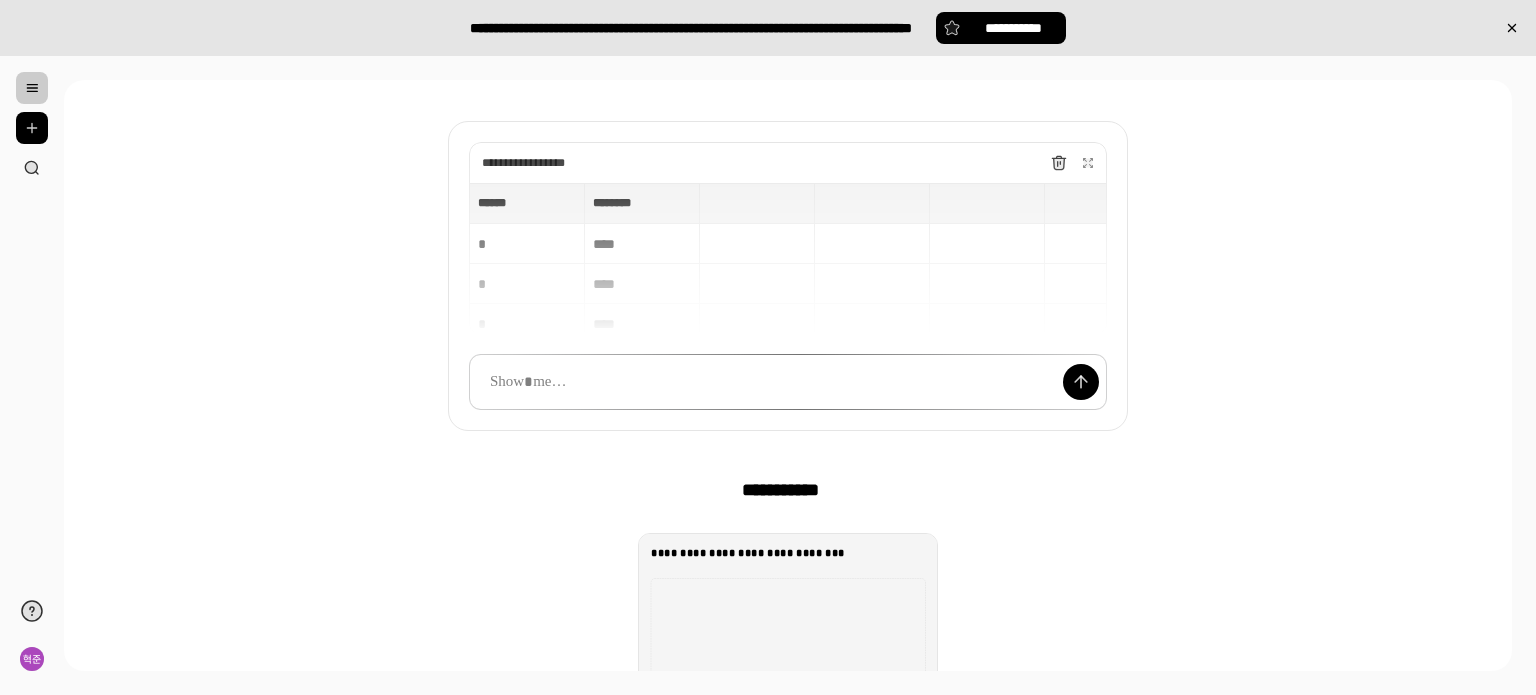 scroll, scrollTop: 0, scrollLeft: 0, axis: both 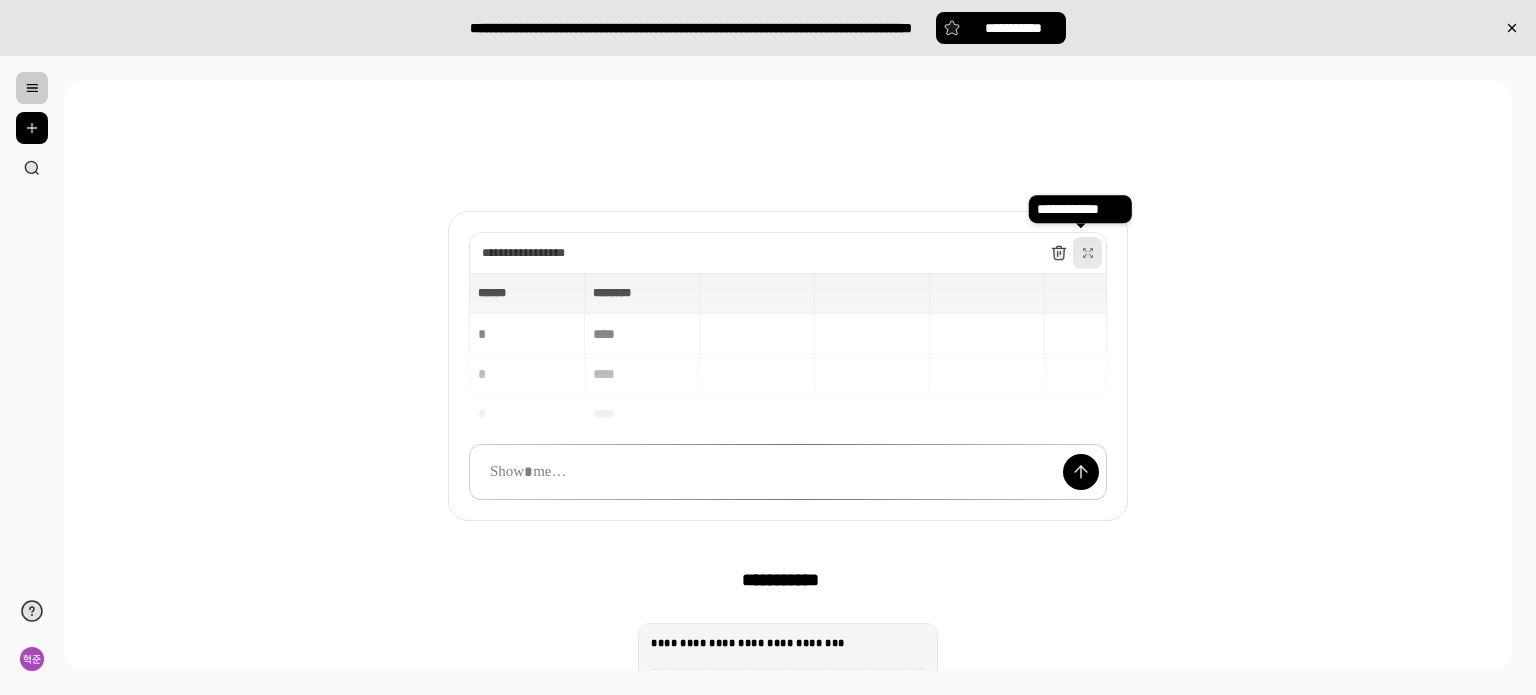 click 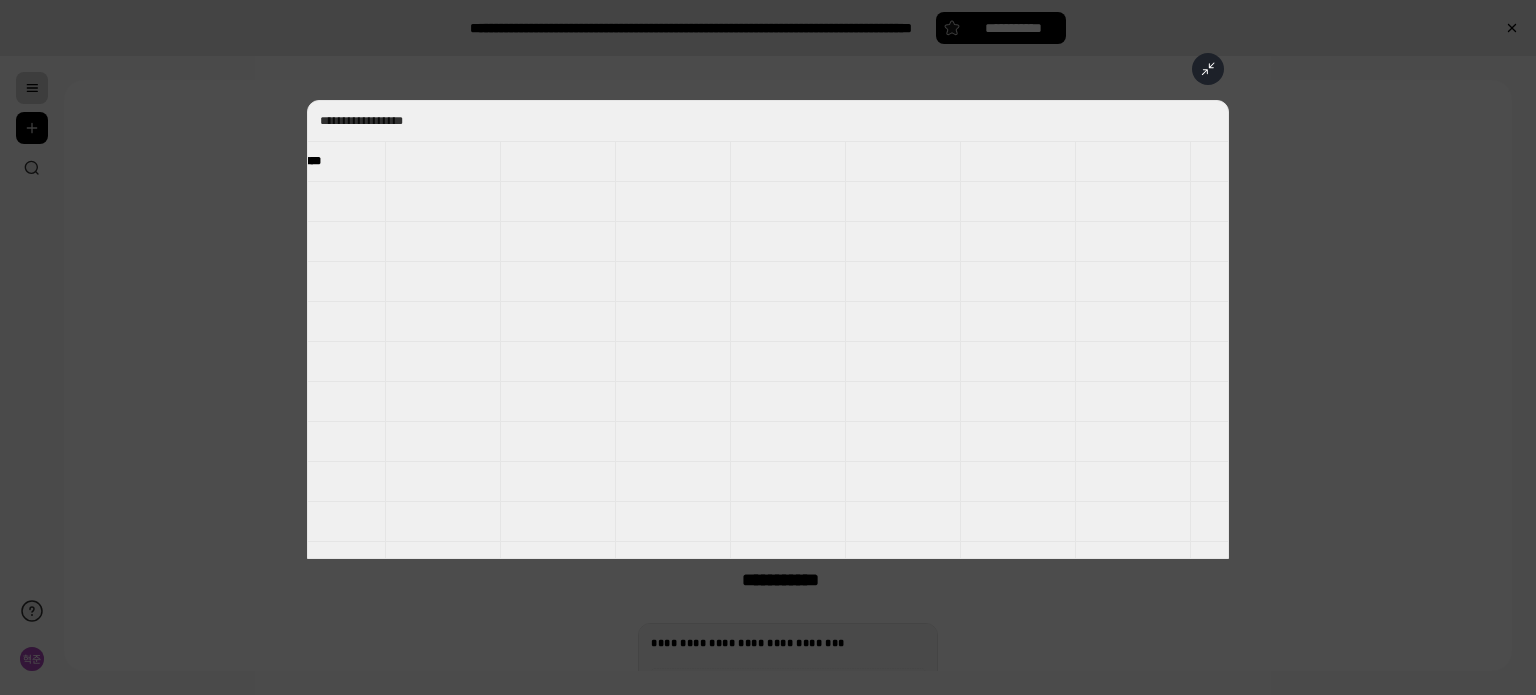 scroll, scrollTop: 0, scrollLeft: 152, axis: horizontal 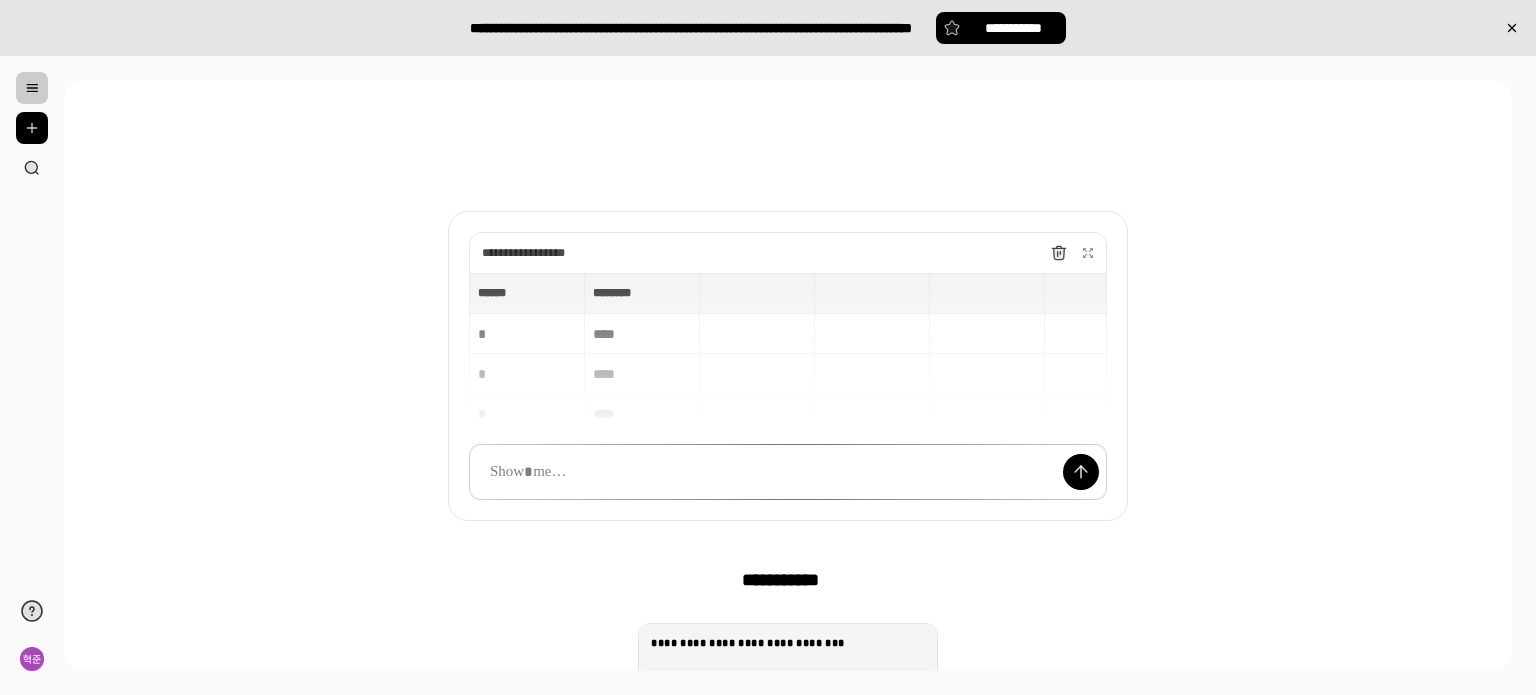click on "**********" at bounding box center (534, 253) 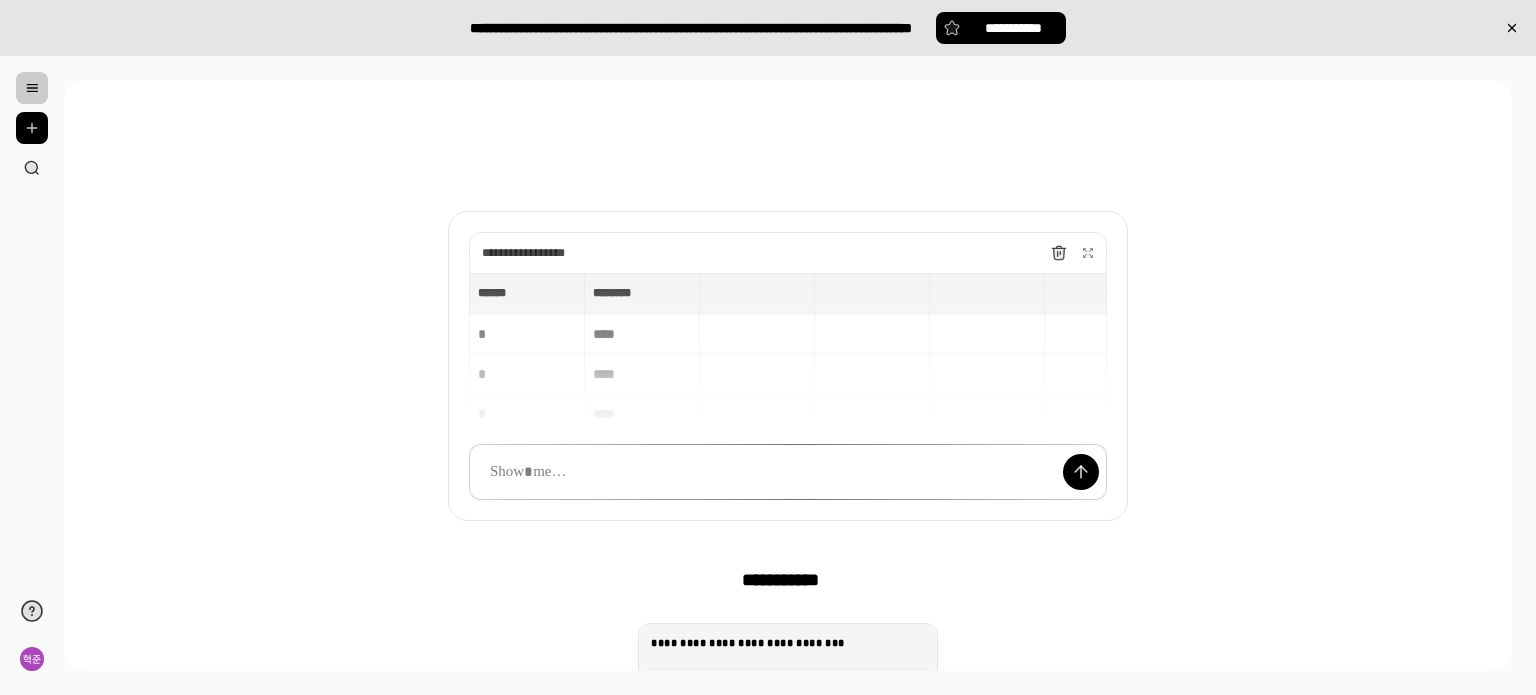 scroll, scrollTop: 15, scrollLeft: 0, axis: vertical 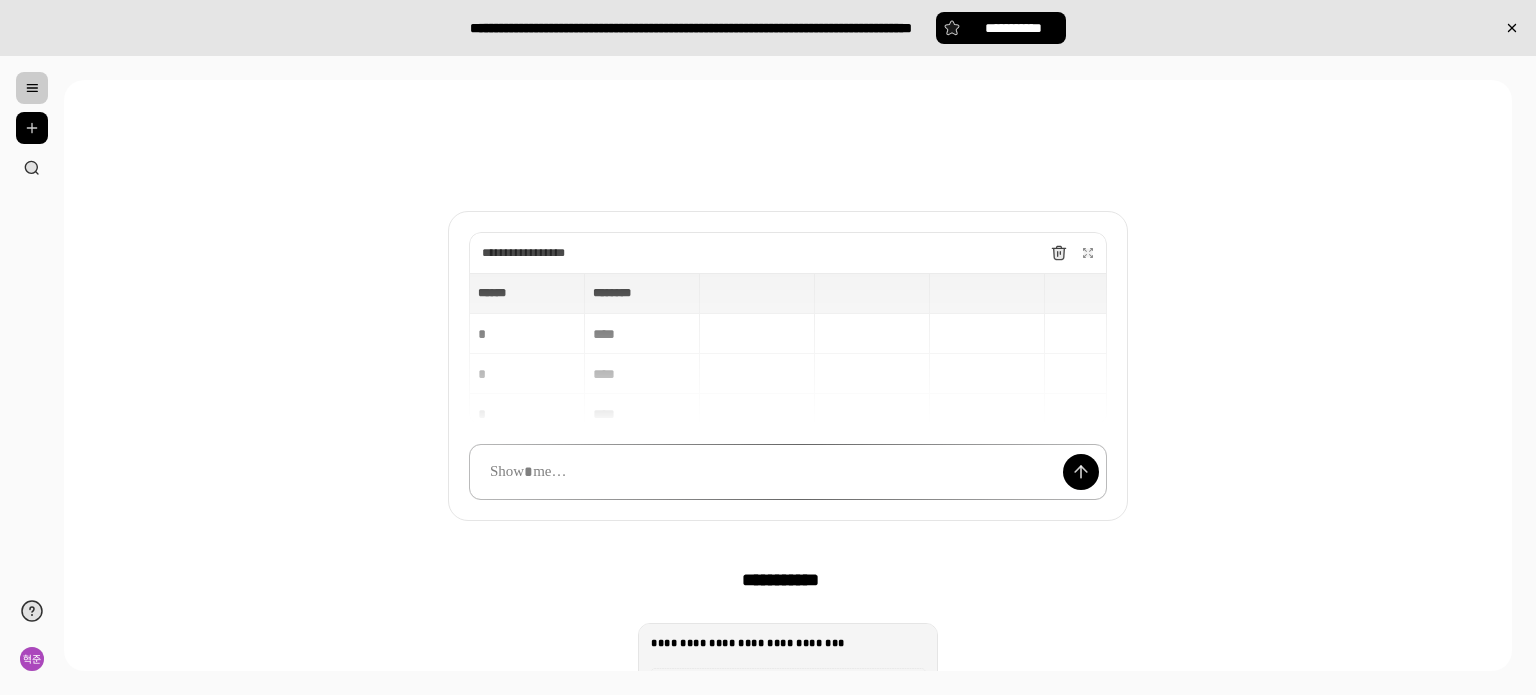 drag, startPoint x: 541, startPoint y: 246, endPoint x: 657, endPoint y: 487, distance: 267.46402 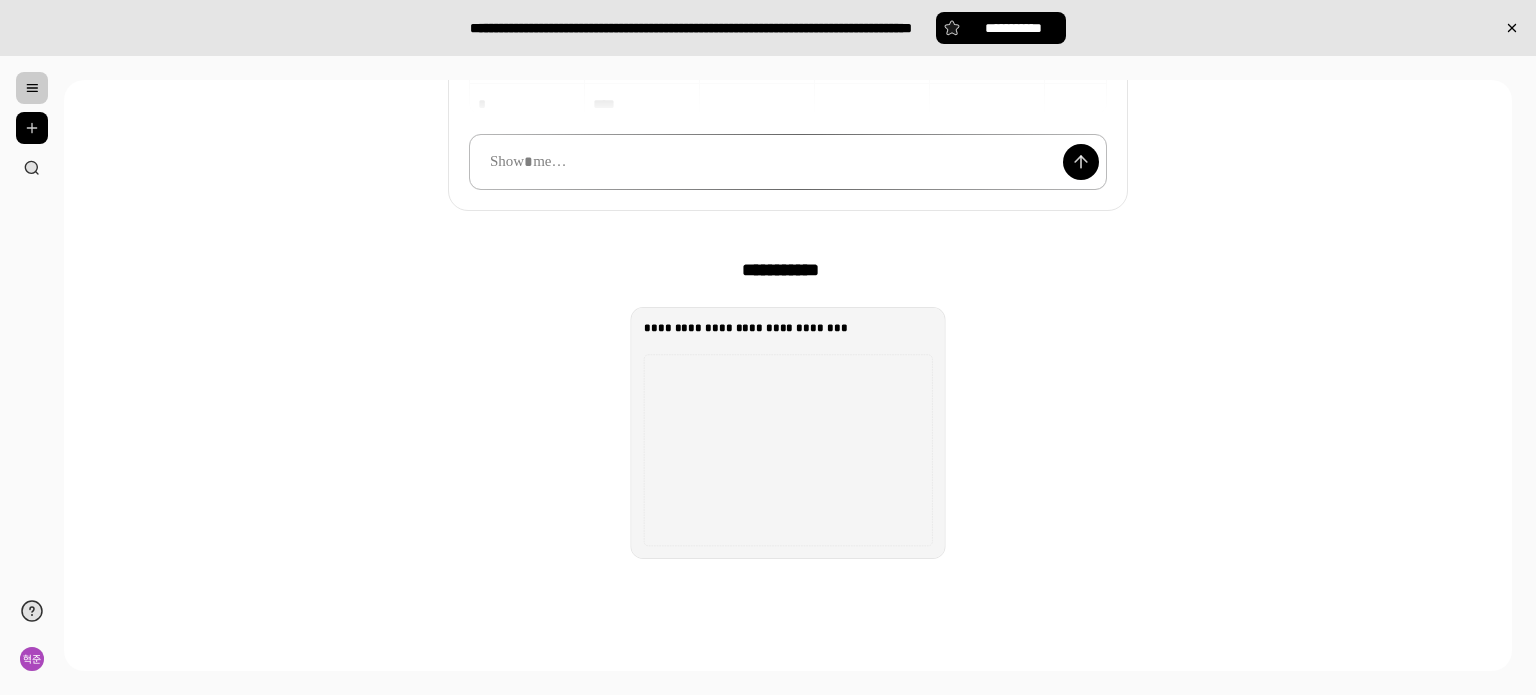 scroll, scrollTop: 0, scrollLeft: 0, axis: both 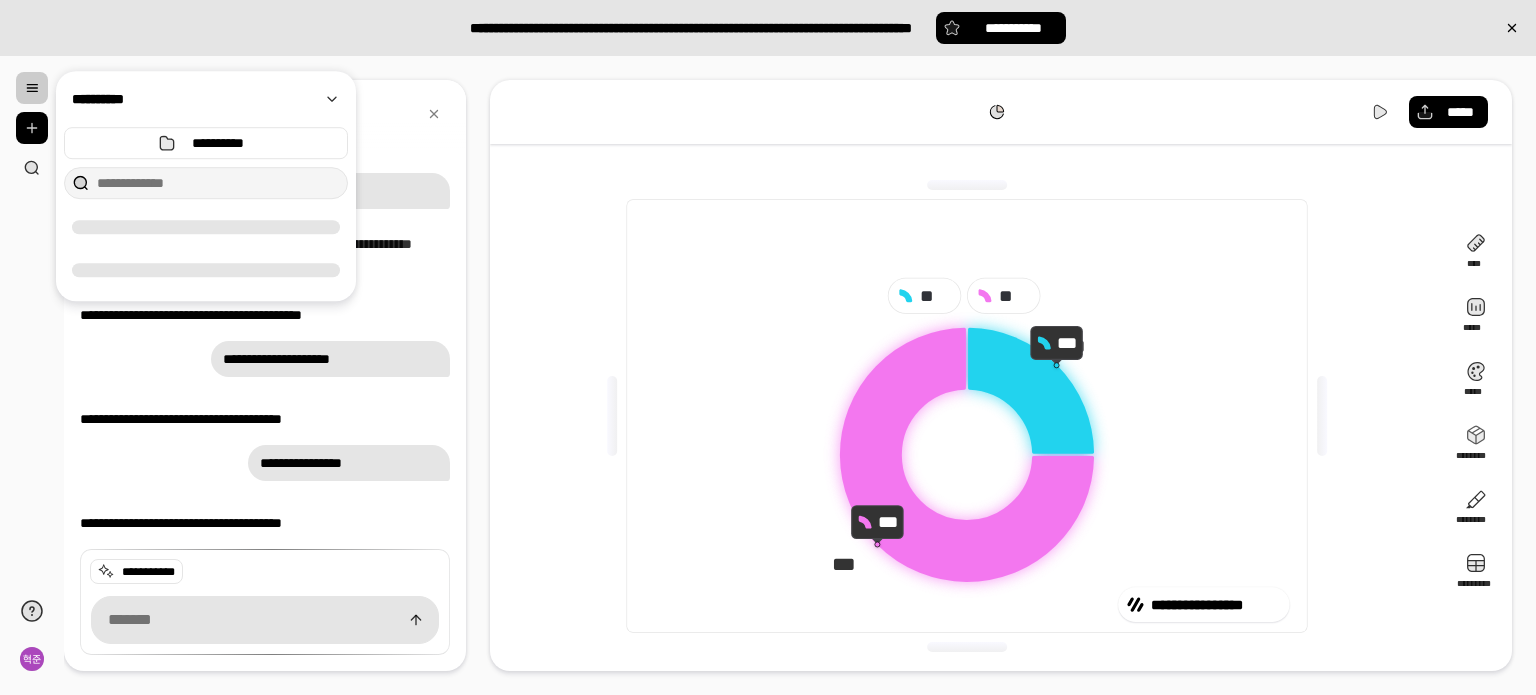 click at bounding box center (32, 88) 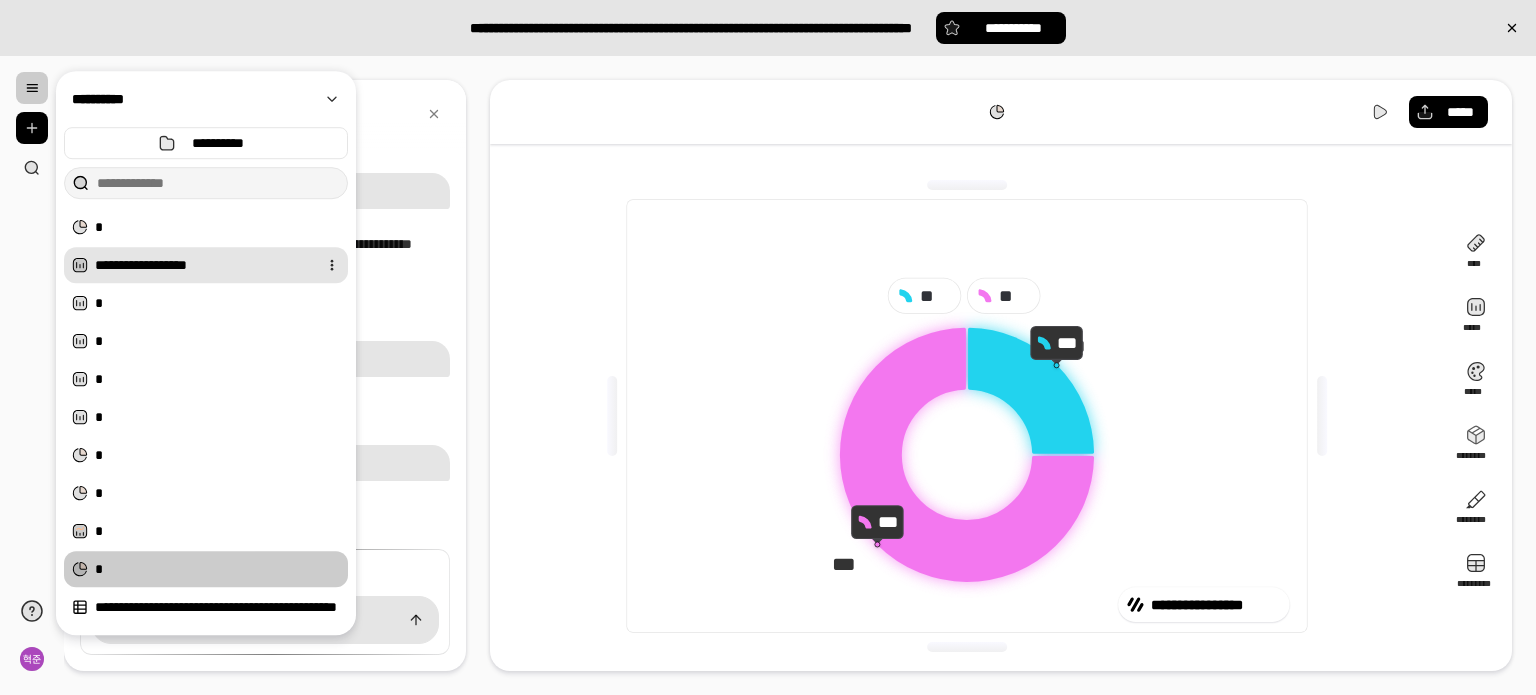 click on "**********" at bounding box center [202, 265] 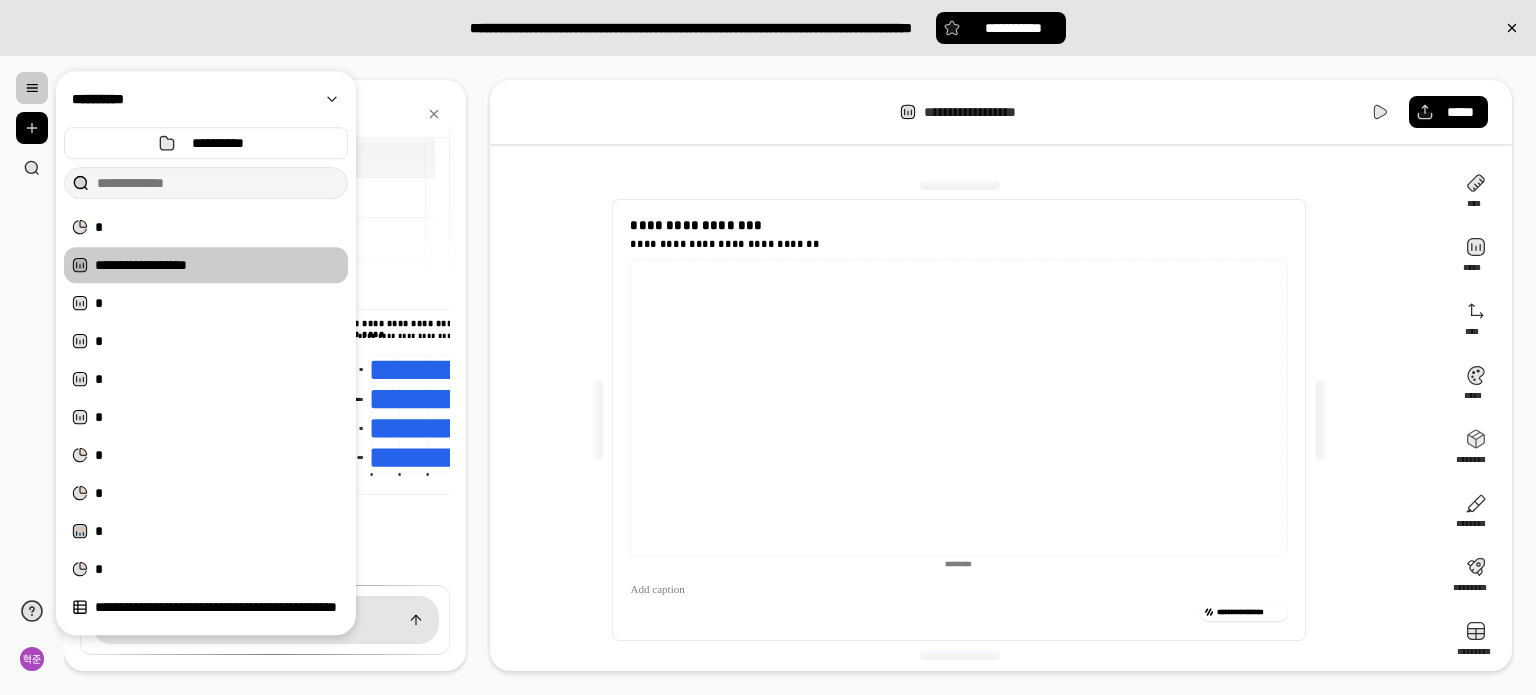 scroll, scrollTop: 78, scrollLeft: 0, axis: vertical 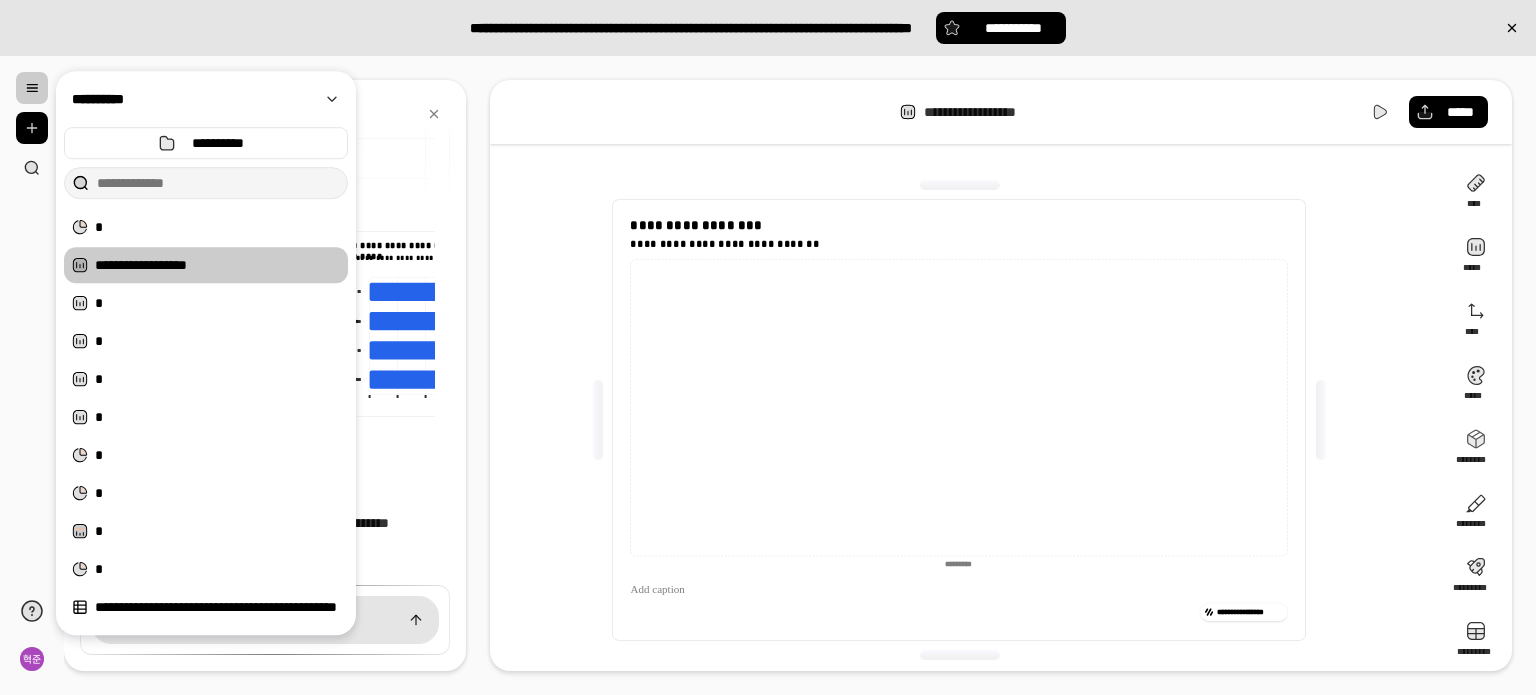 click on "**********" at bounding box center [967, 420] 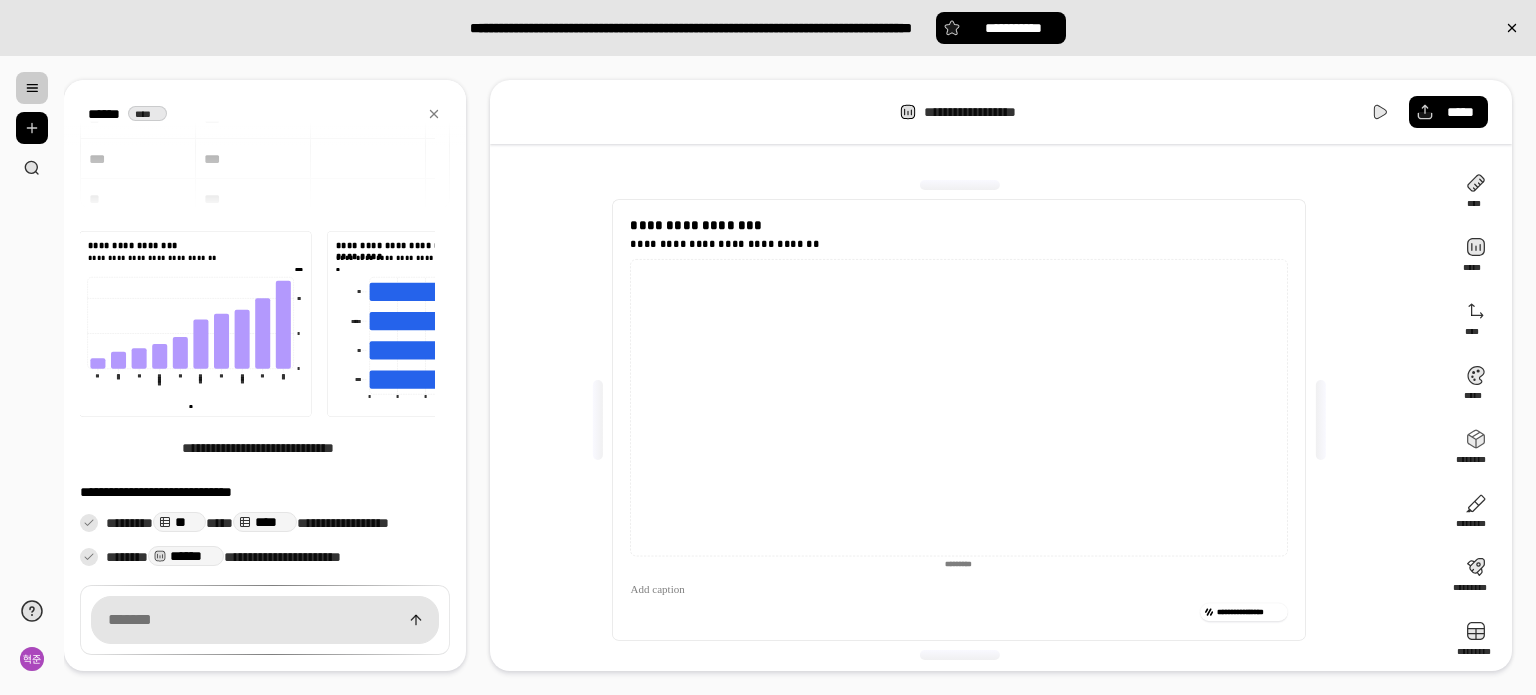 click 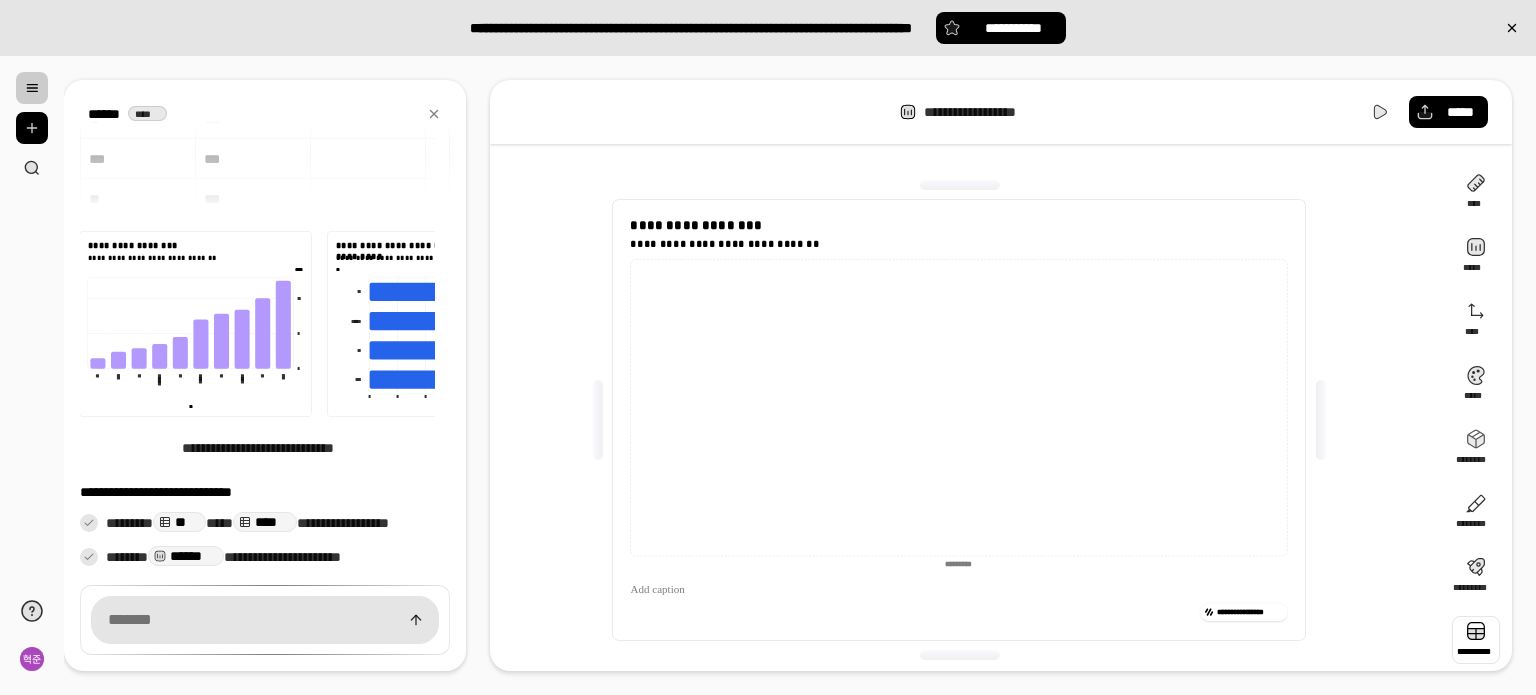 click at bounding box center (1476, 640) 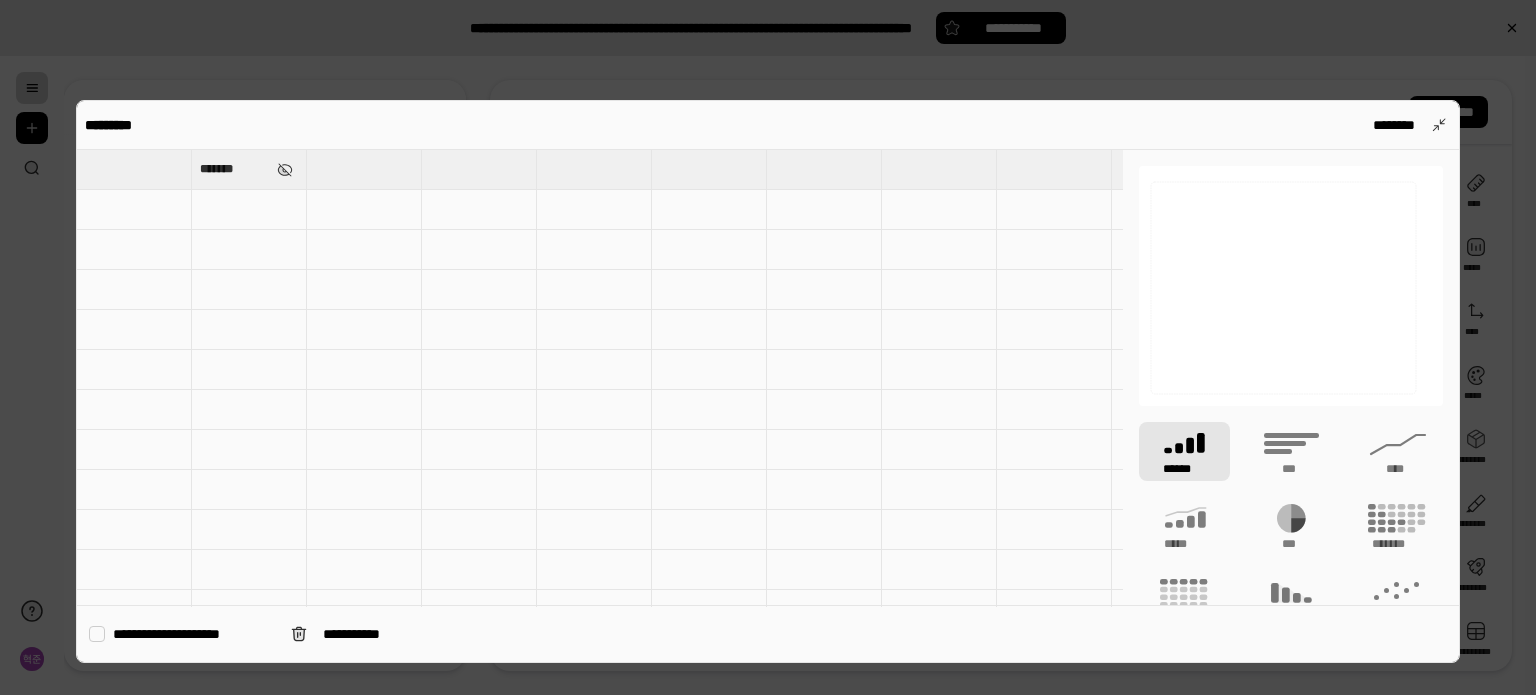 click at bounding box center [134, 169] 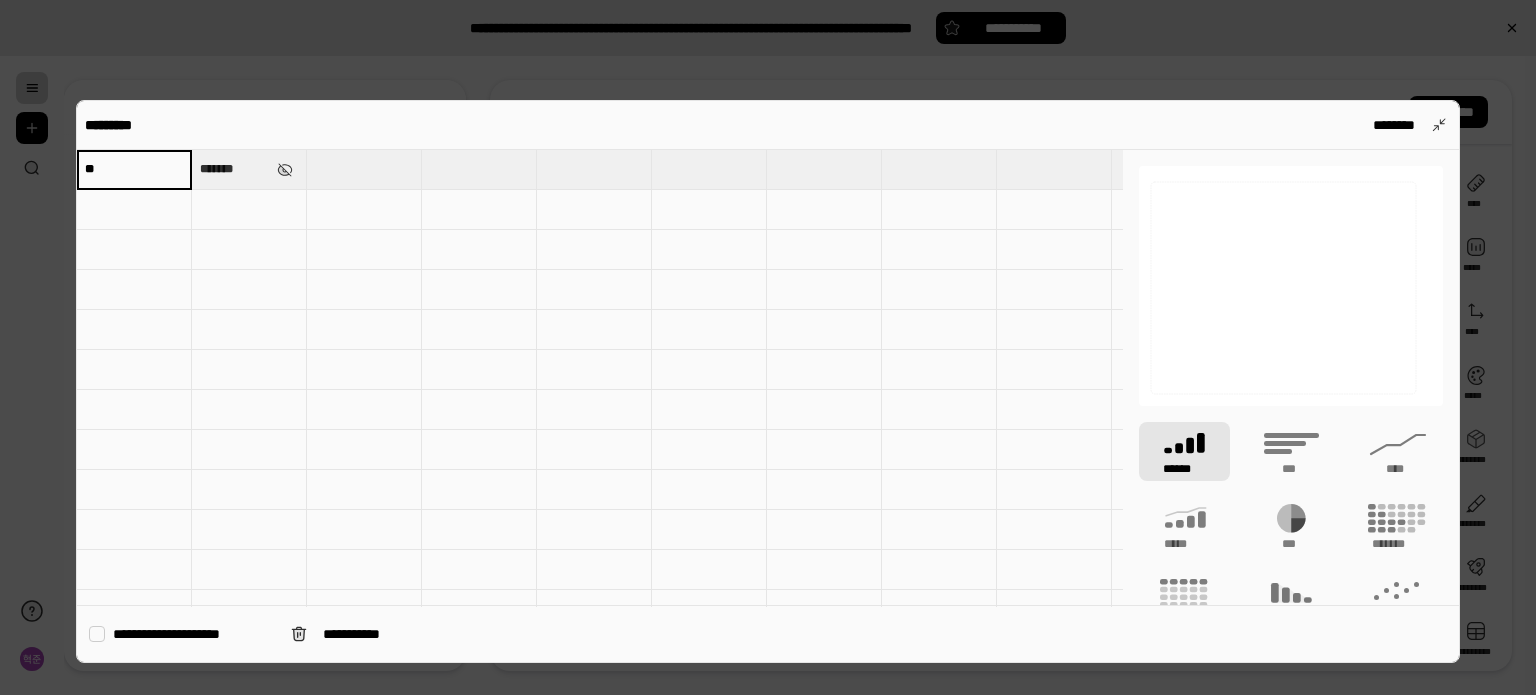 type on "*" 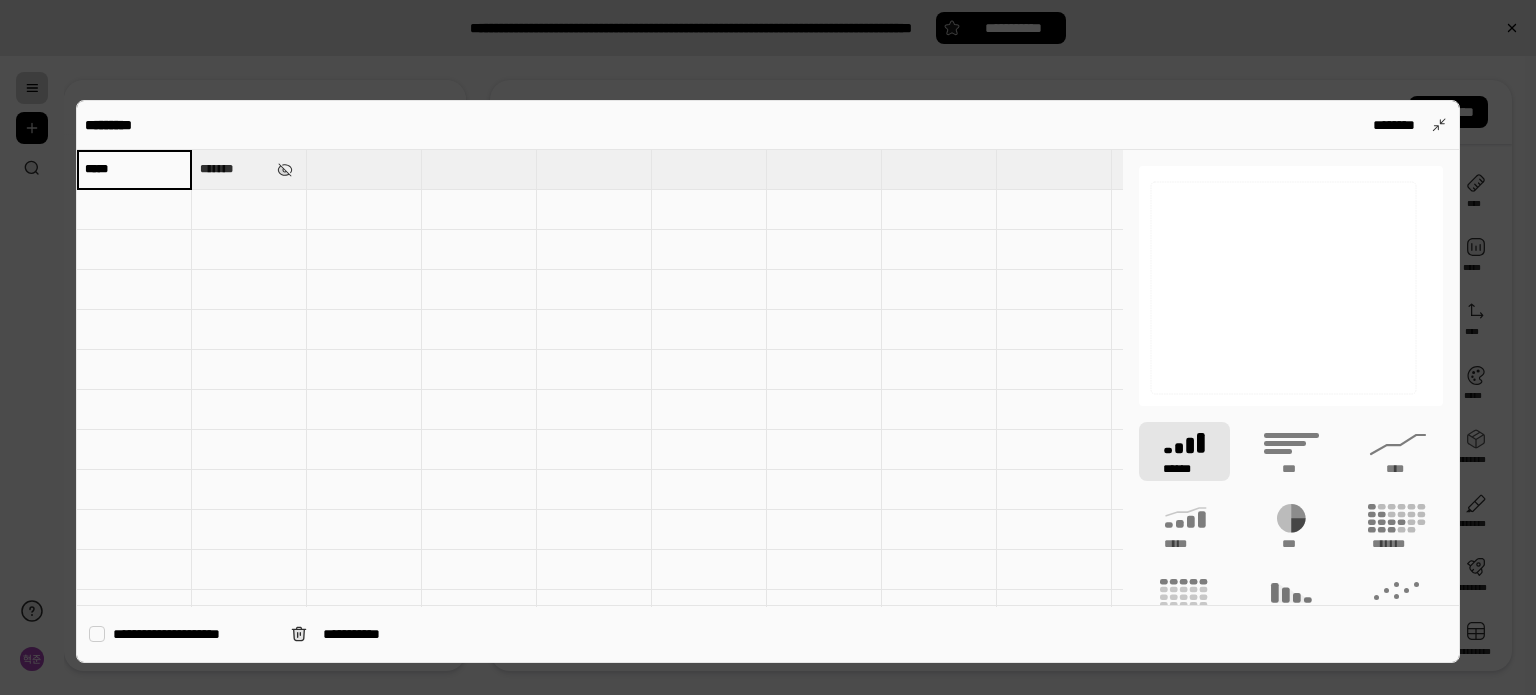 type on "*****" 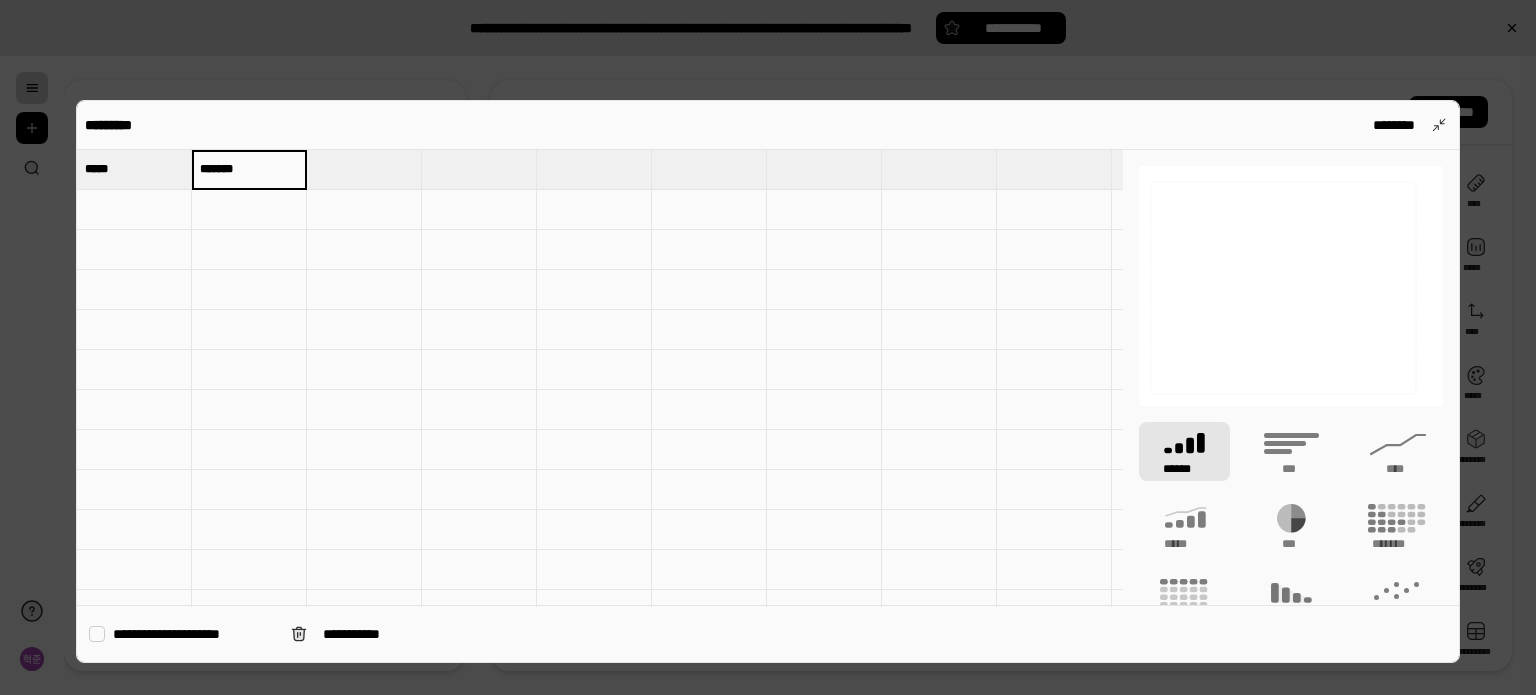 type on "***" 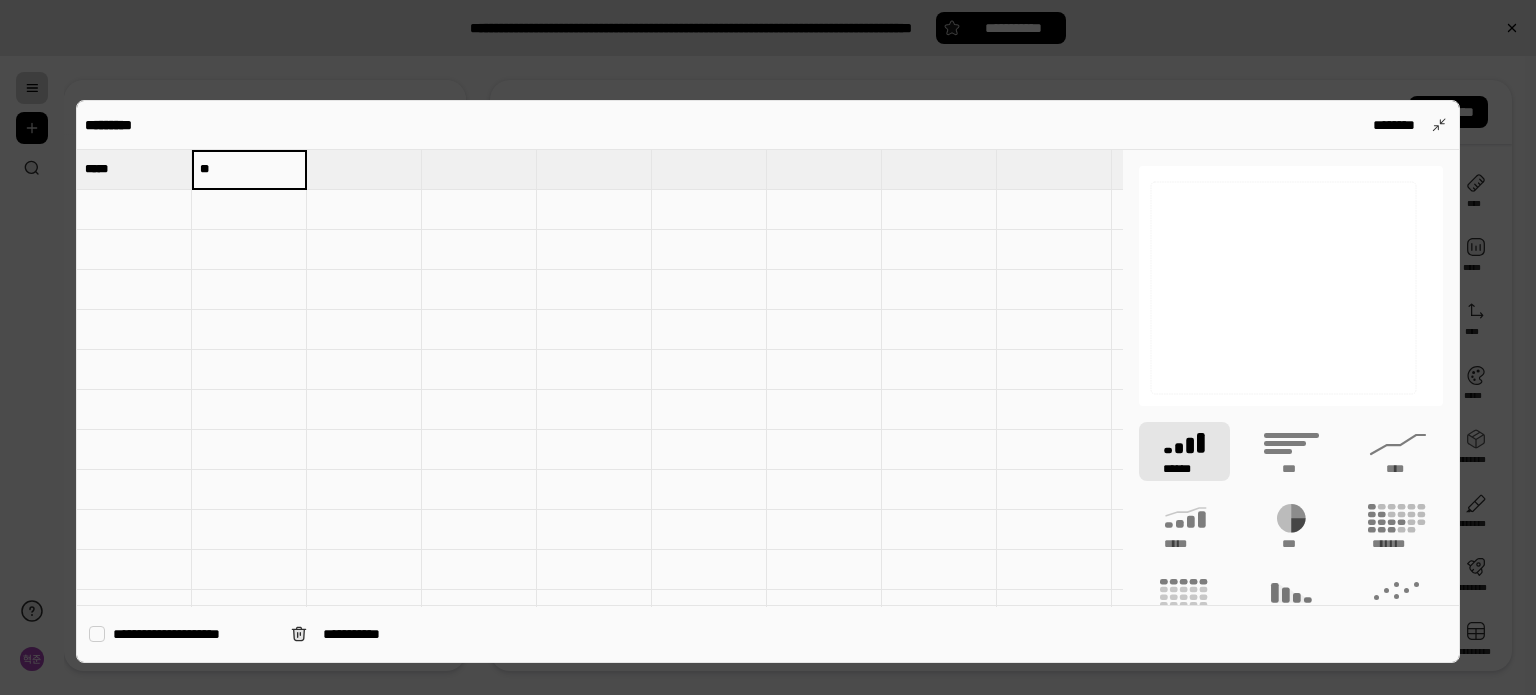 type on "**" 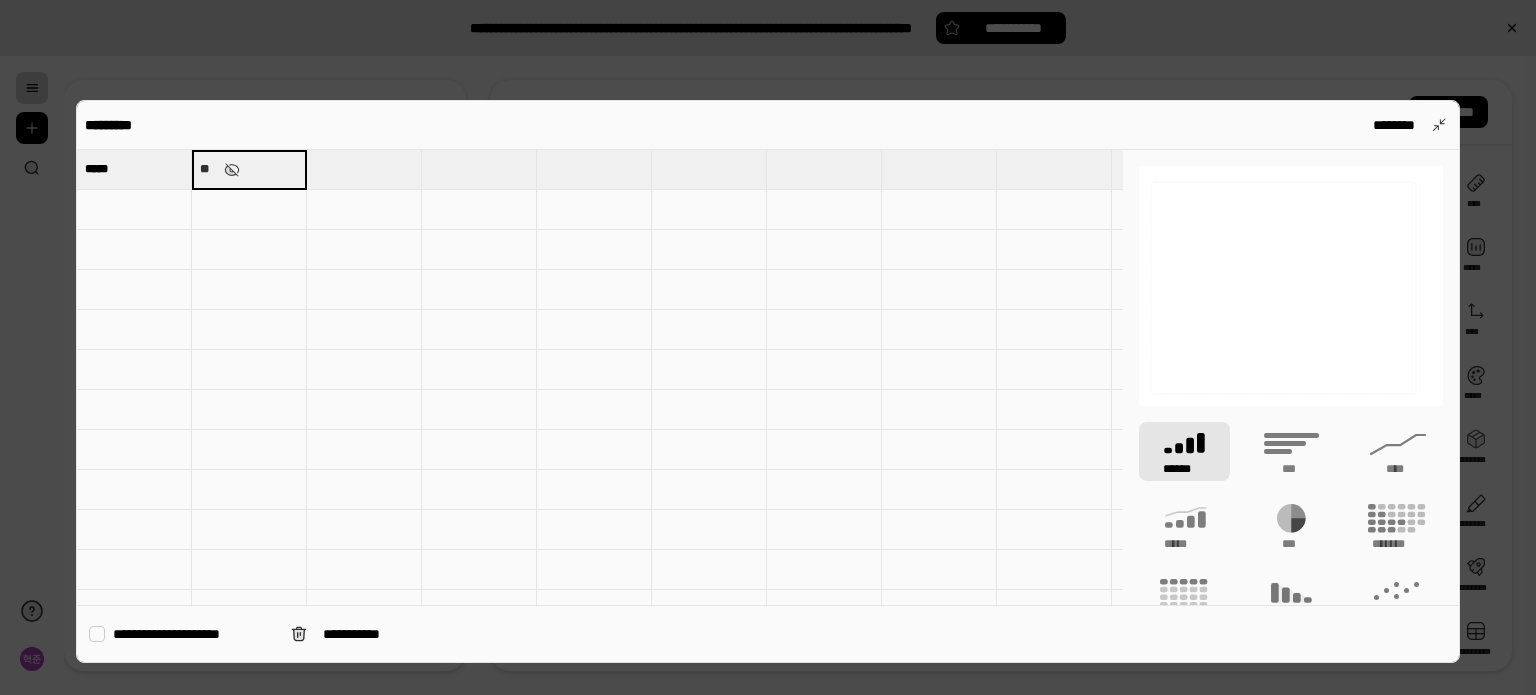 type on "***" 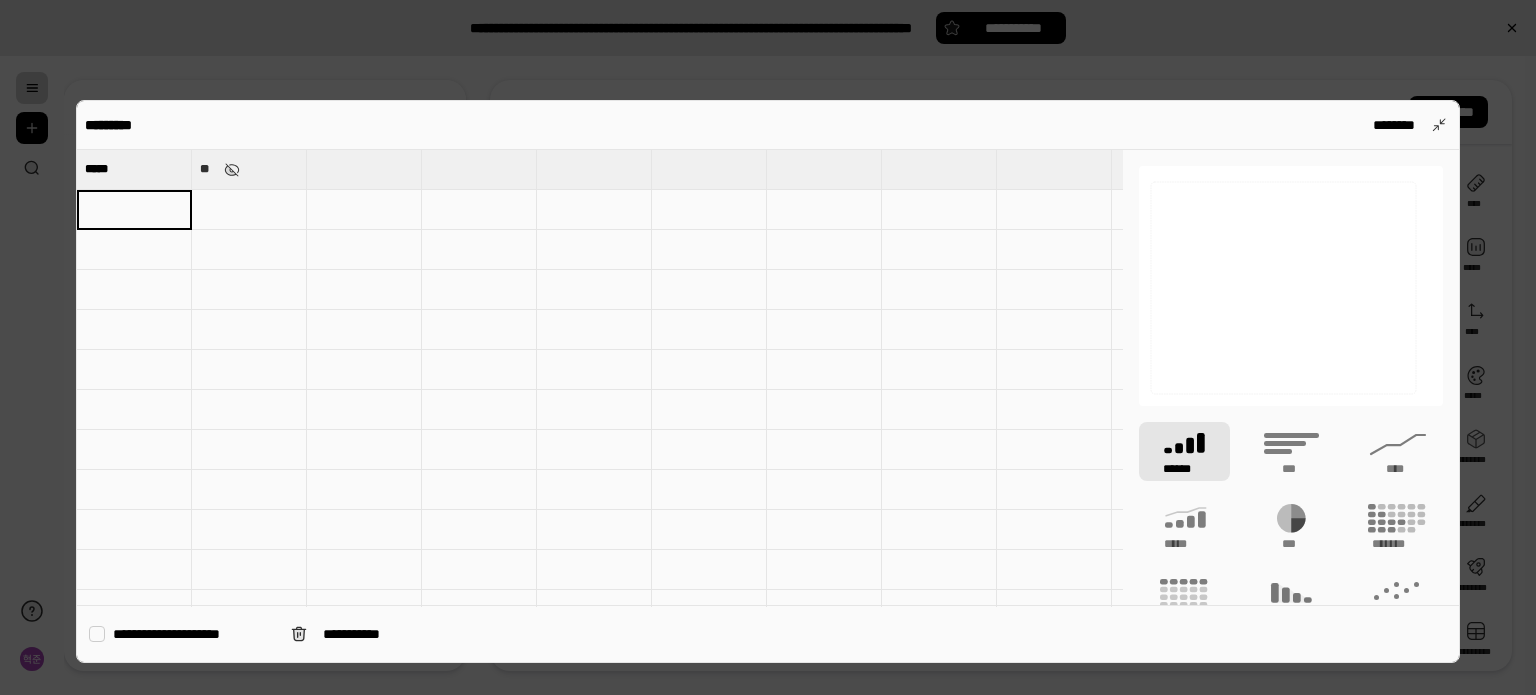 type on "***" 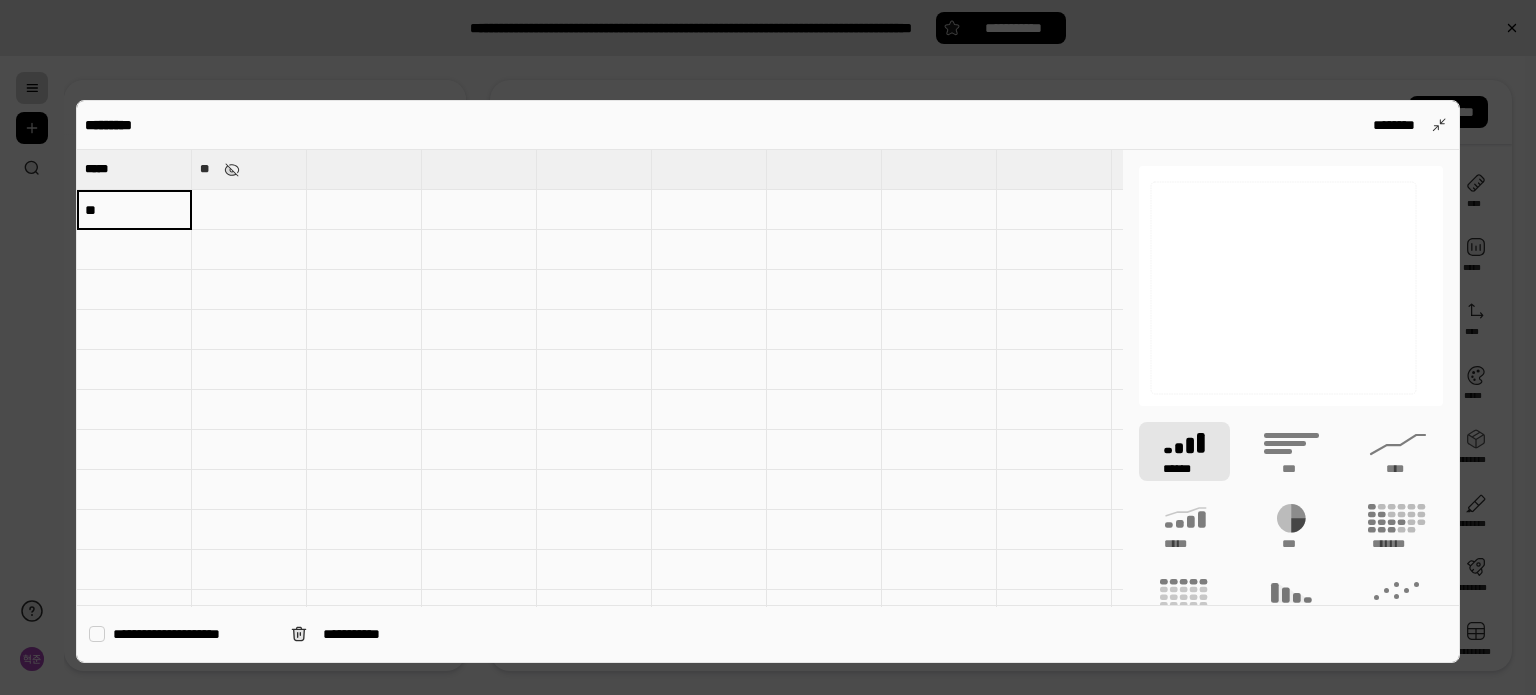 type on "*" 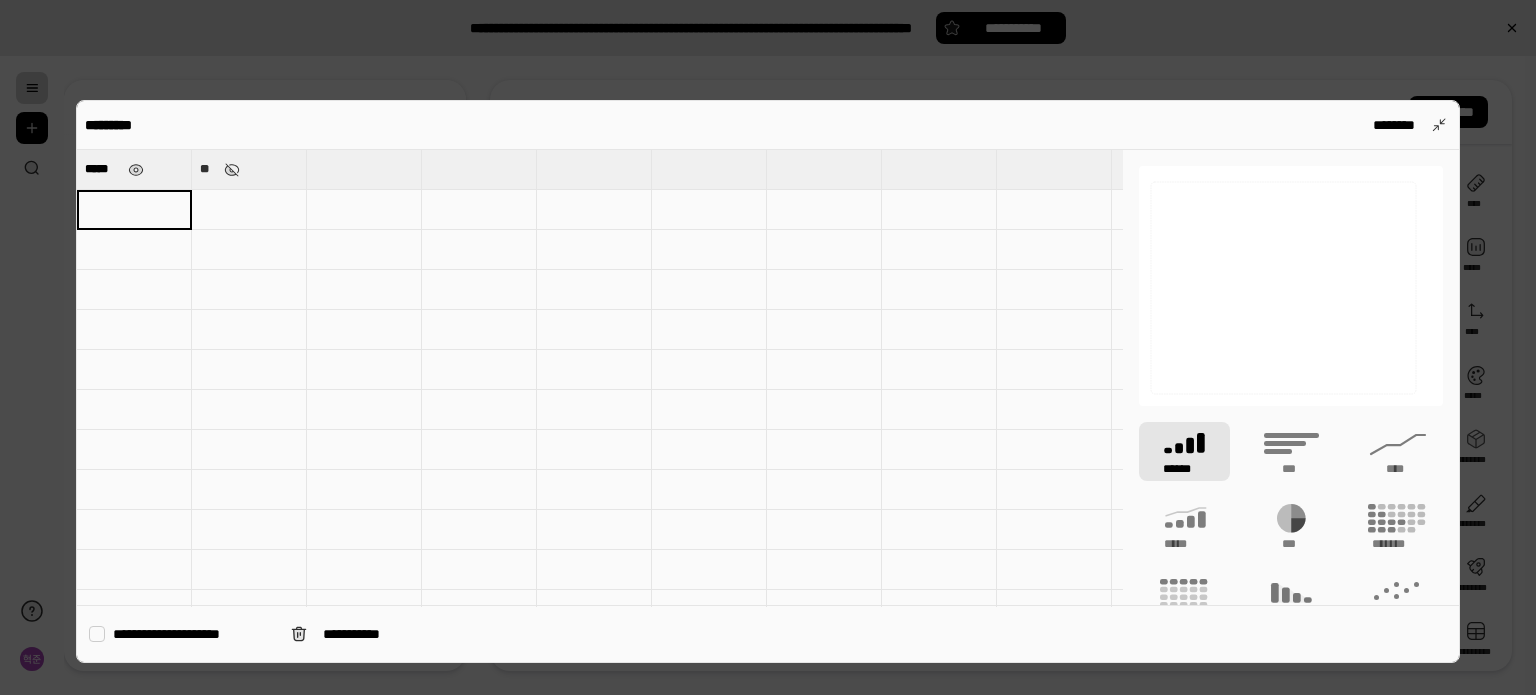 type 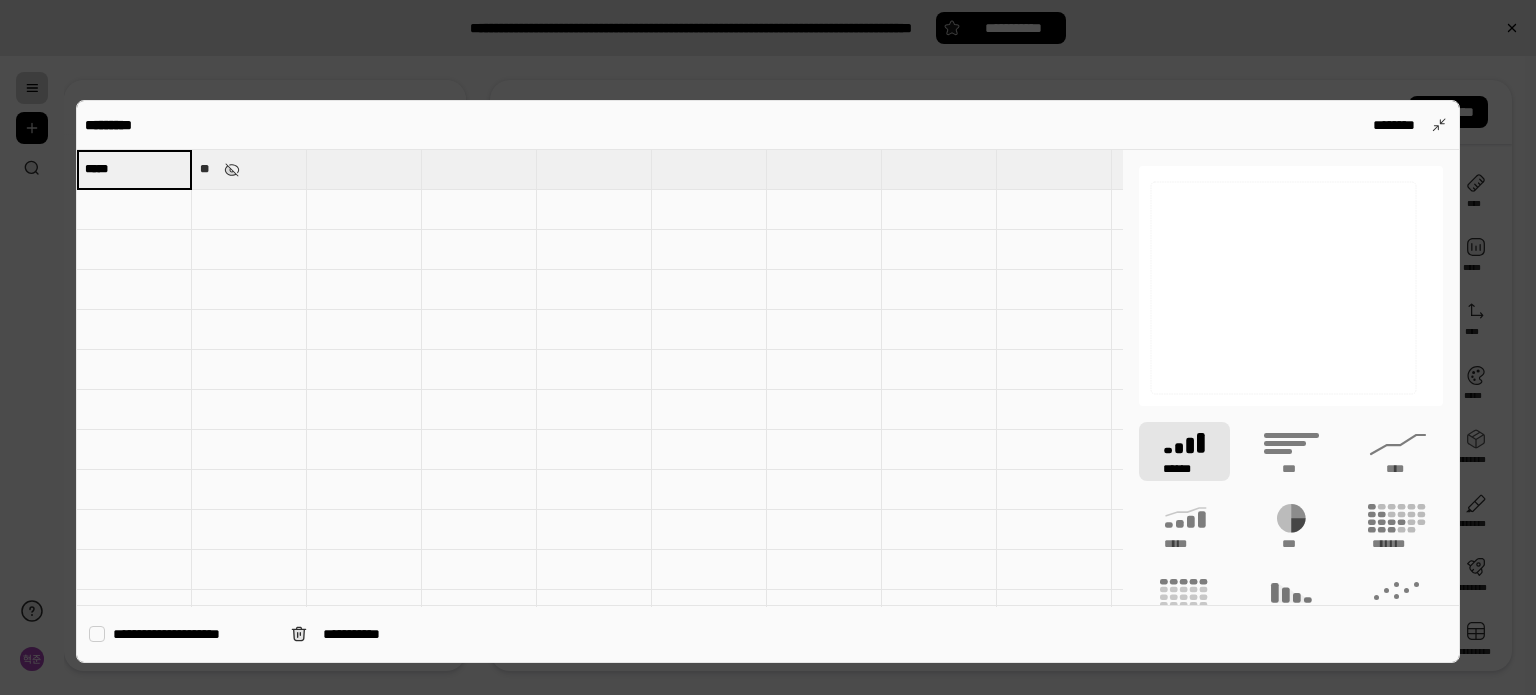 type on "*" 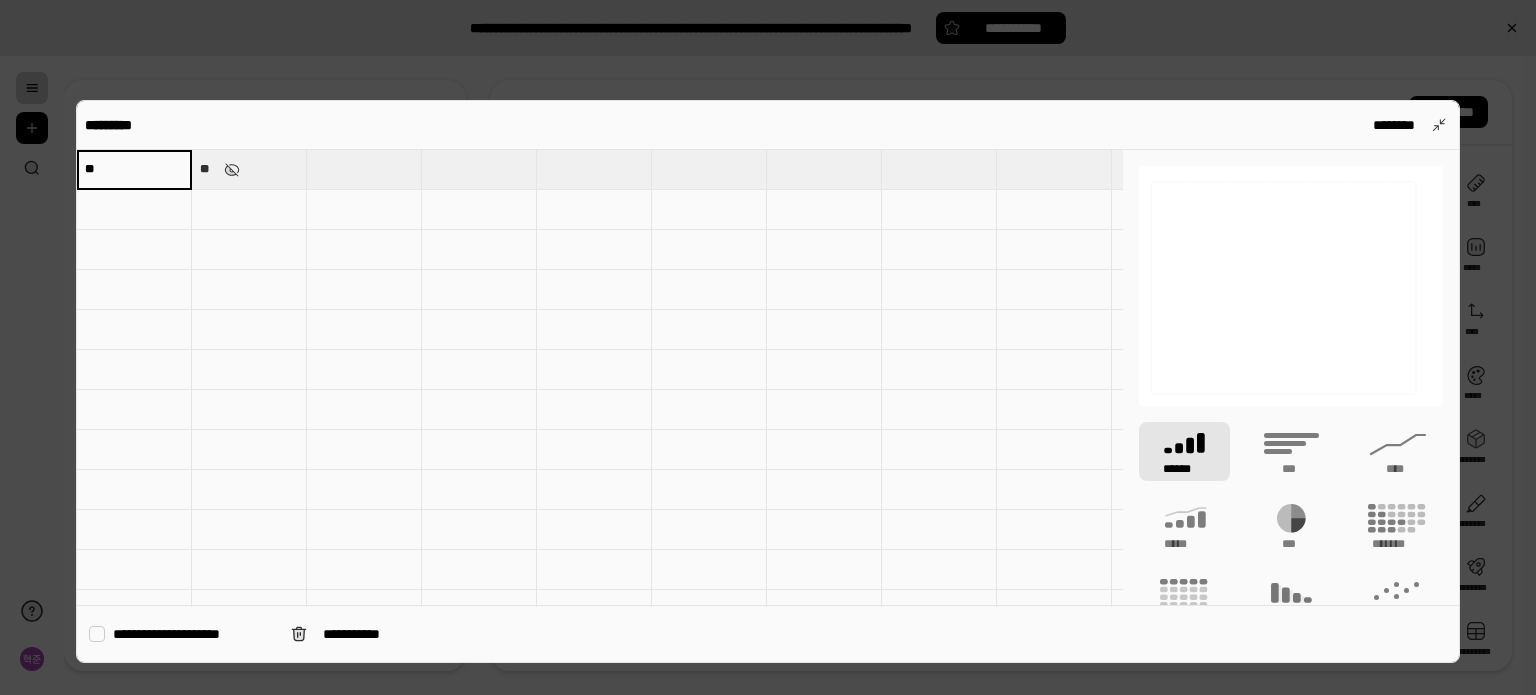 type on "*" 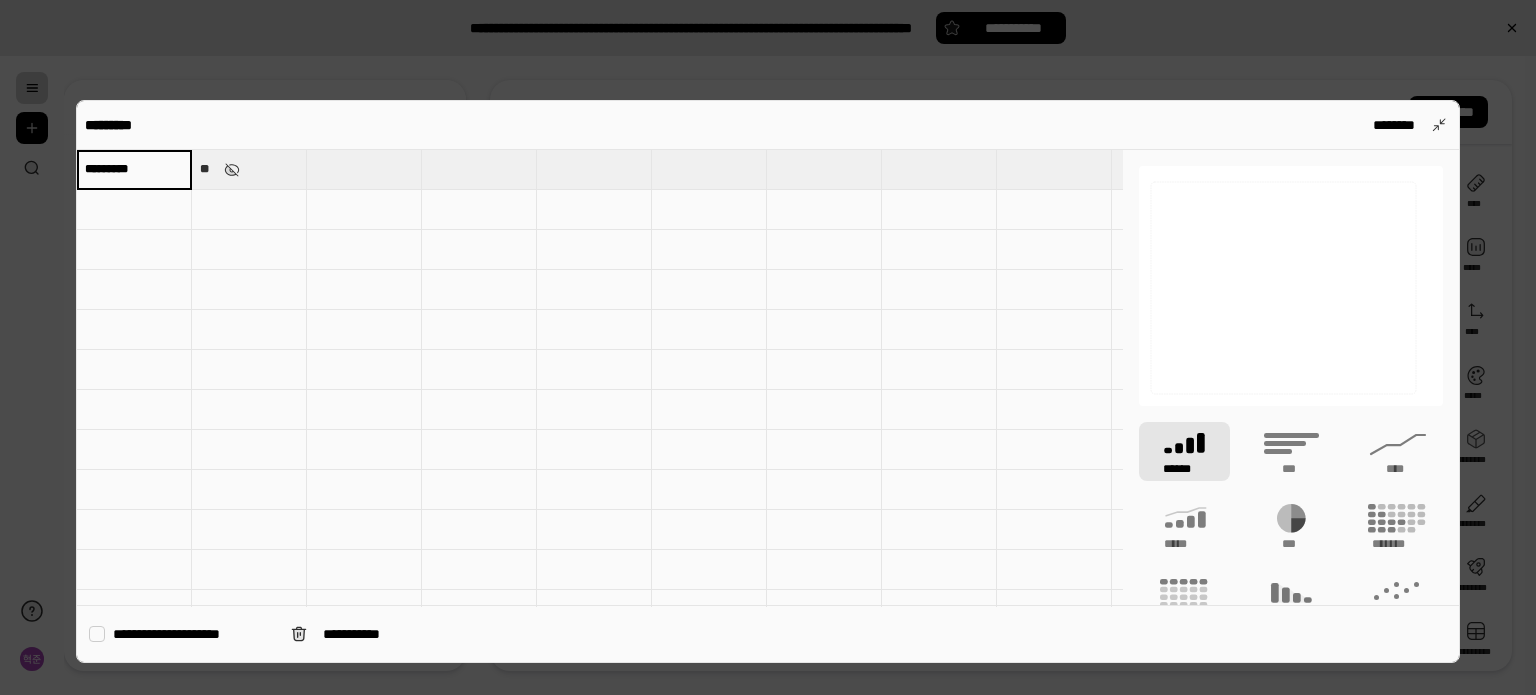 type on "*********" 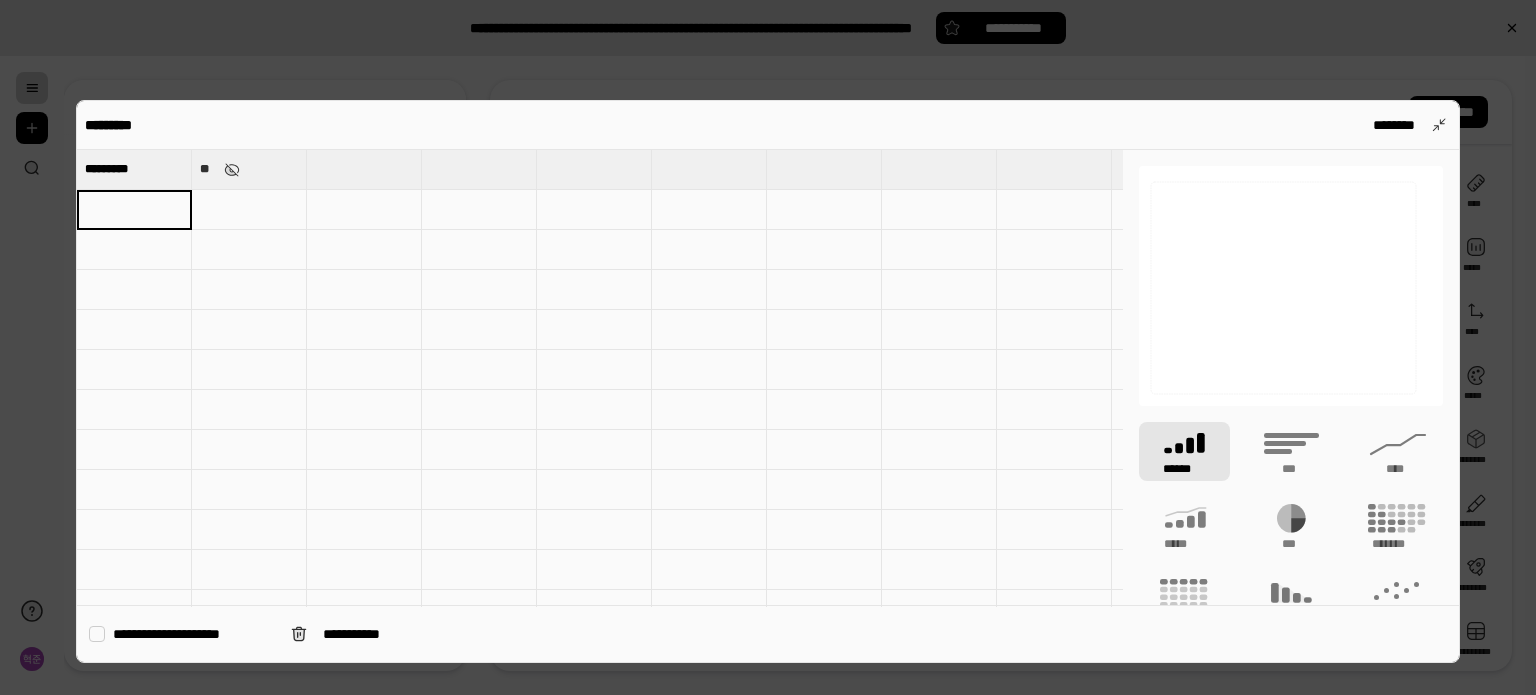 type on "*" 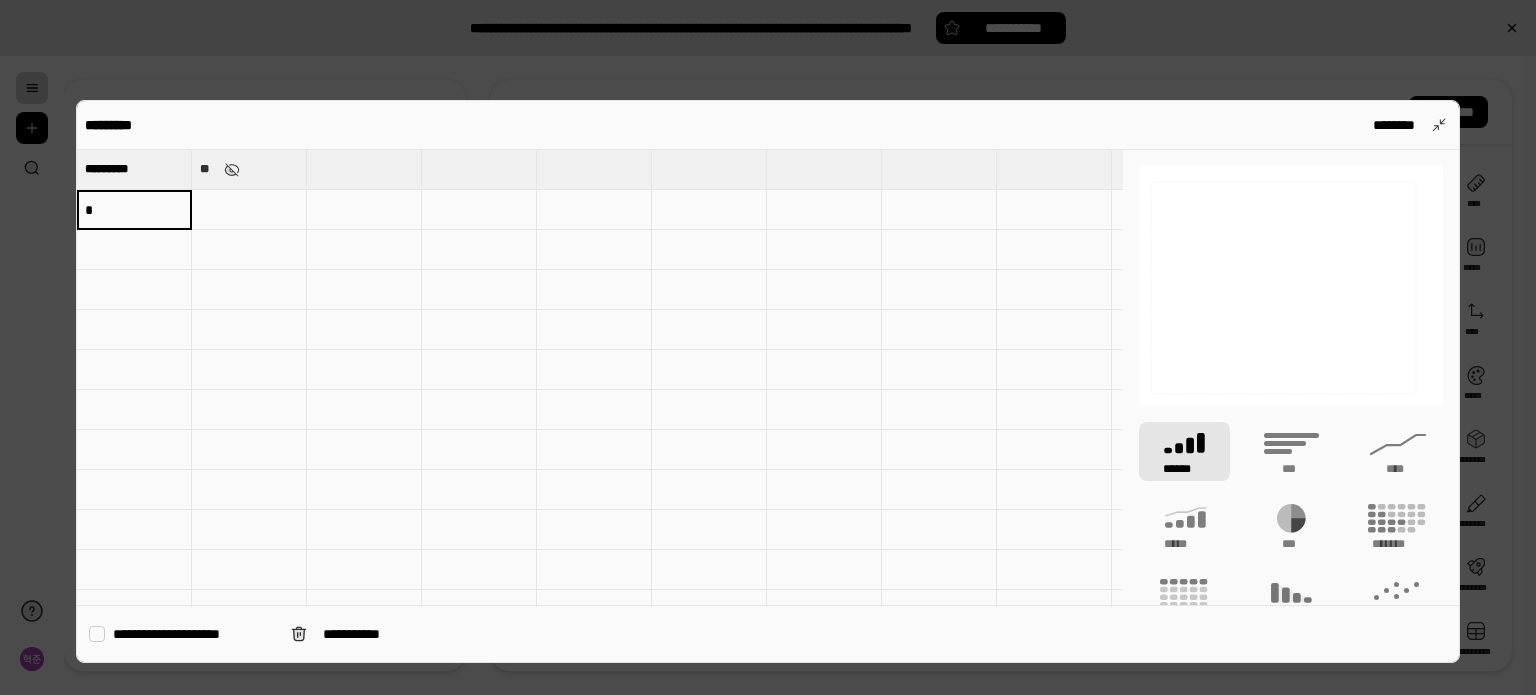 type on "***" 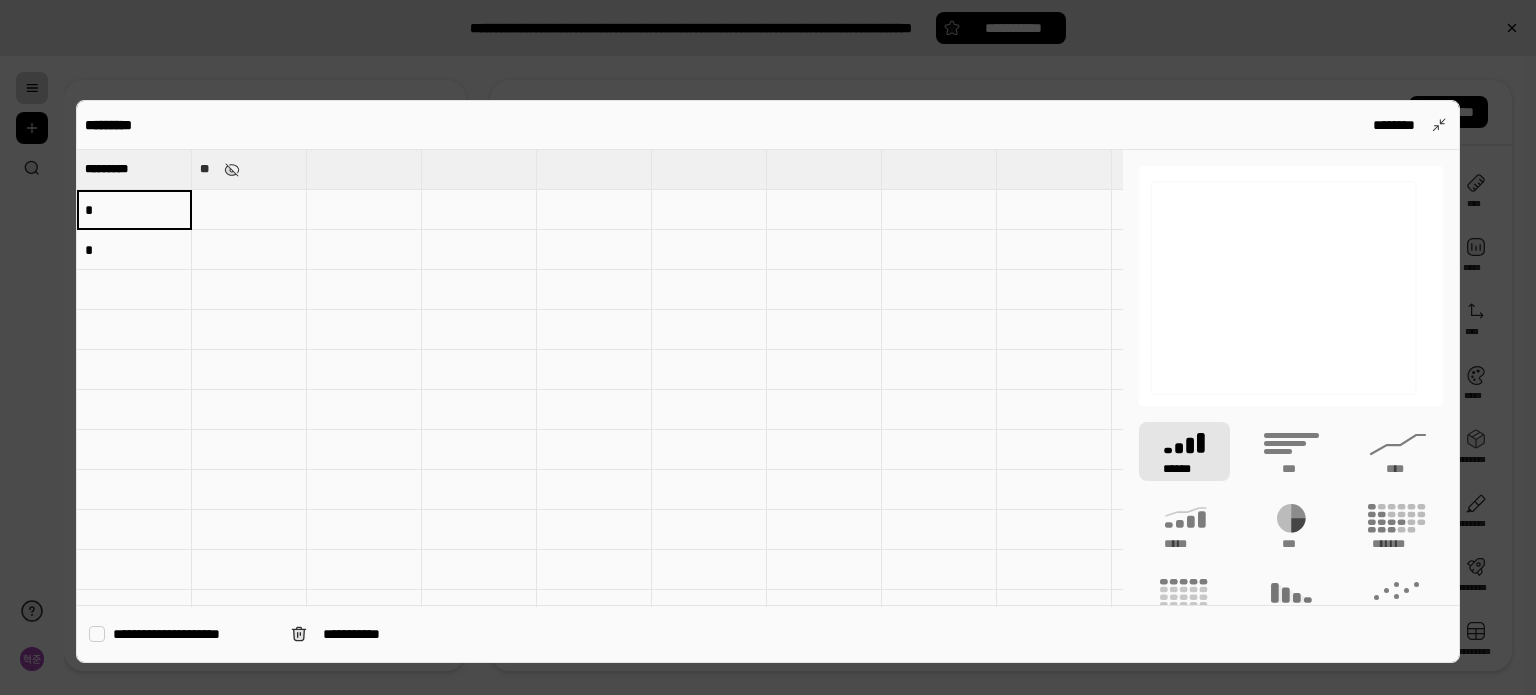 type on "***" 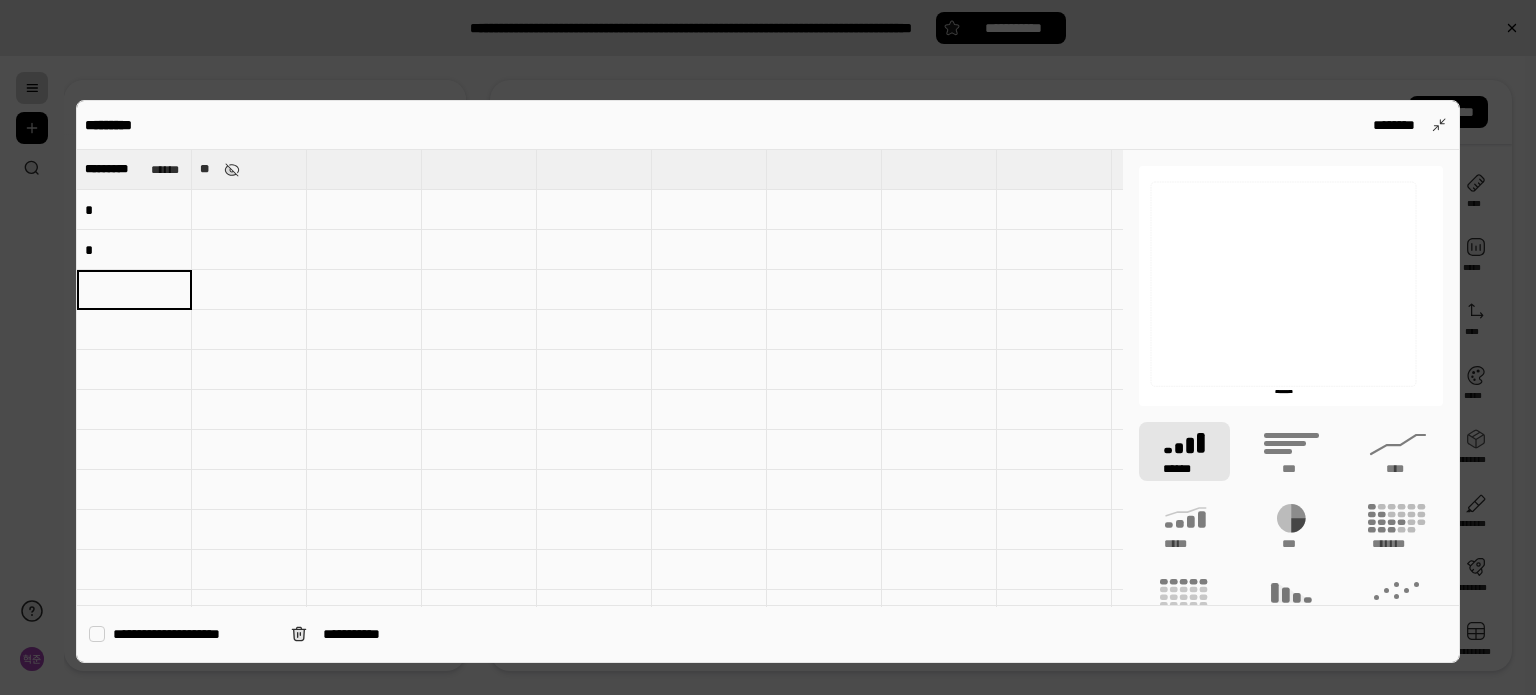 type on "***" 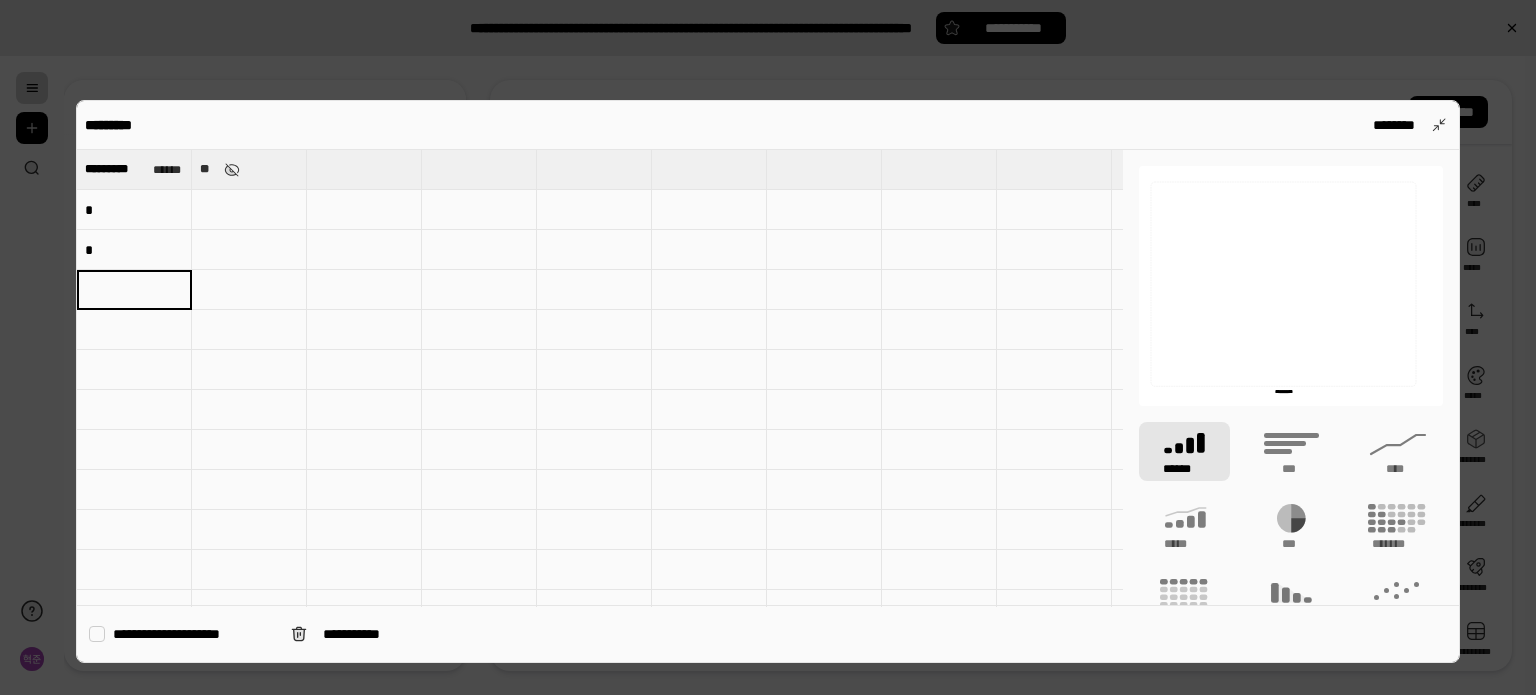 type on "*" 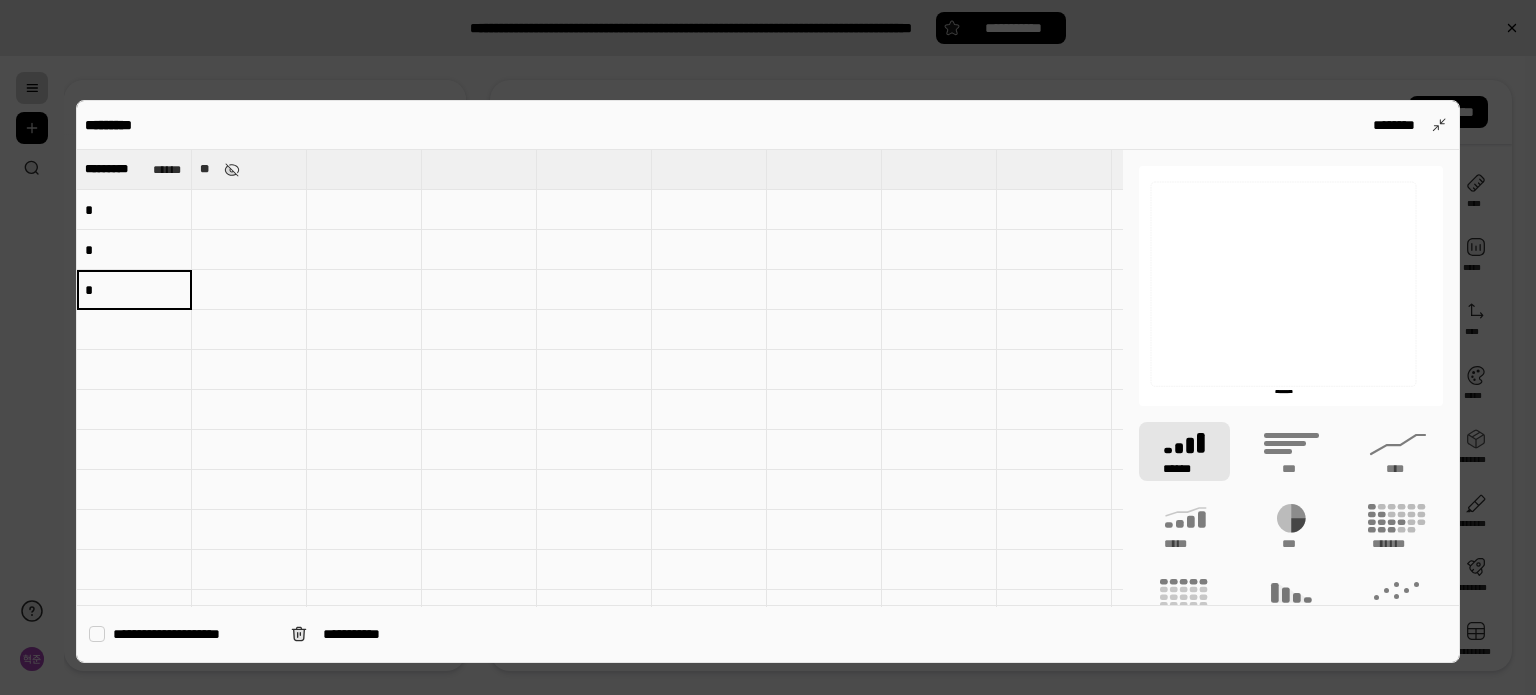 type on "*" 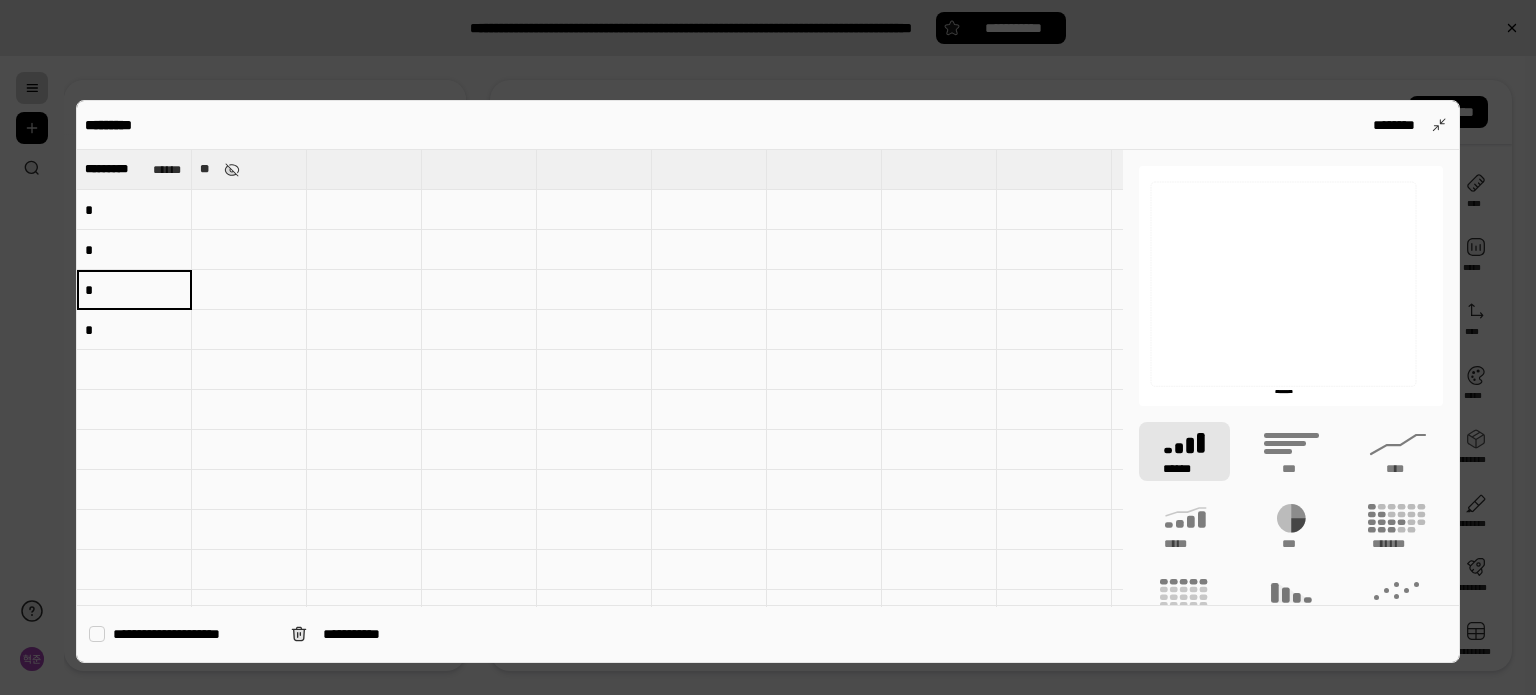 type on "***" 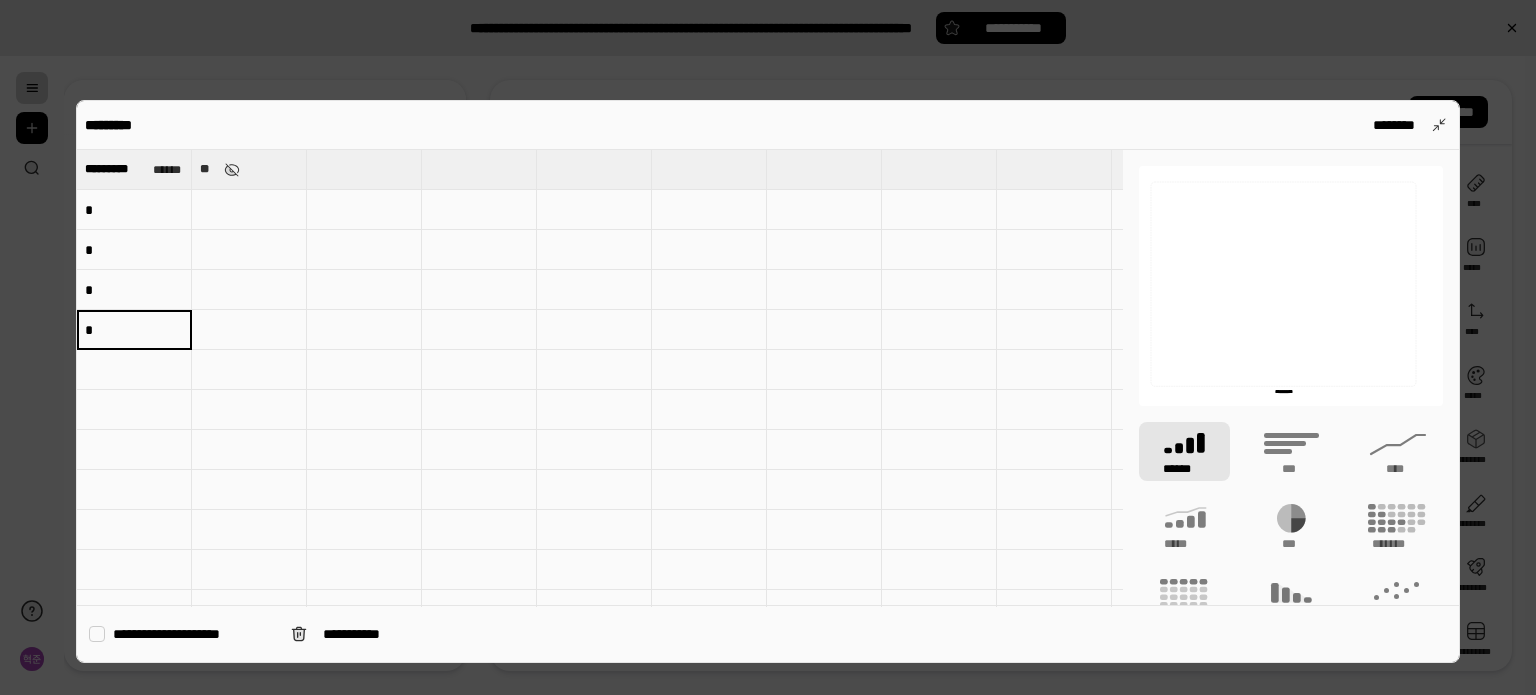 type on "***" 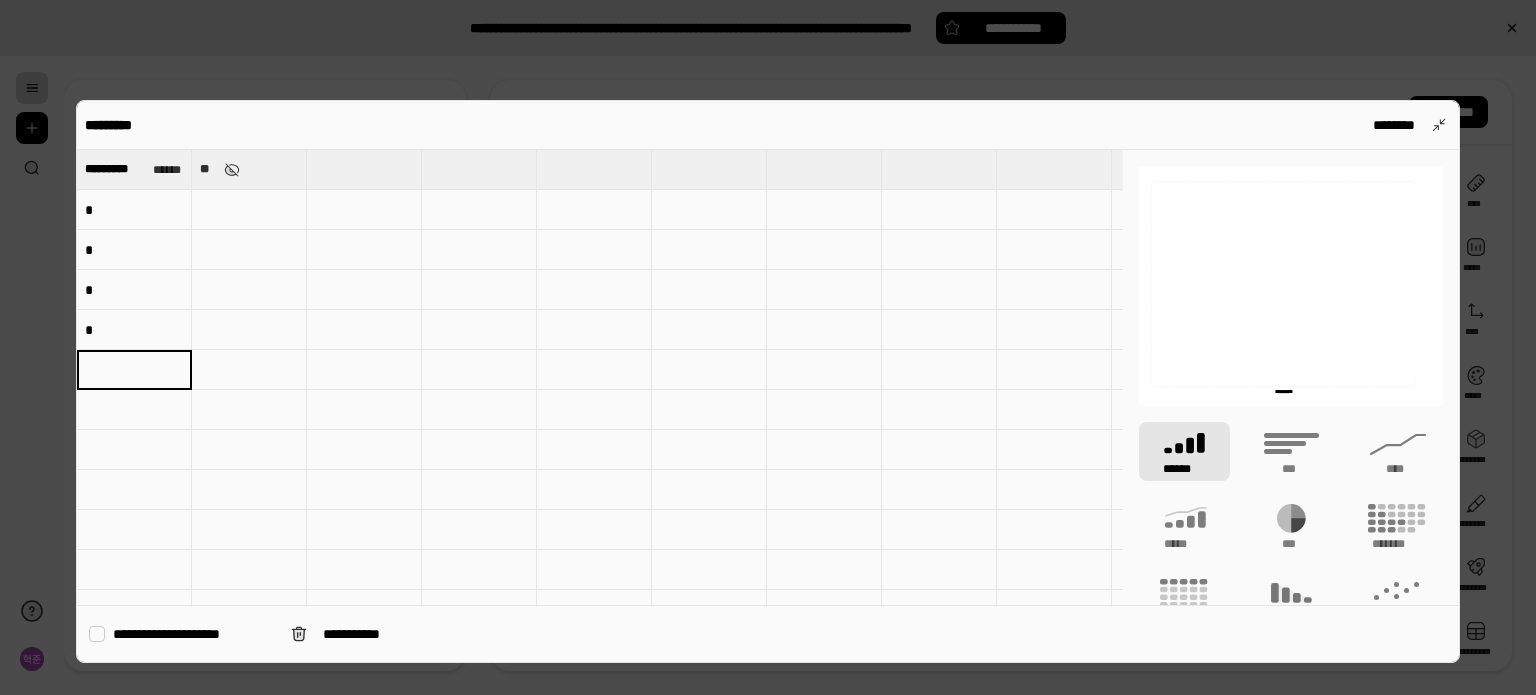 type on "*" 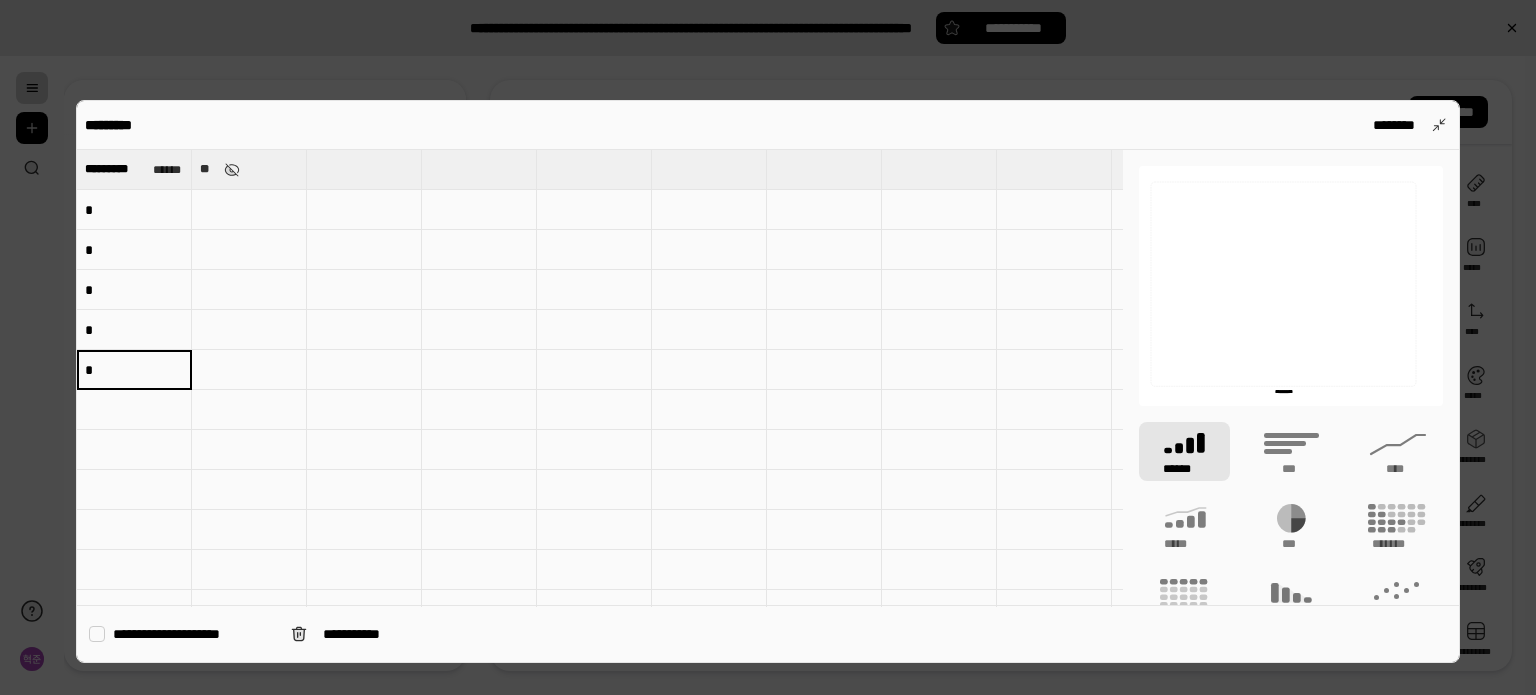 type on "***" 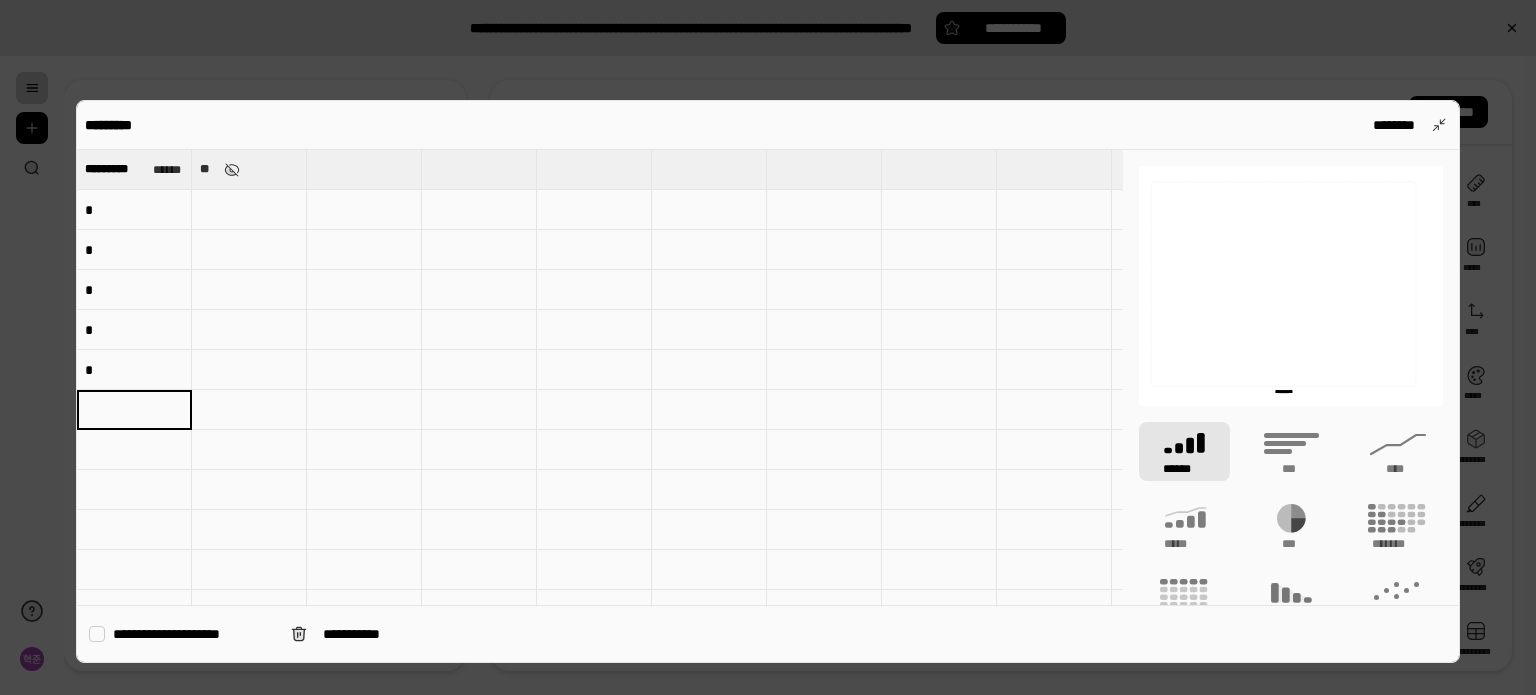 type on "*" 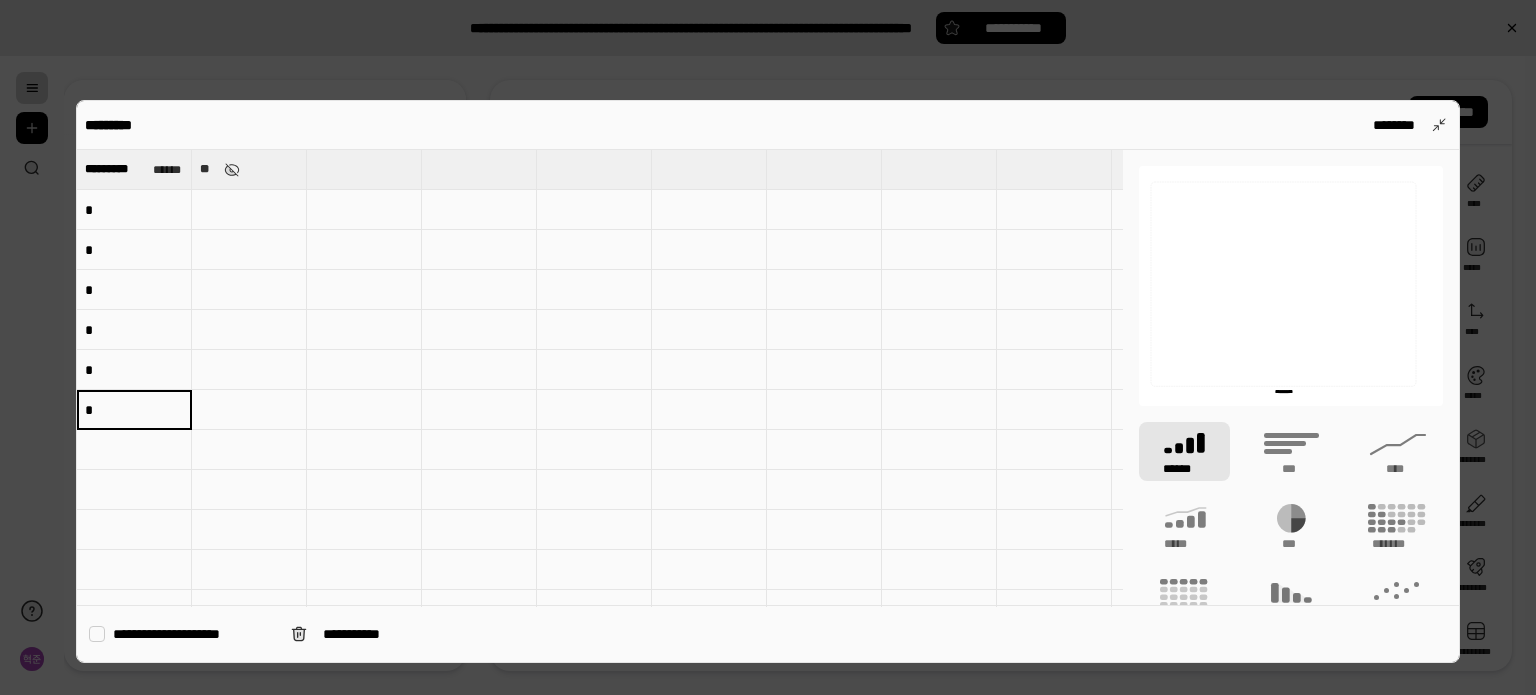 type on "***" 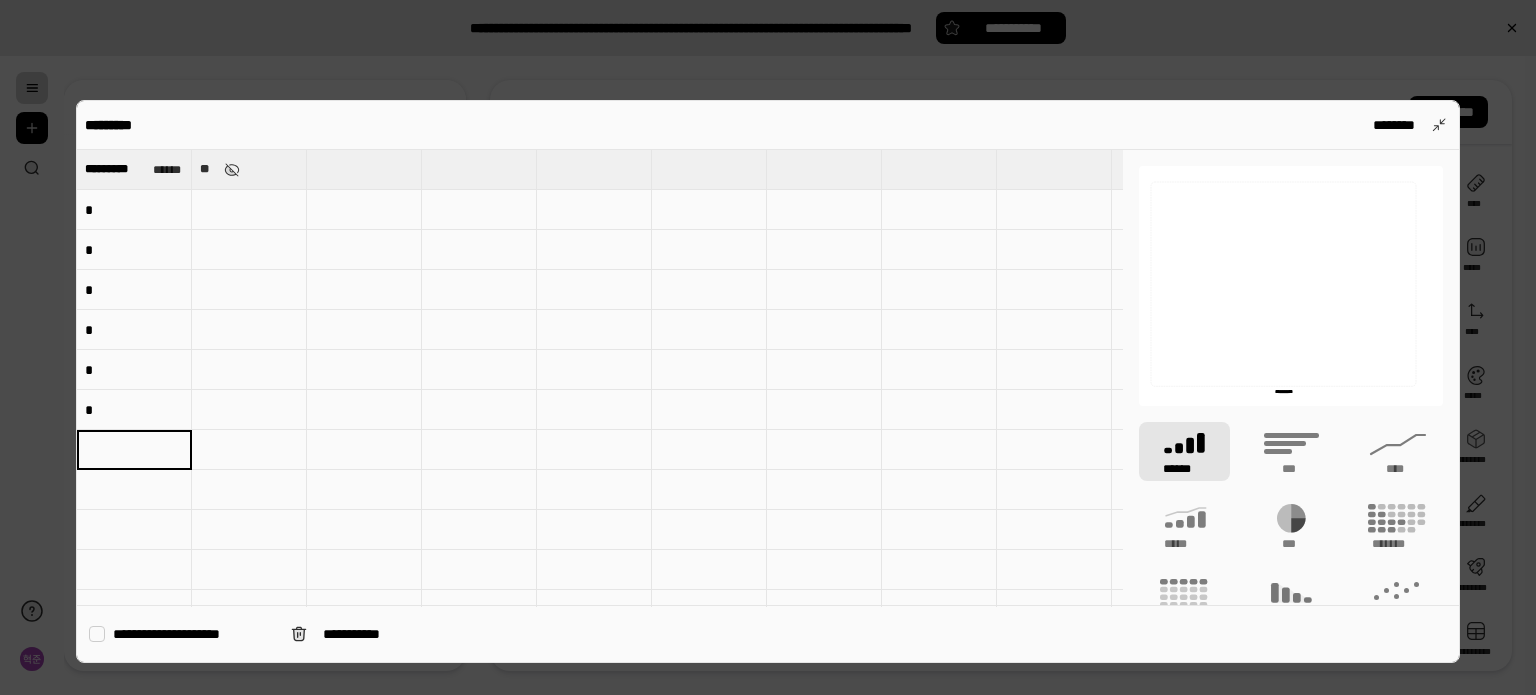 type on "*" 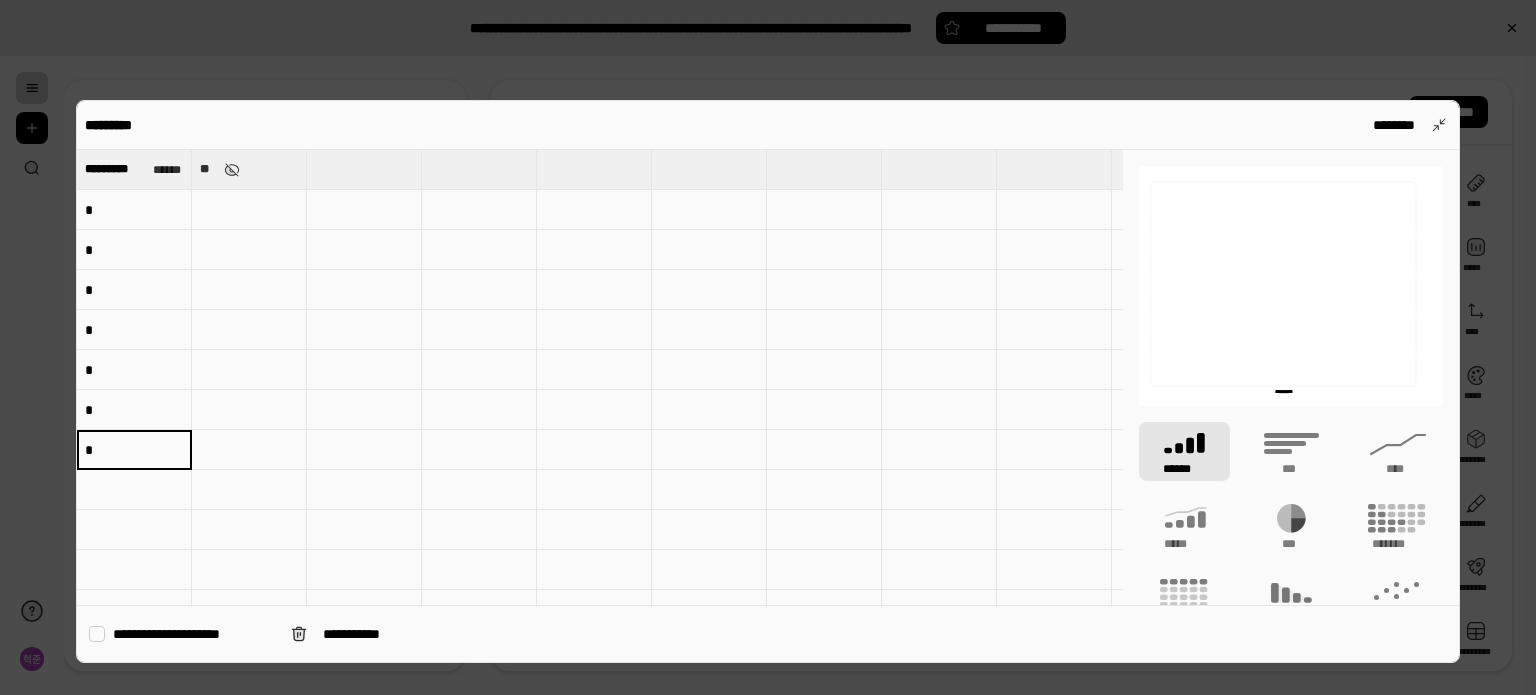 type on "***" 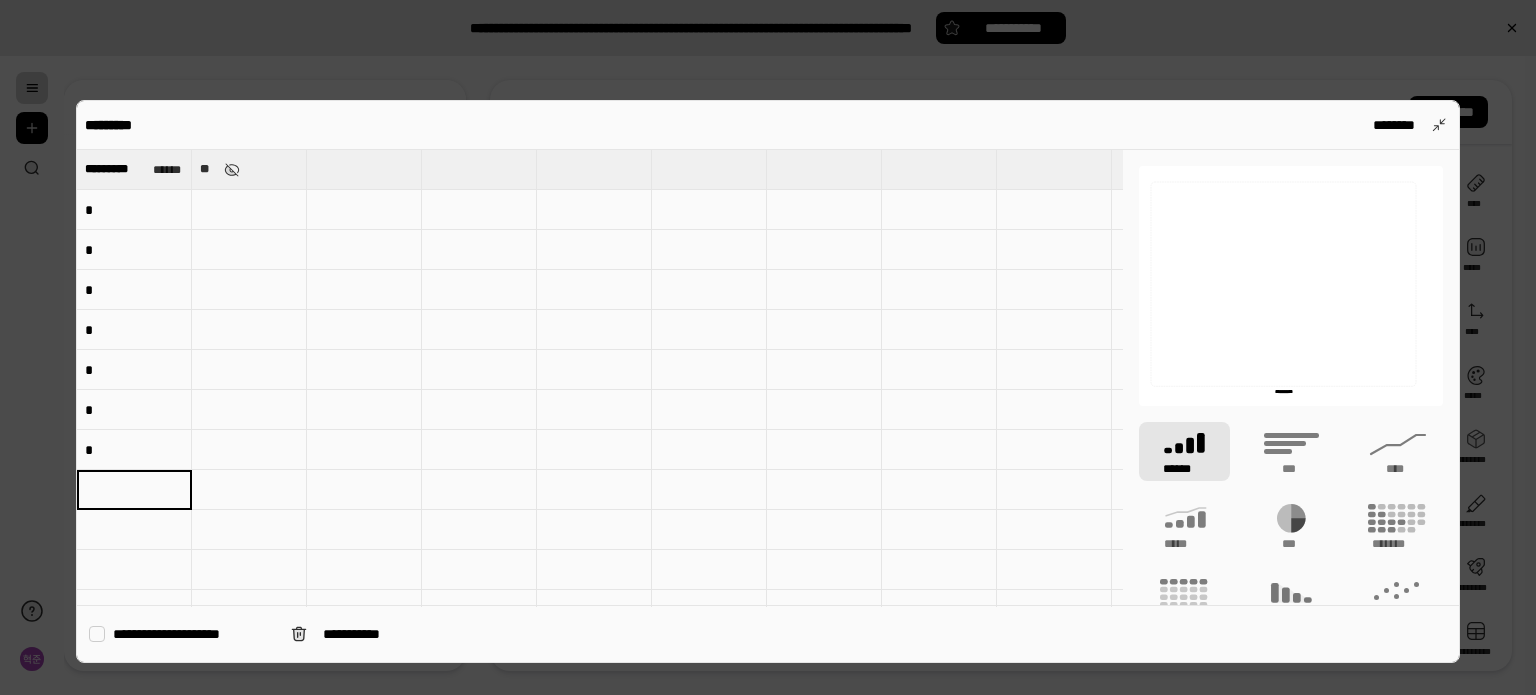 type on "*" 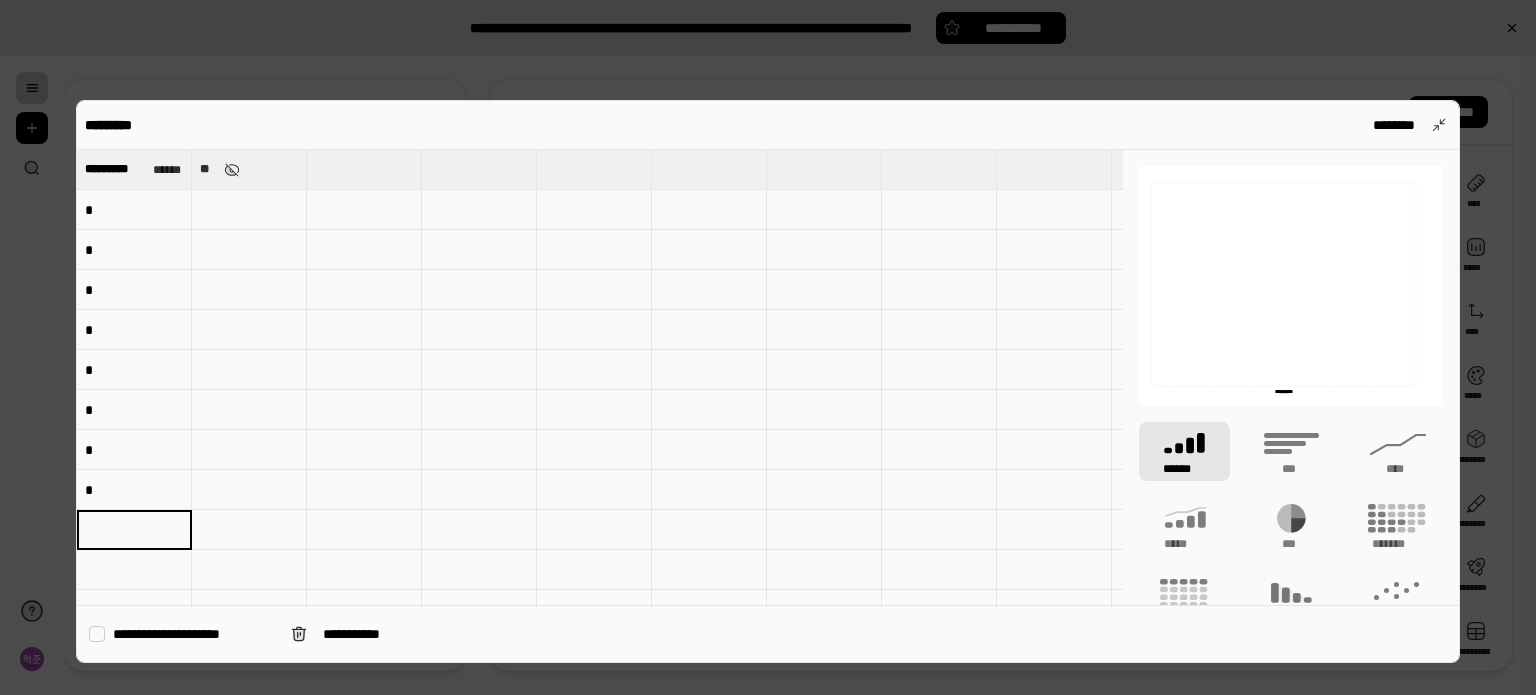 type on "***" 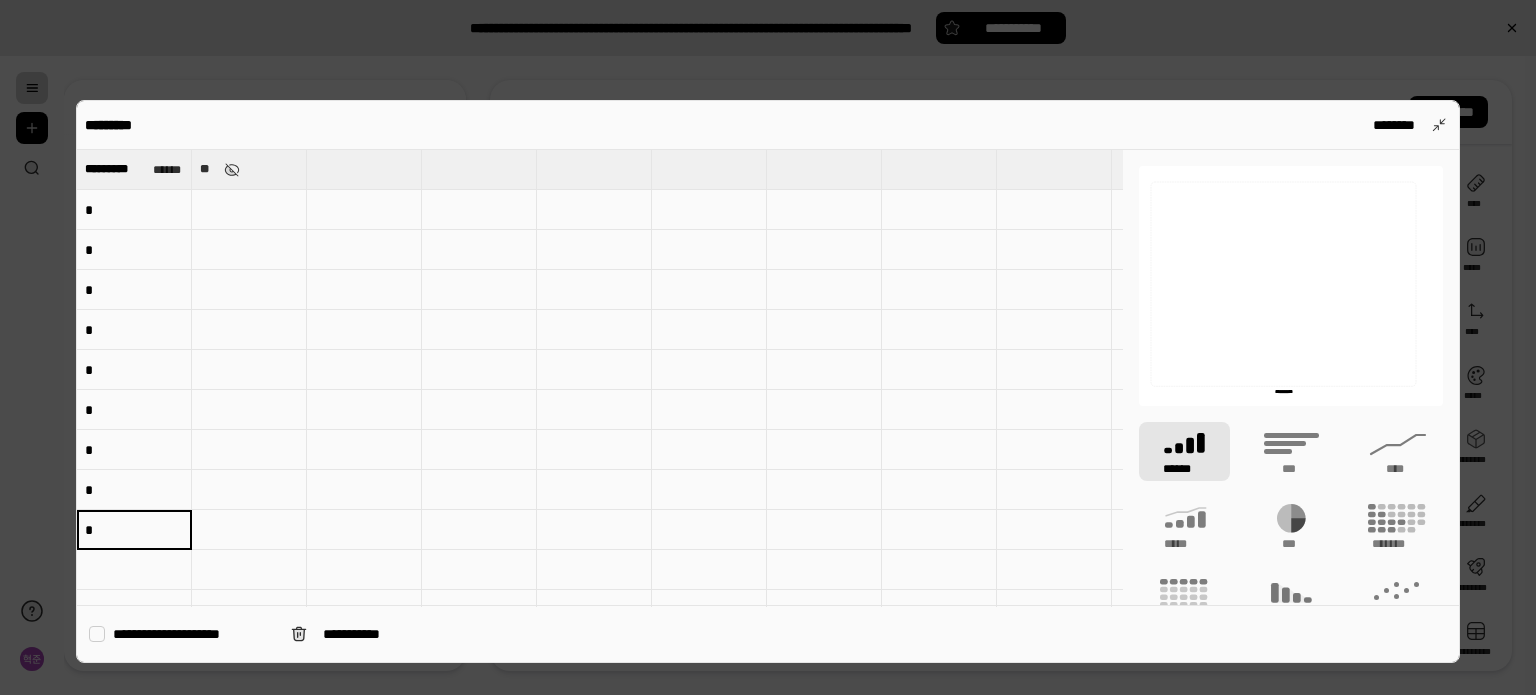 type on "*" 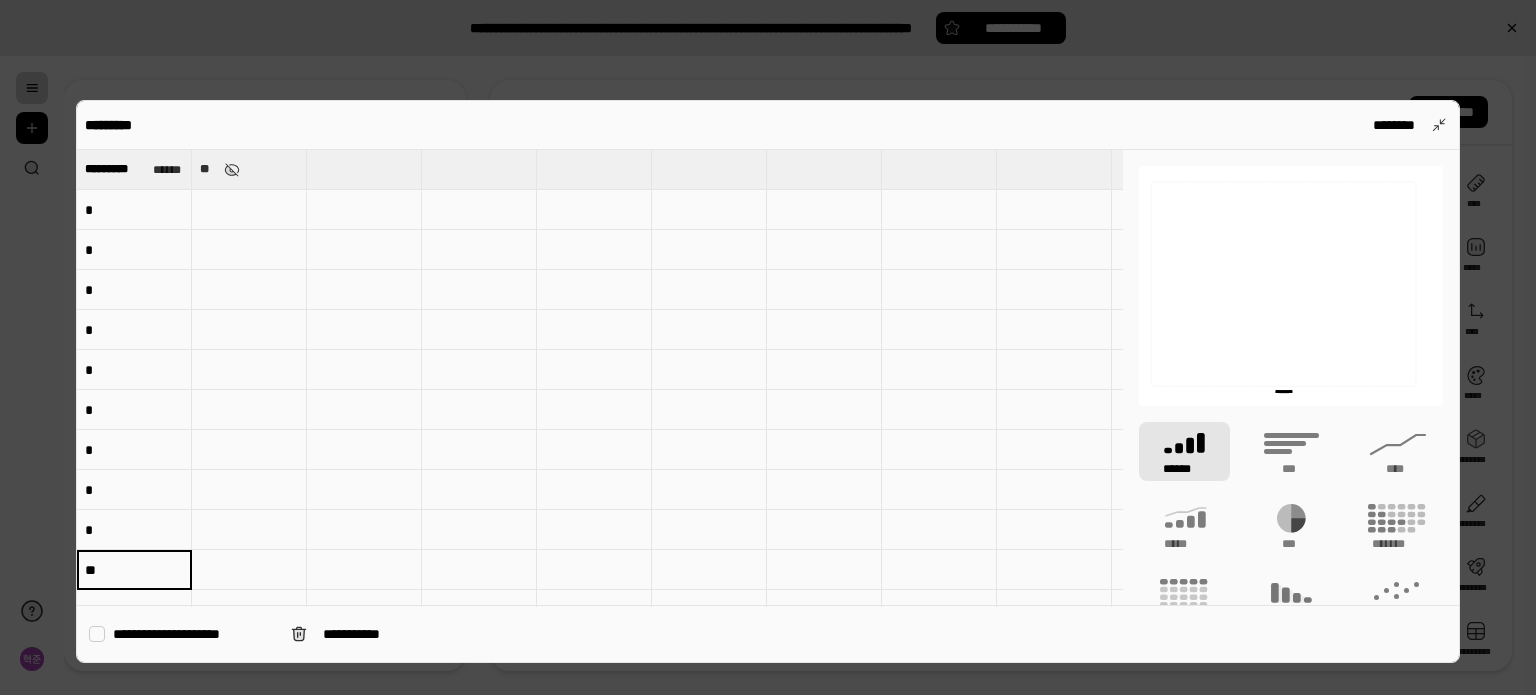 type on "**" 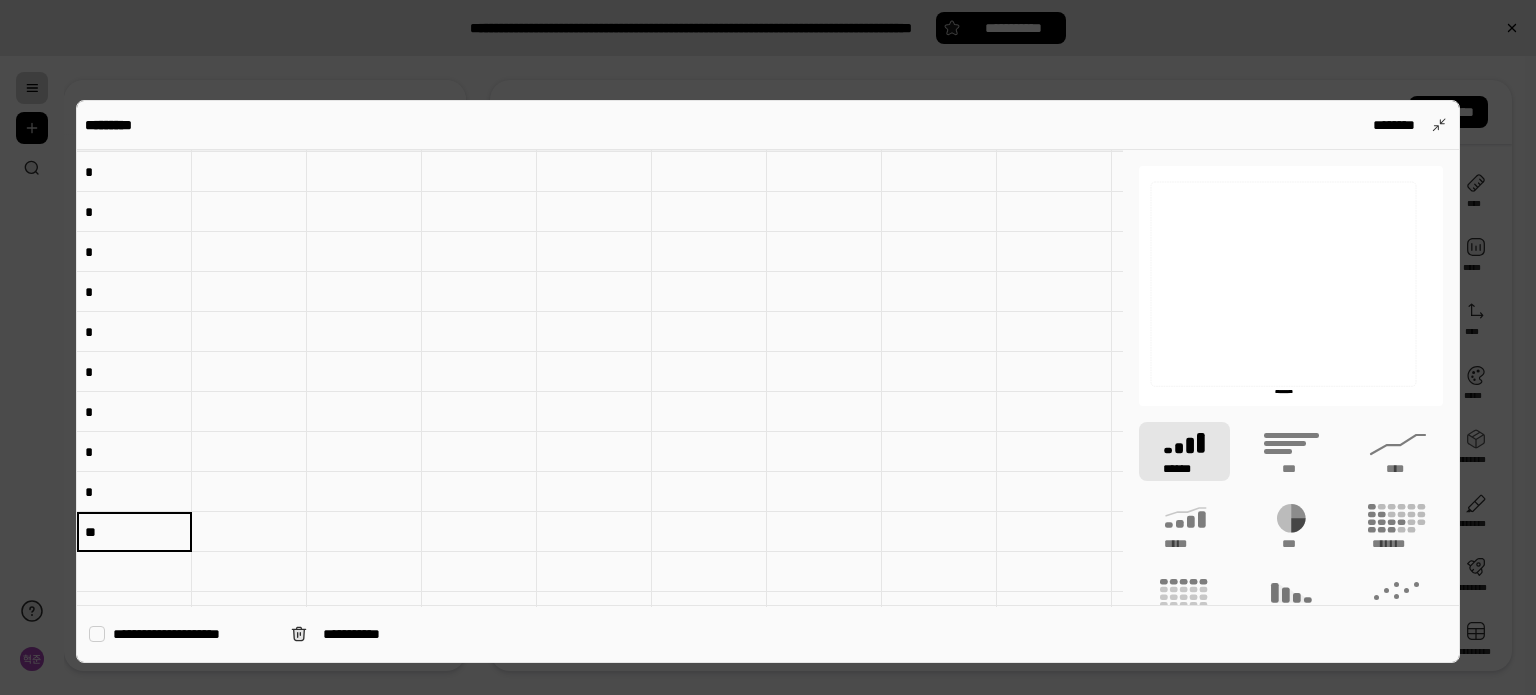 type on "*" 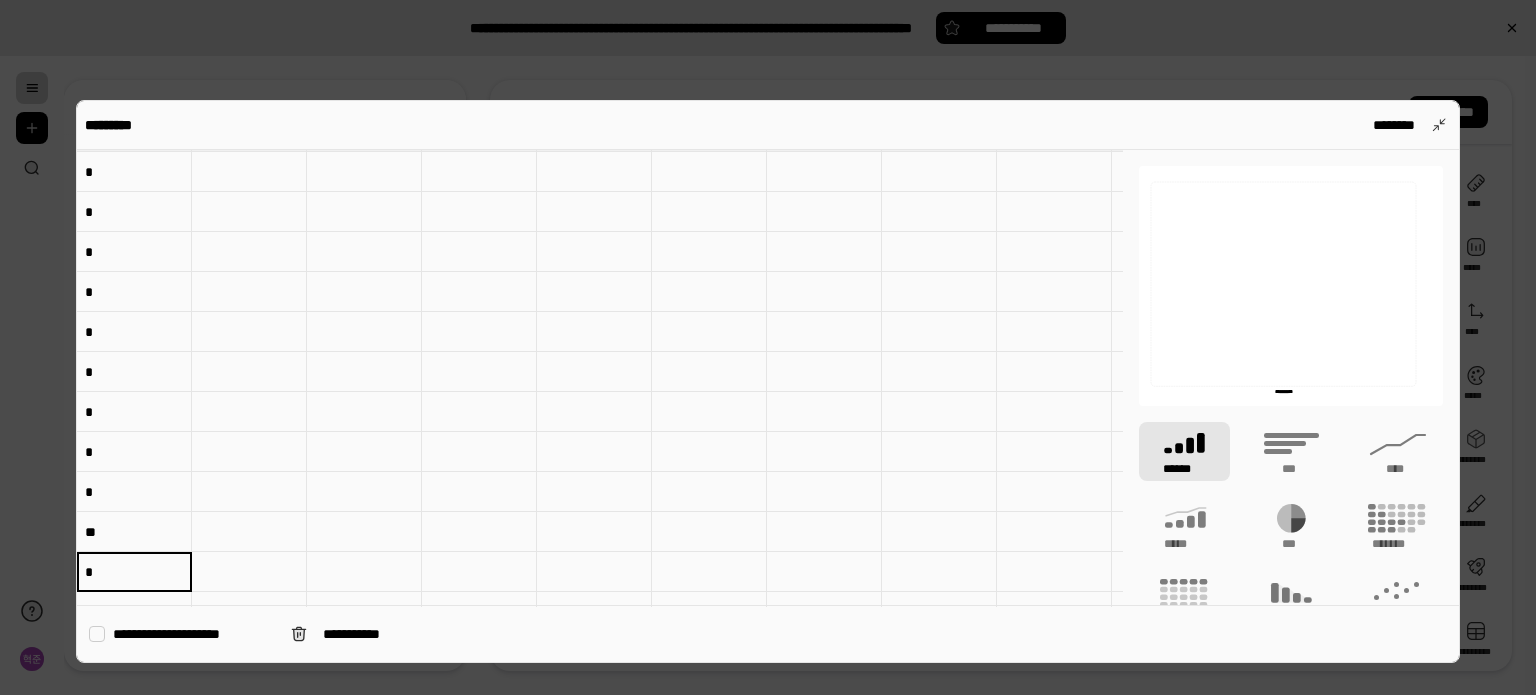 type on "***" 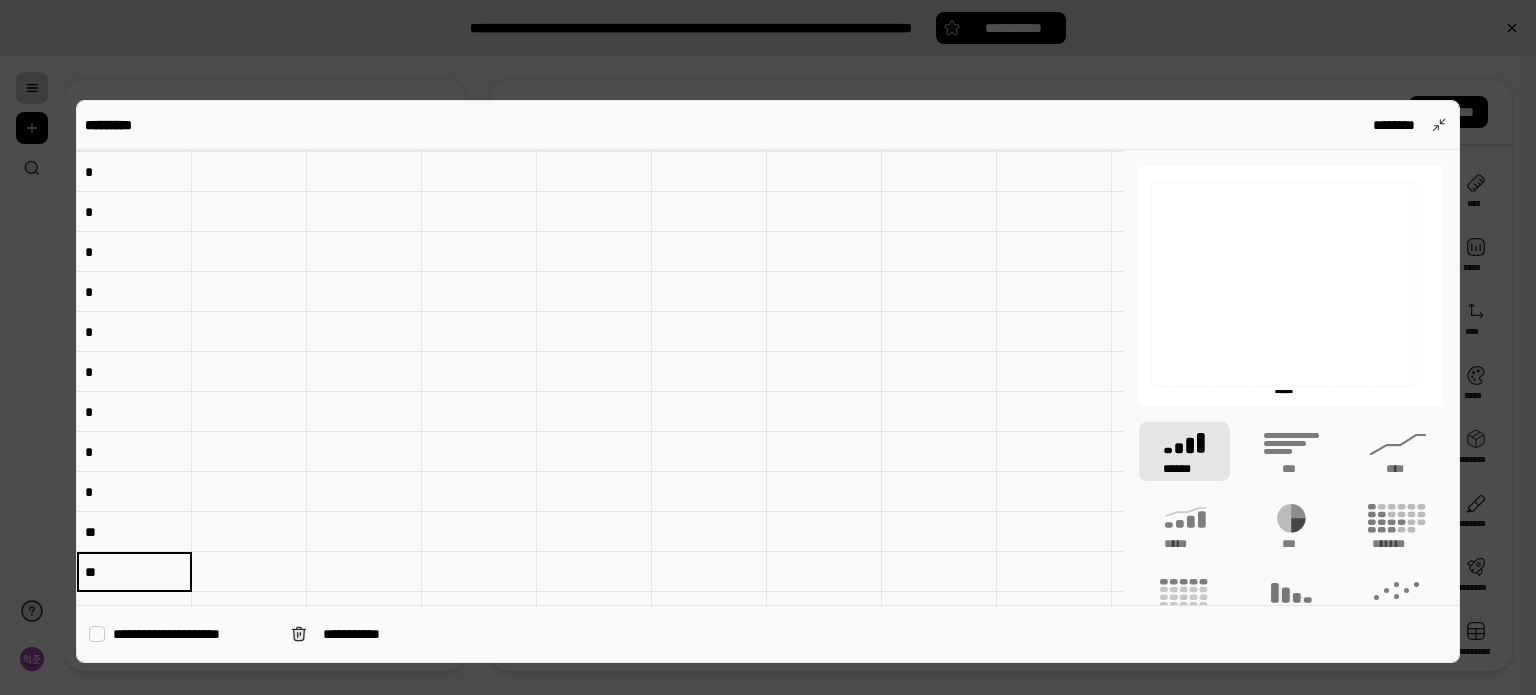 type on "***" 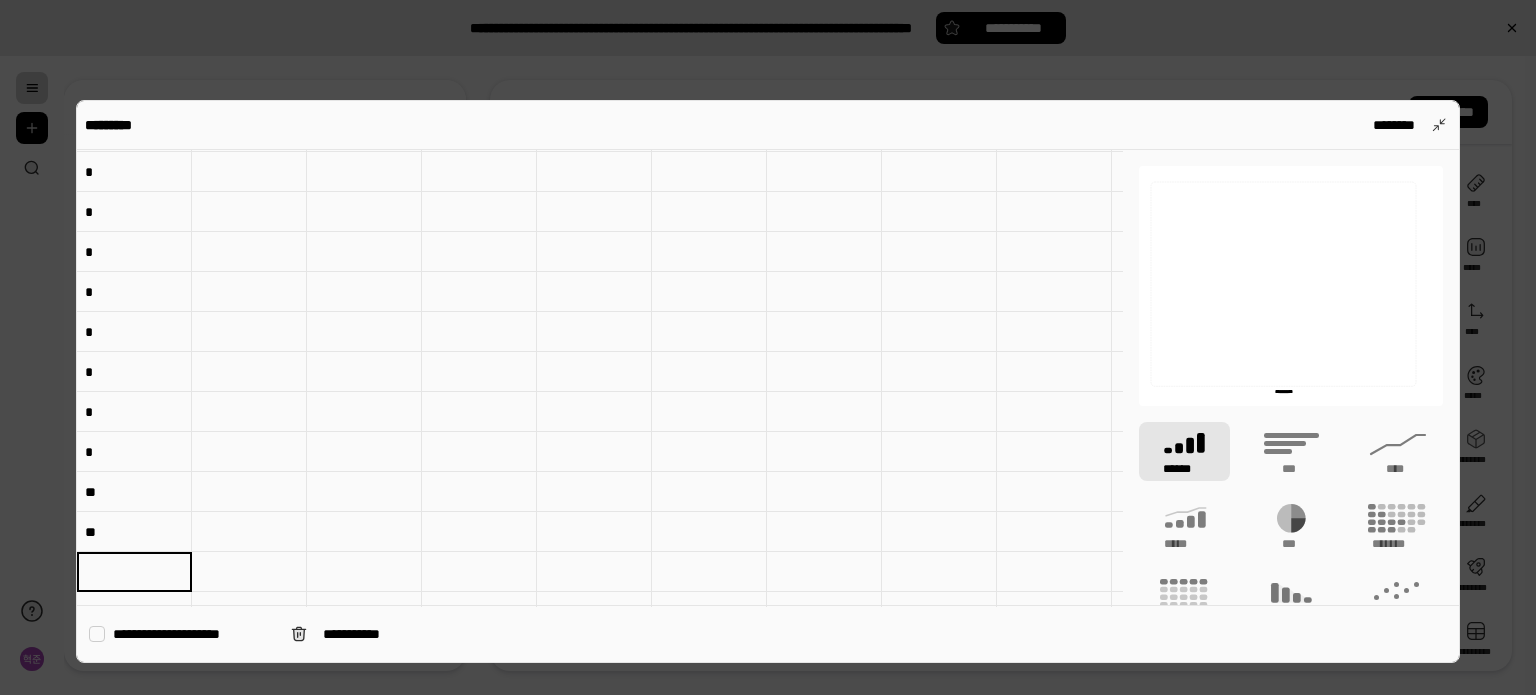 type on "*" 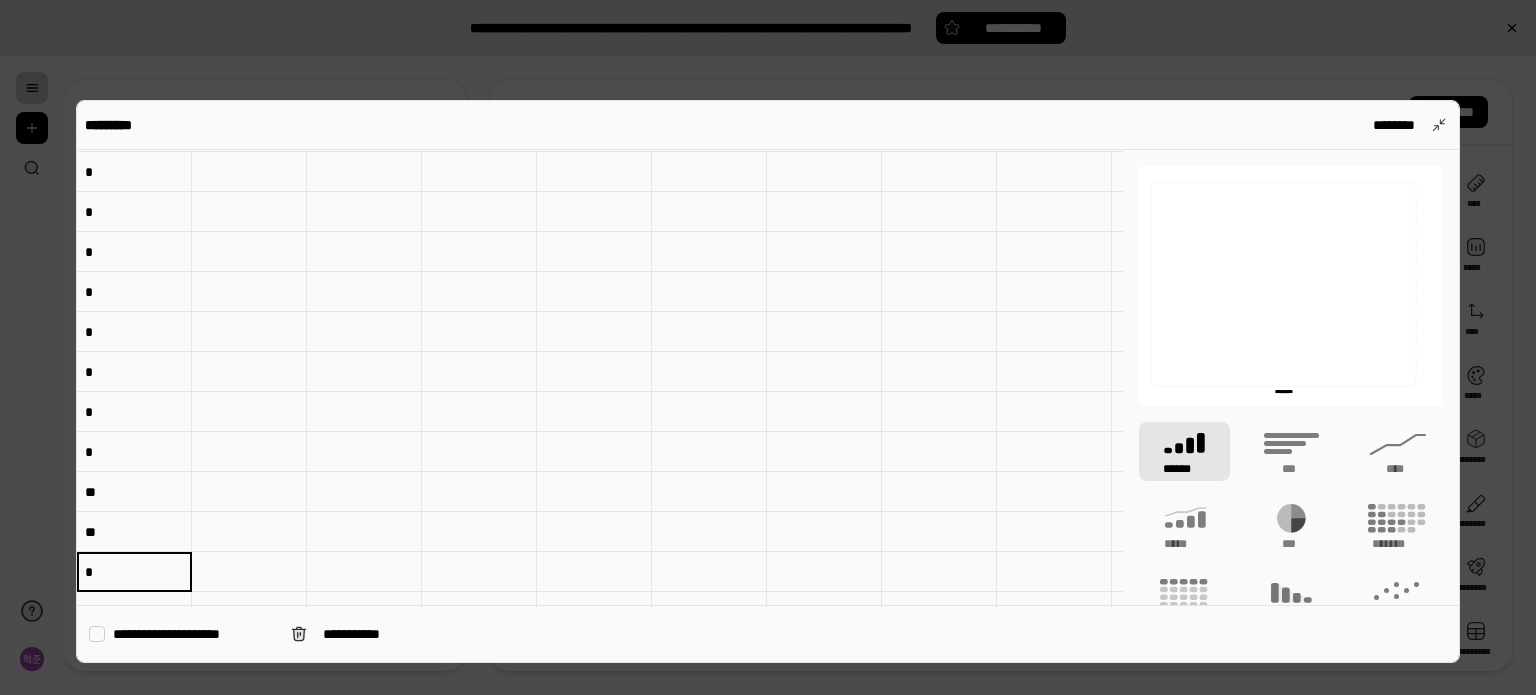 type on "***" 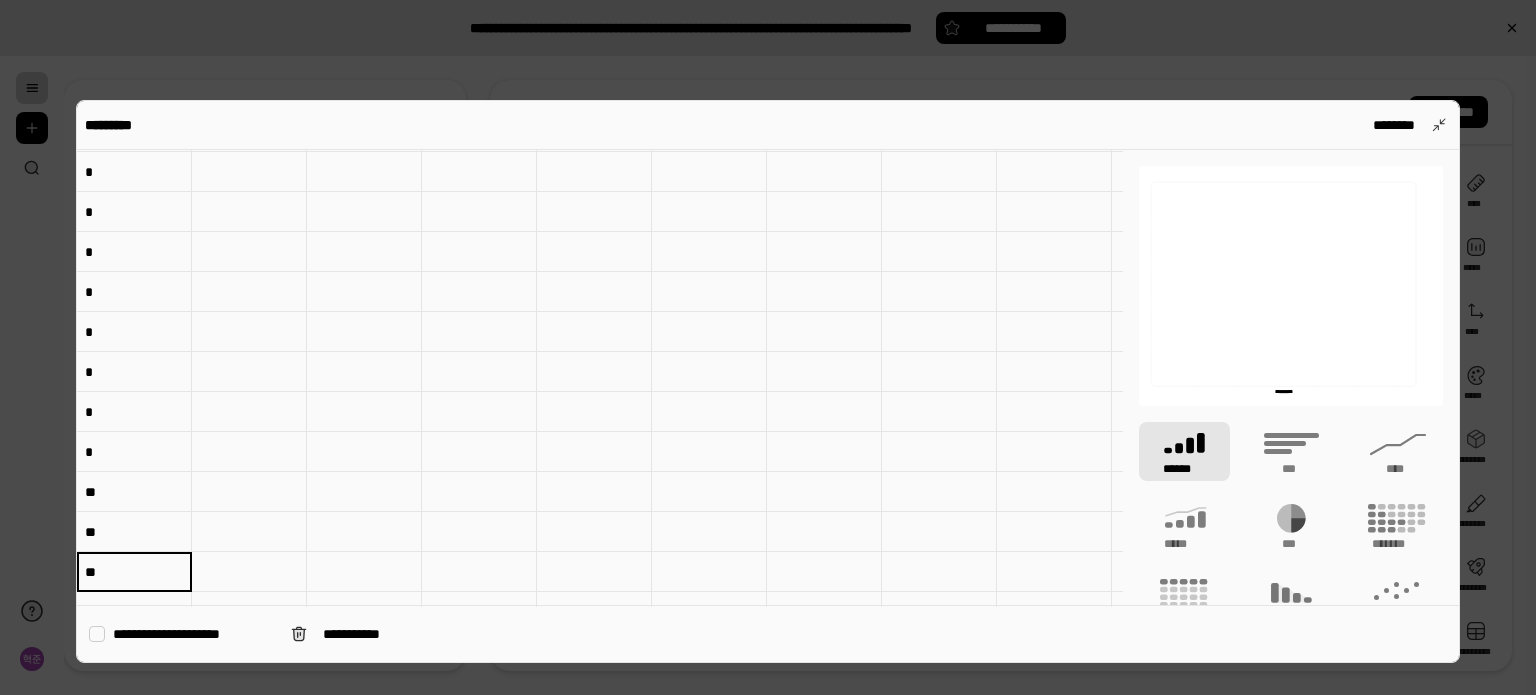 type on "**" 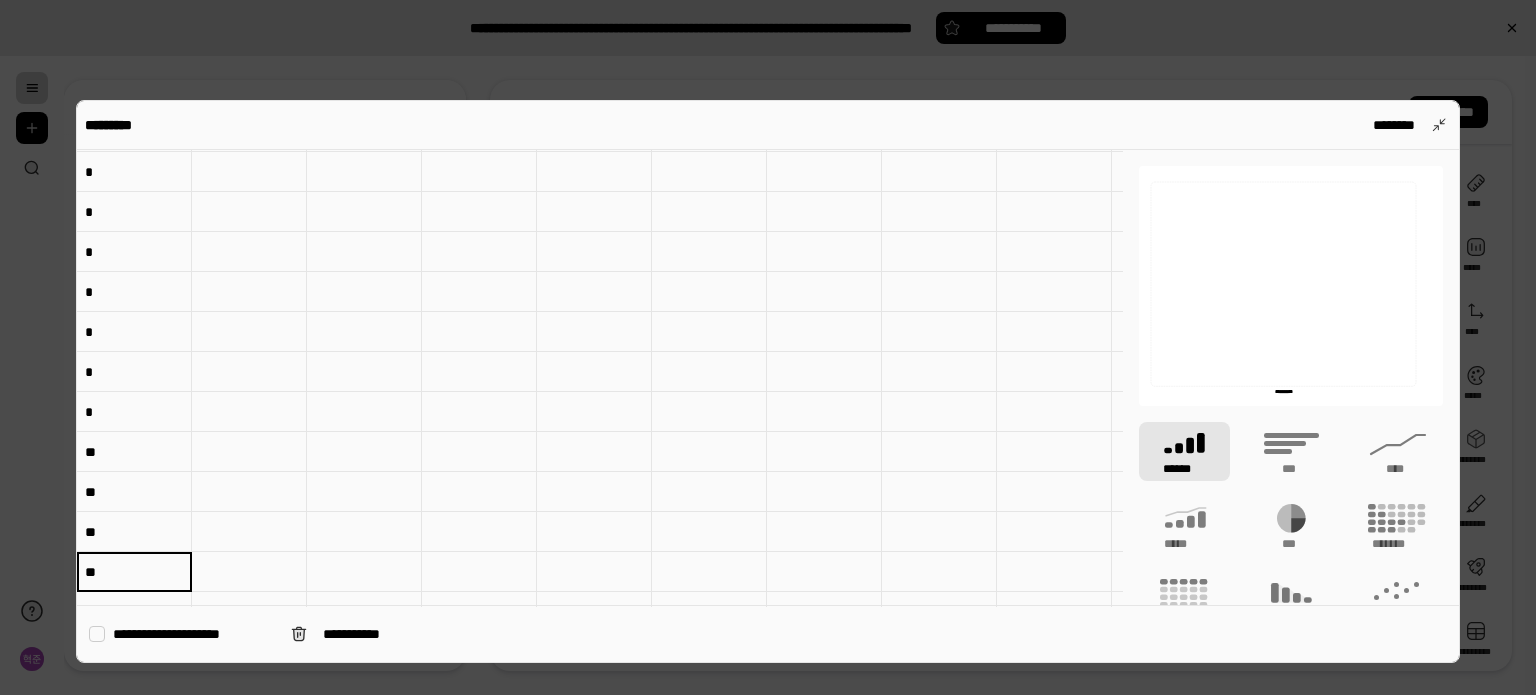 type on "**" 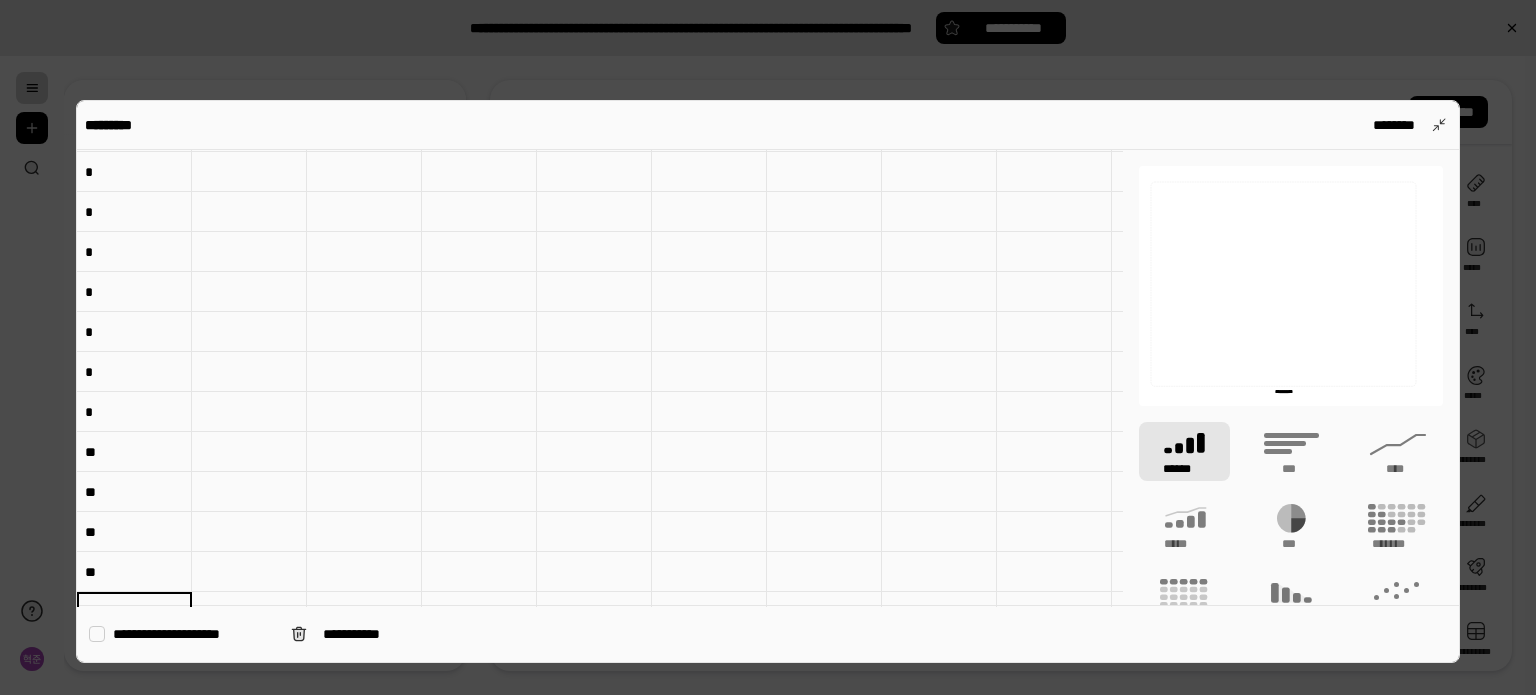 scroll, scrollTop: 158, scrollLeft: 0, axis: vertical 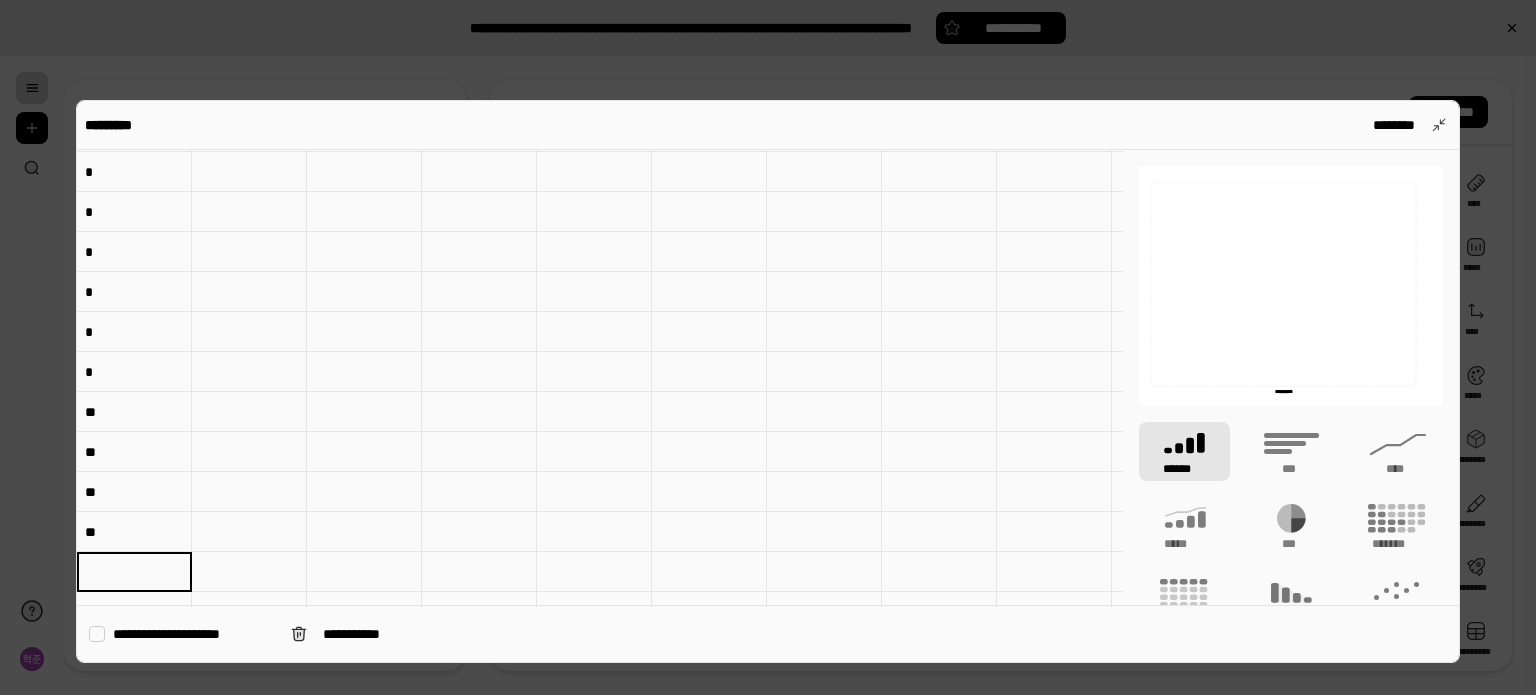 type on "***" 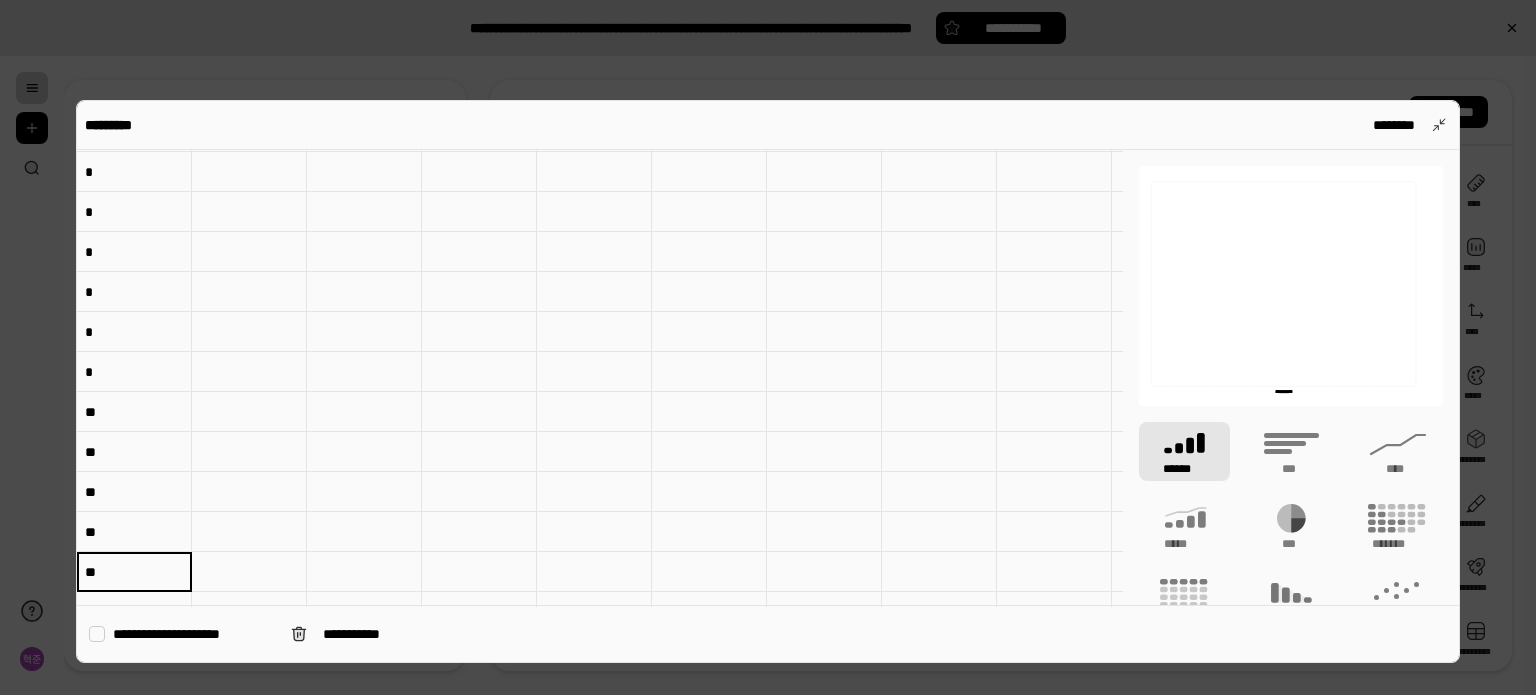 type on "**" 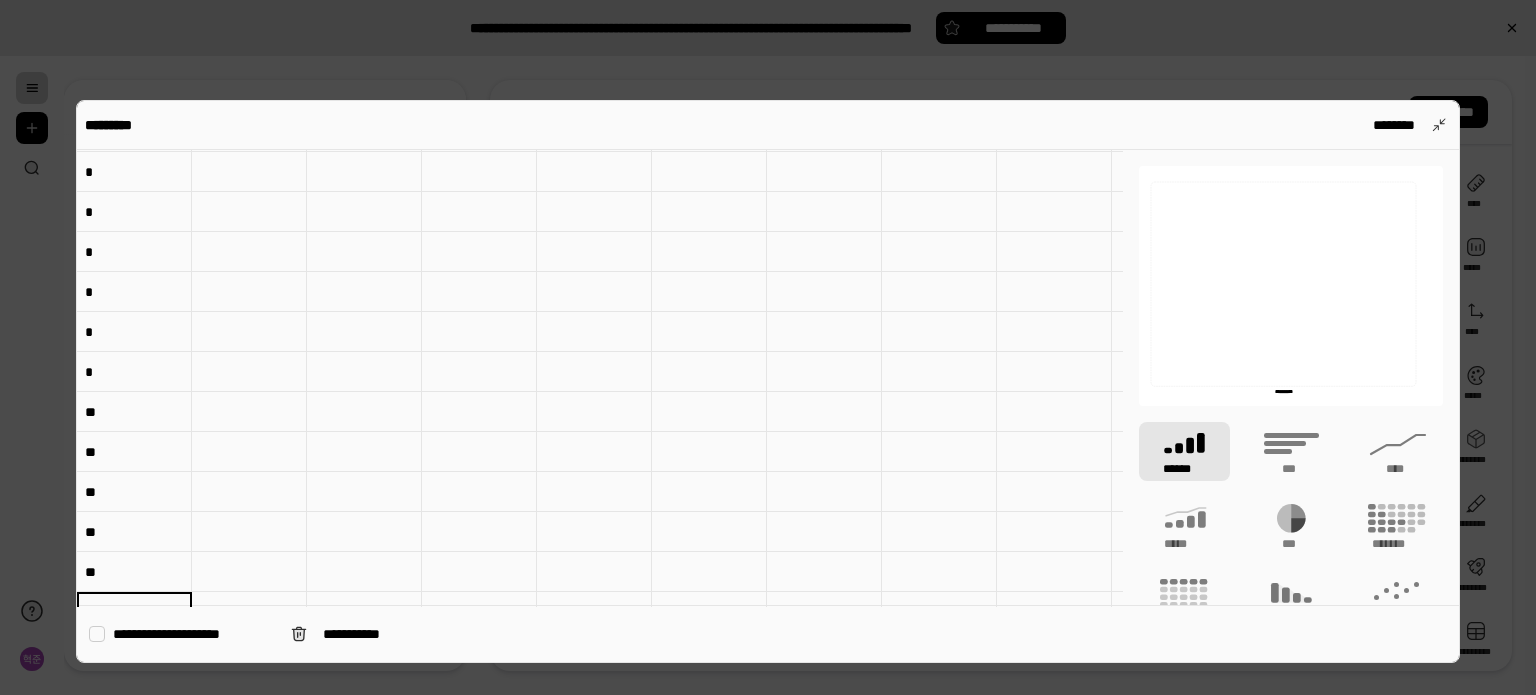 type on "***" 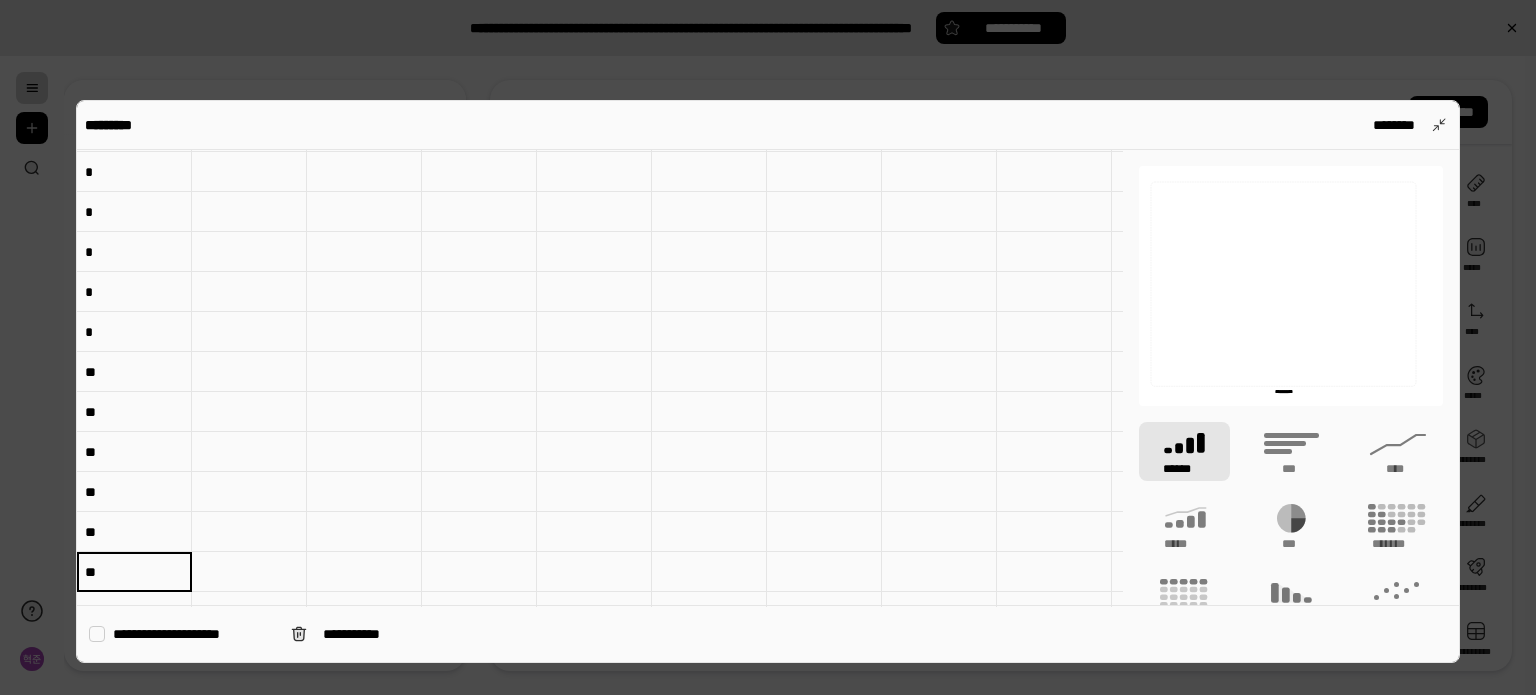 type on "**" 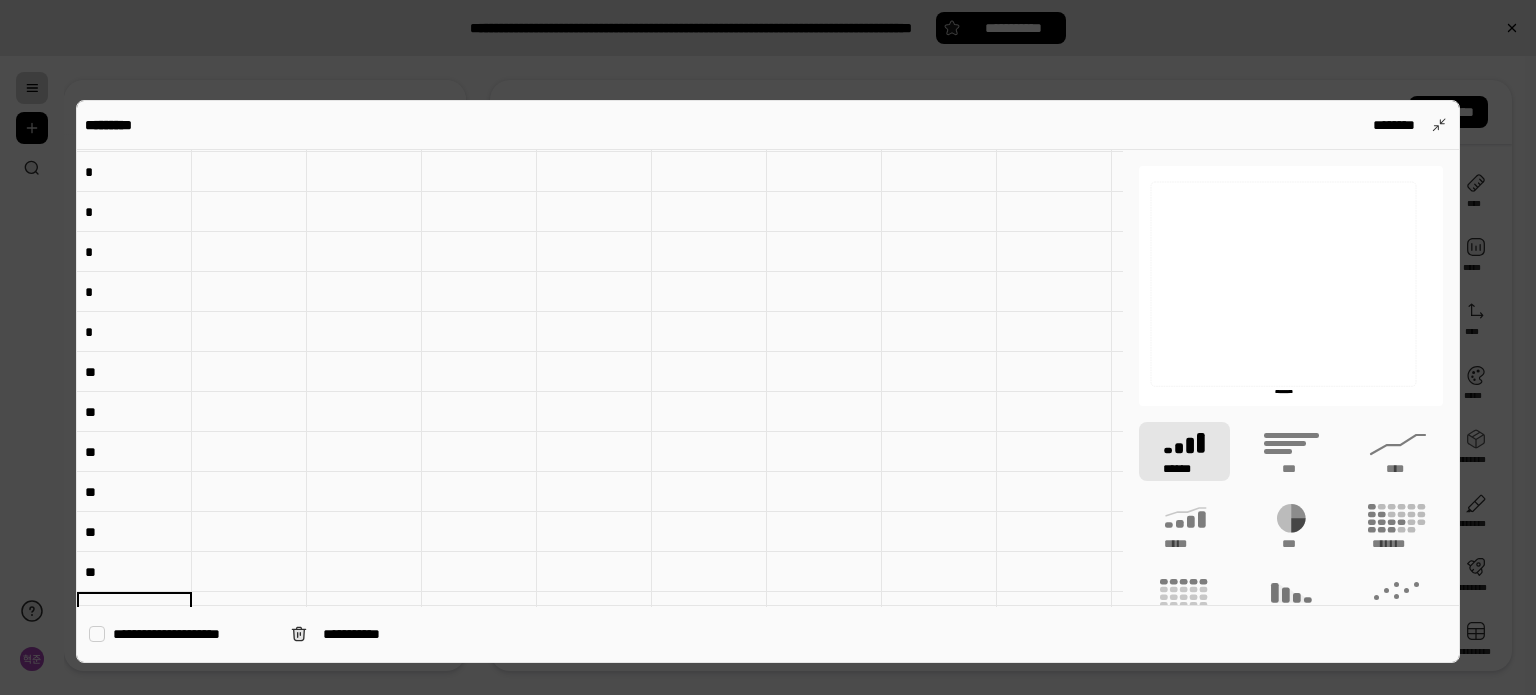 type on "***" 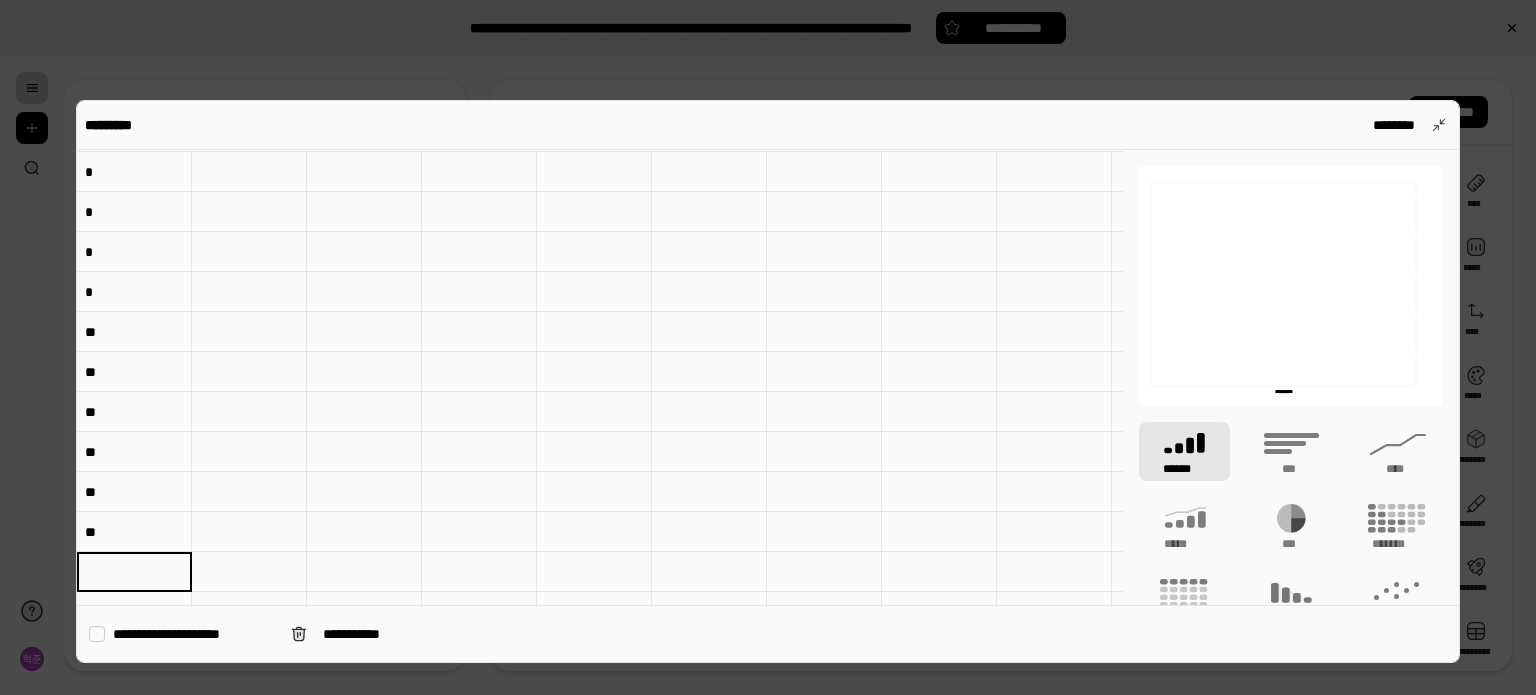 type on "***" 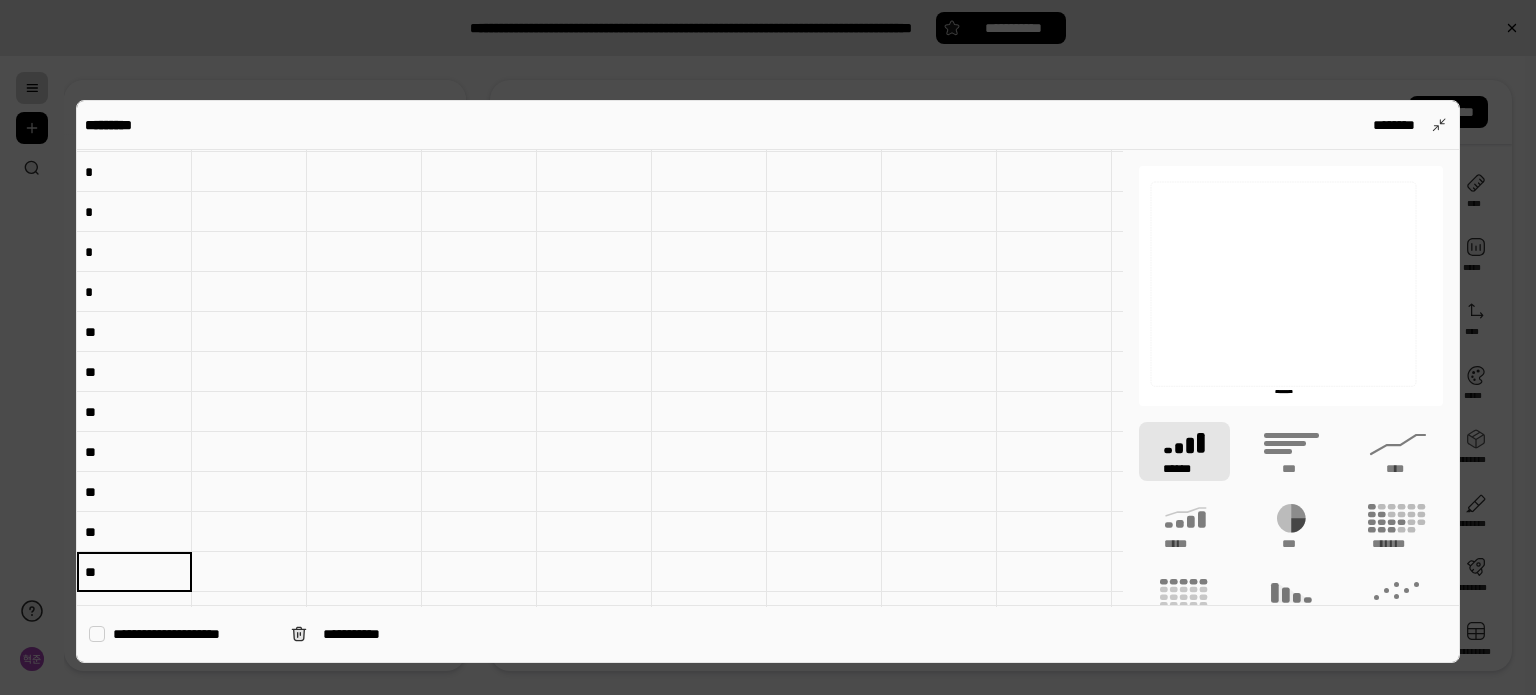 type on "**" 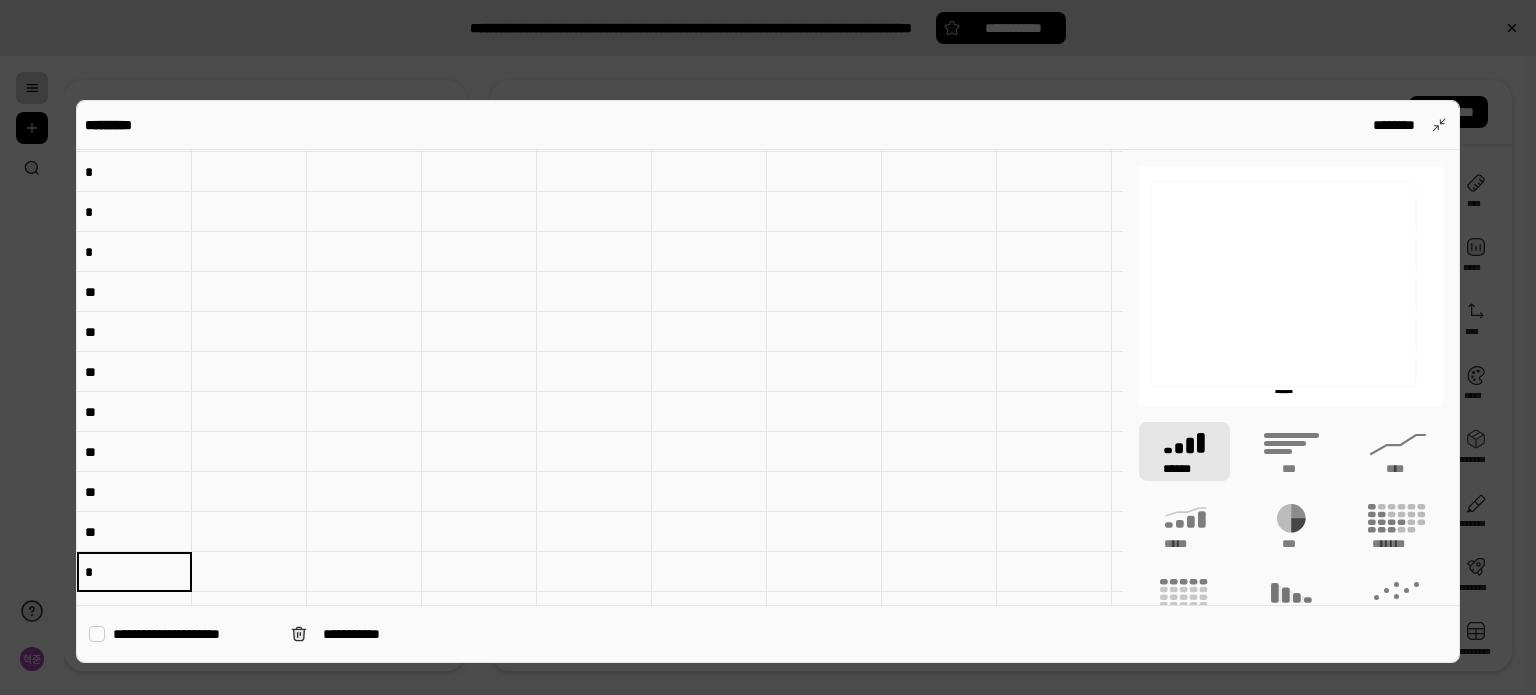 type on "**" 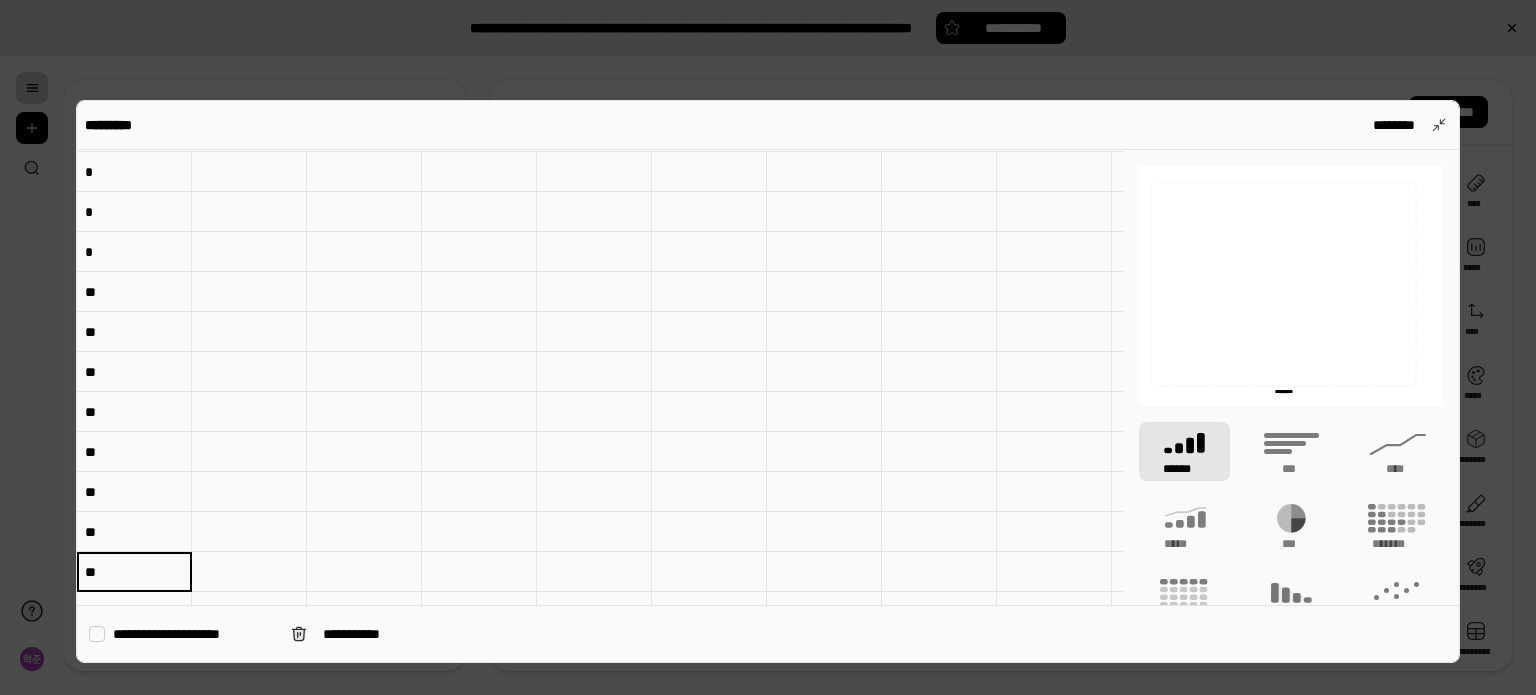 type on "***" 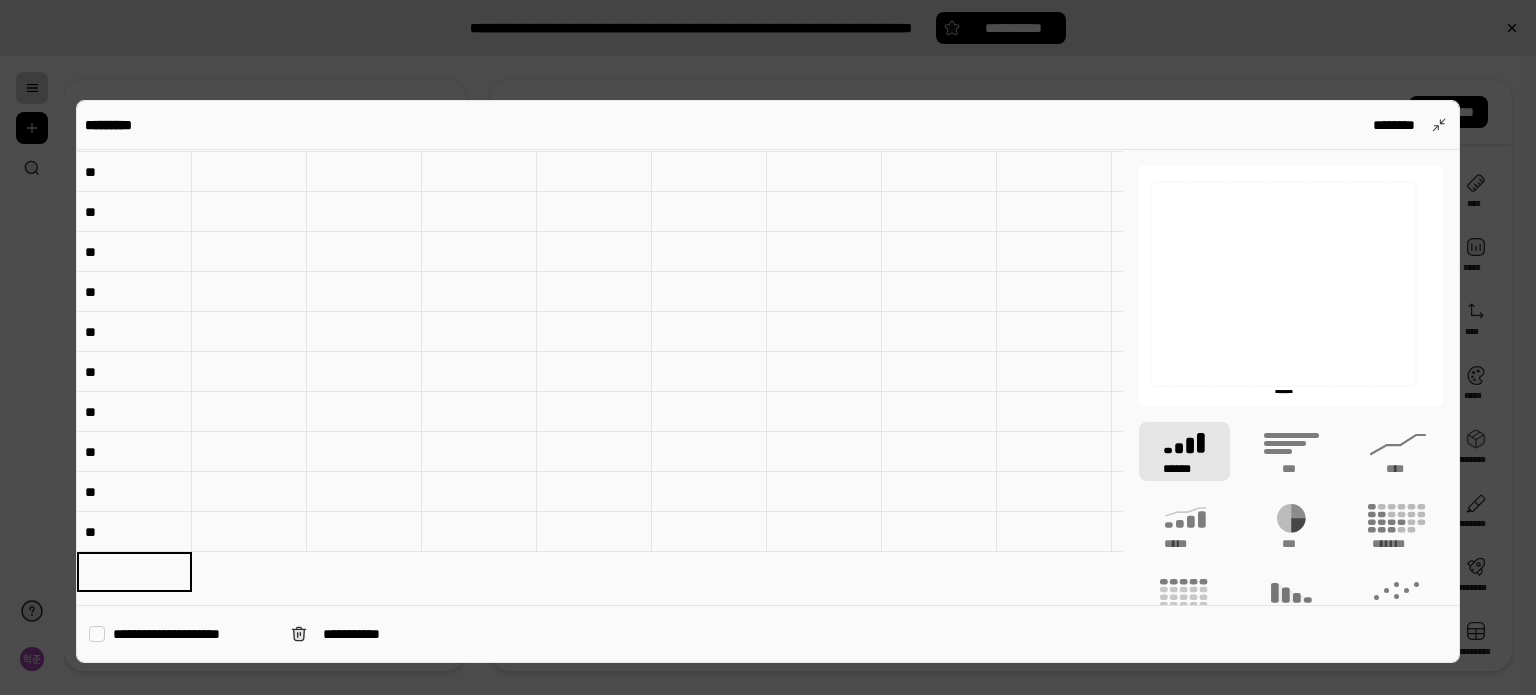 scroll, scrollTop: 0, scrollLeft: 0, axis: both 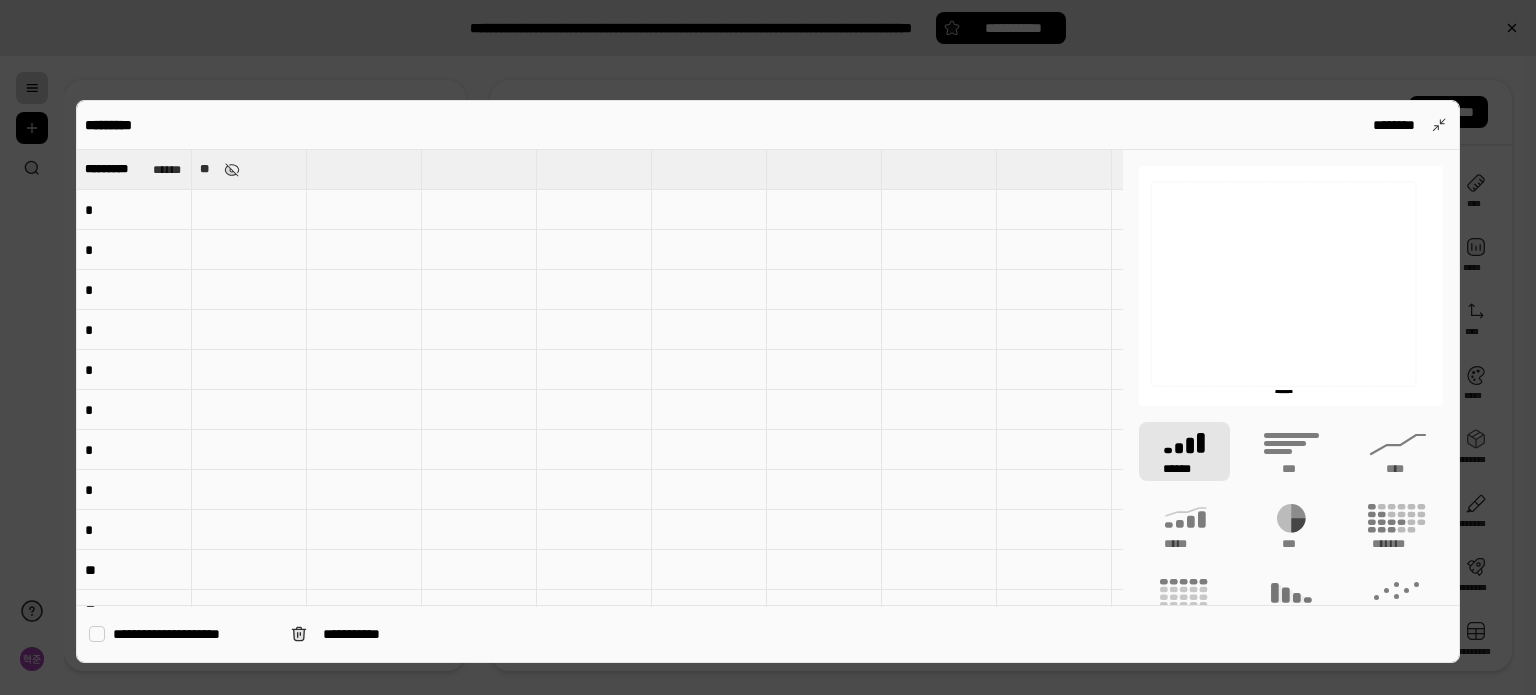 click at bounding box center [249, 210] 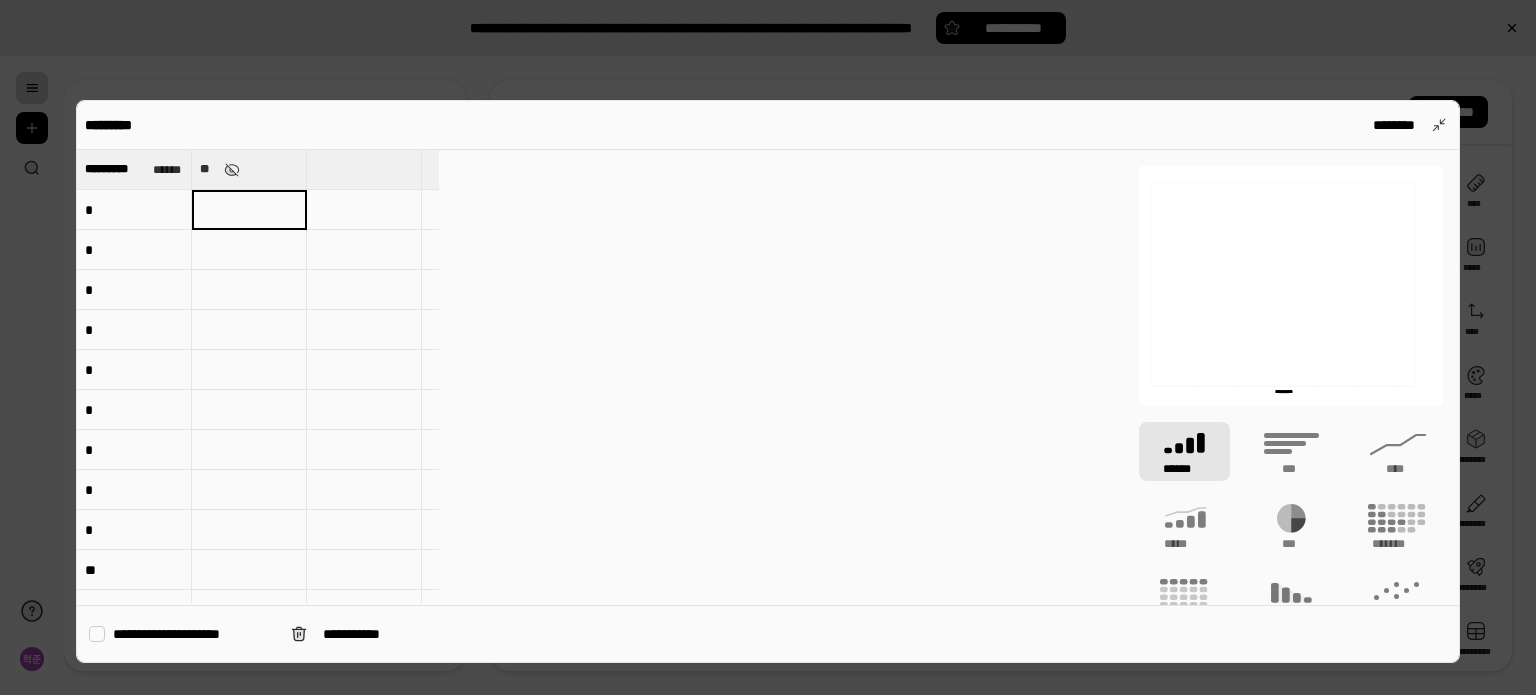 scroll, scrollTop: 113, scrollLeft: 0, axis: vertical 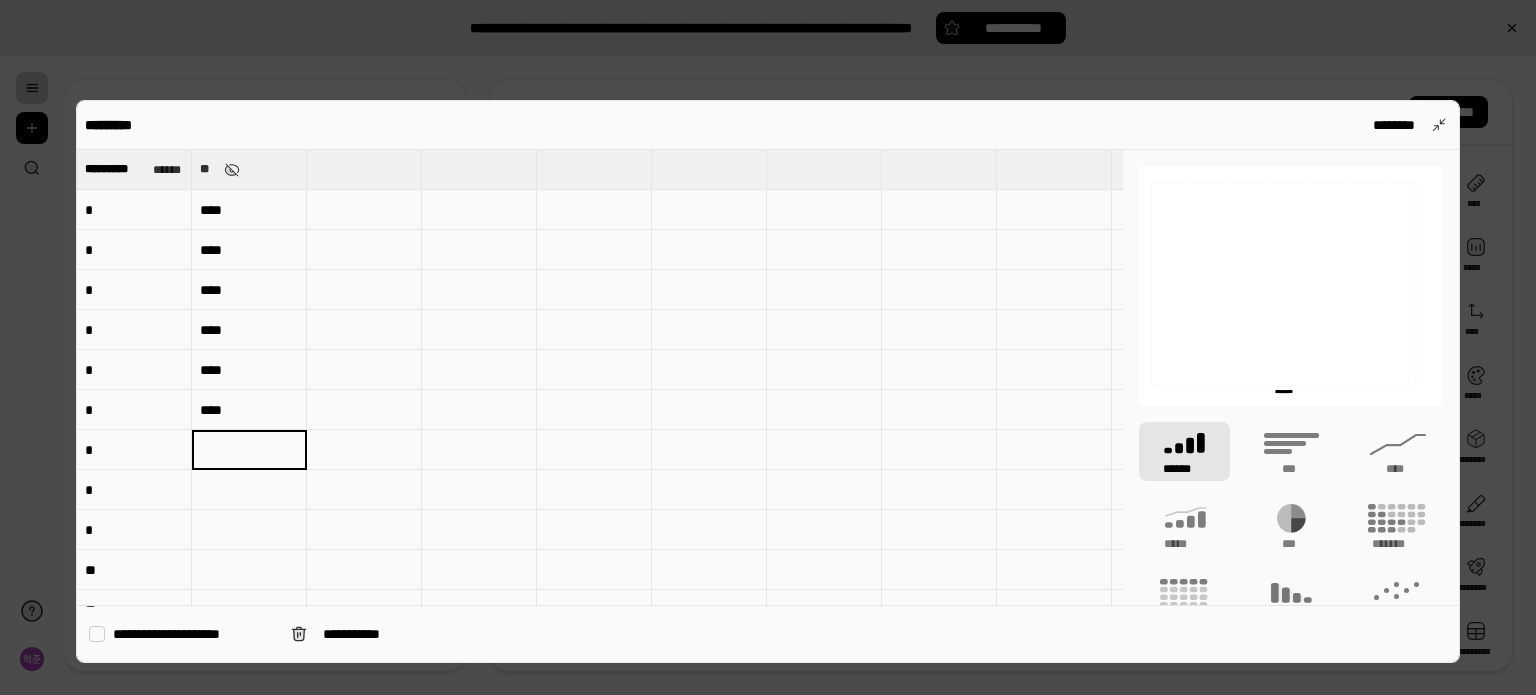 click on "*" at bounding box center [134, 210] 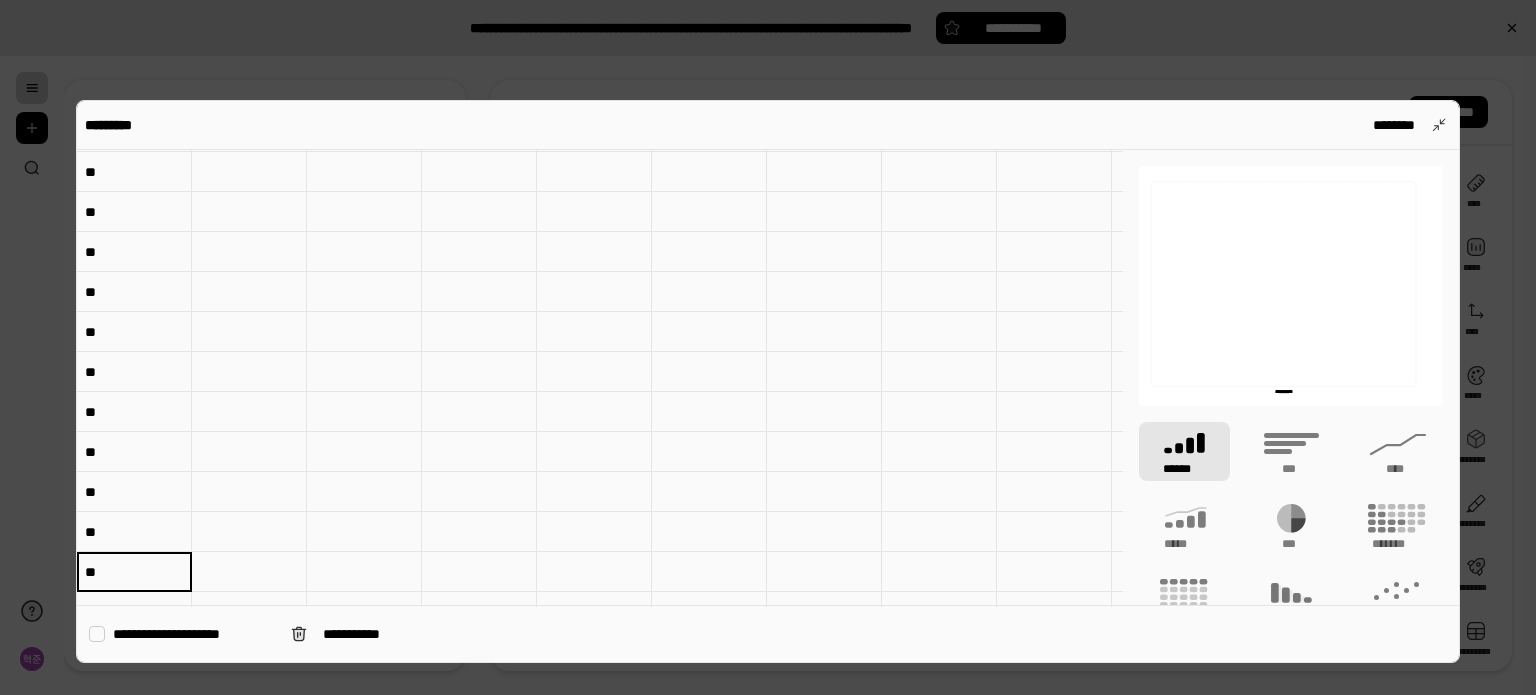 scroll, scrollTop: 0, scrollLeft: 0, axis: both 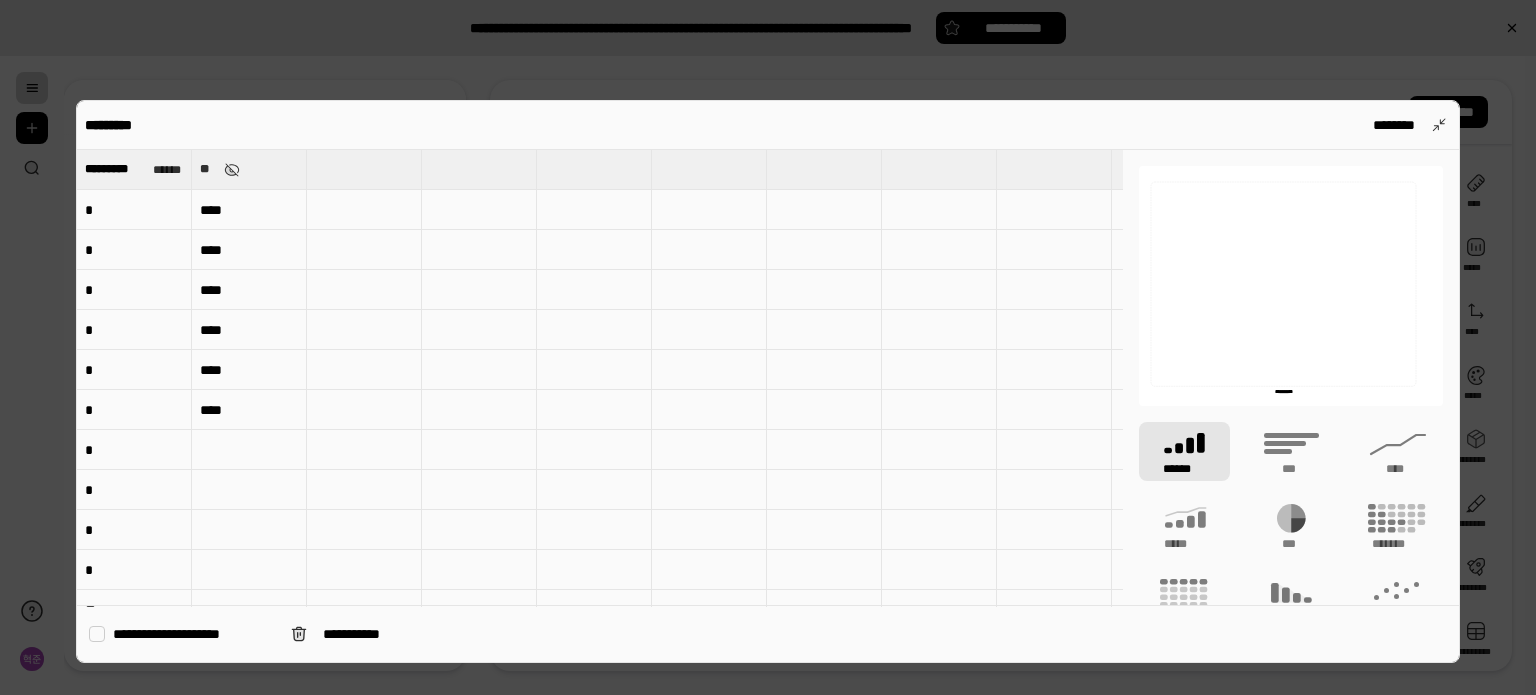 click on "****" at bounding box center [249, 410] 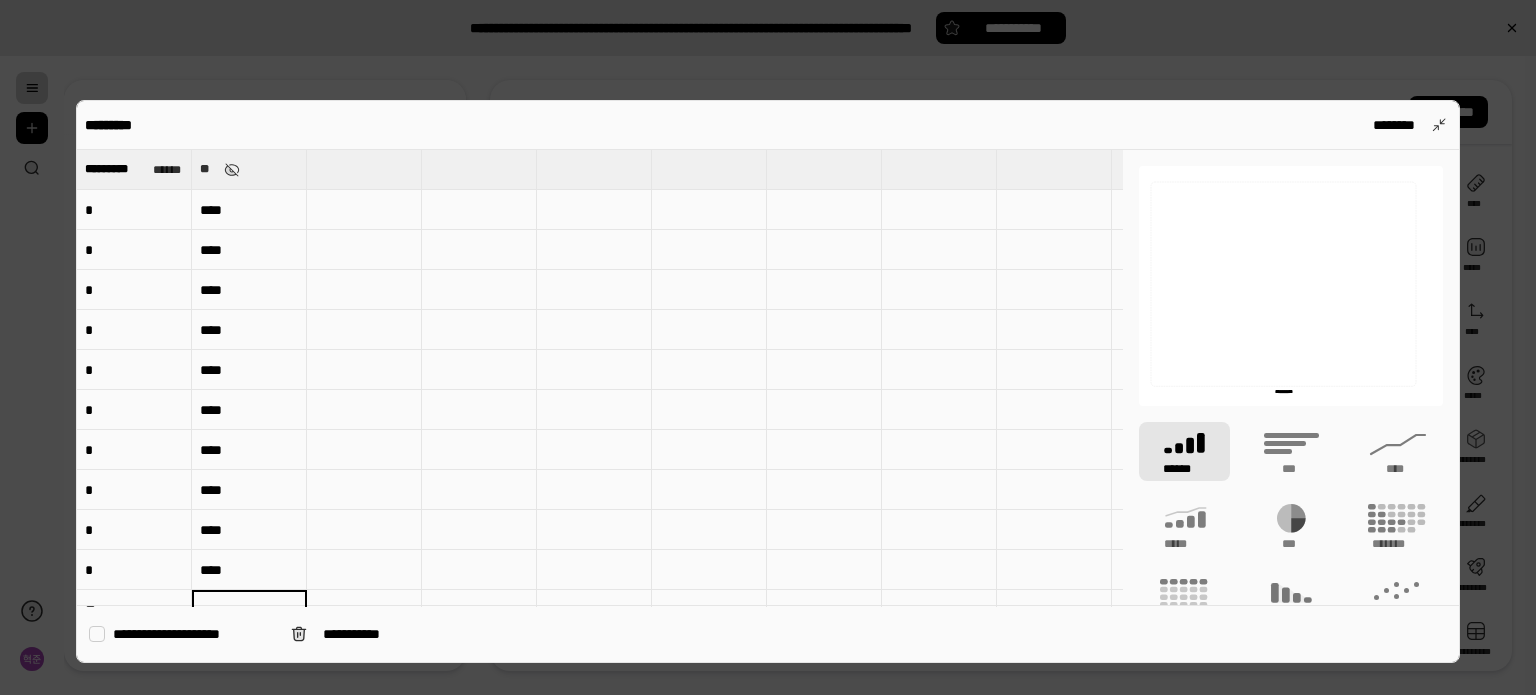 scroll, scrollTop: 38, scrollLeft: 0, axis: vertical 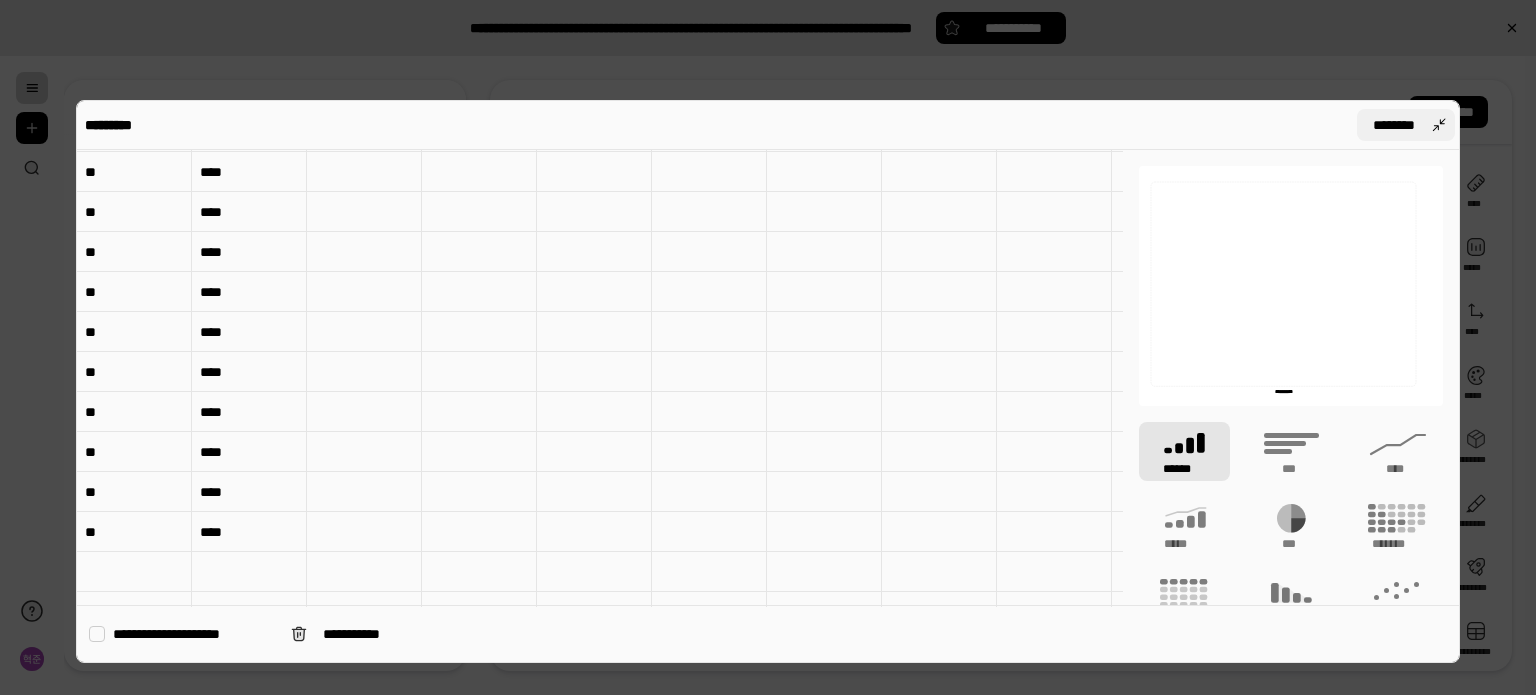 click on "********" at bounding box center [1394, 125] 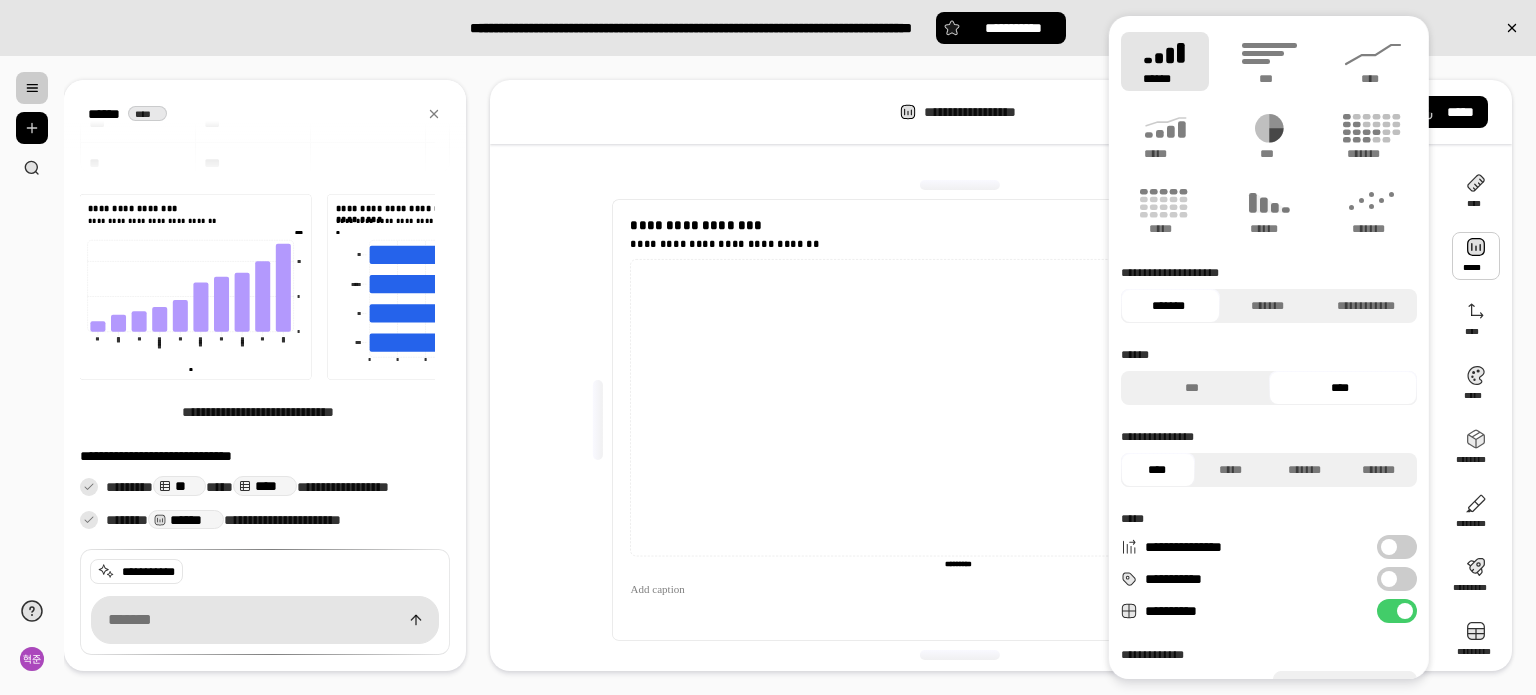 click at bounding box center [1476, 256] 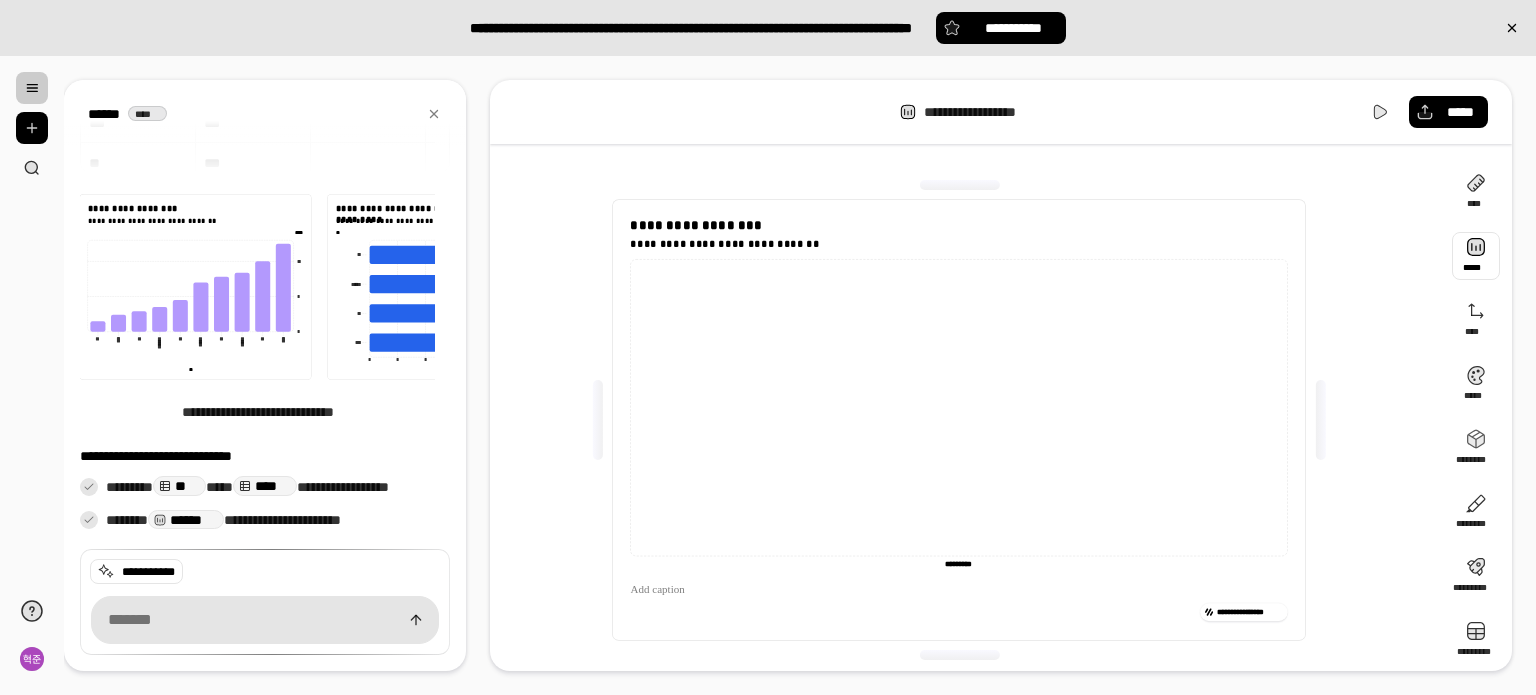 click at bounding box center (1476, 256) 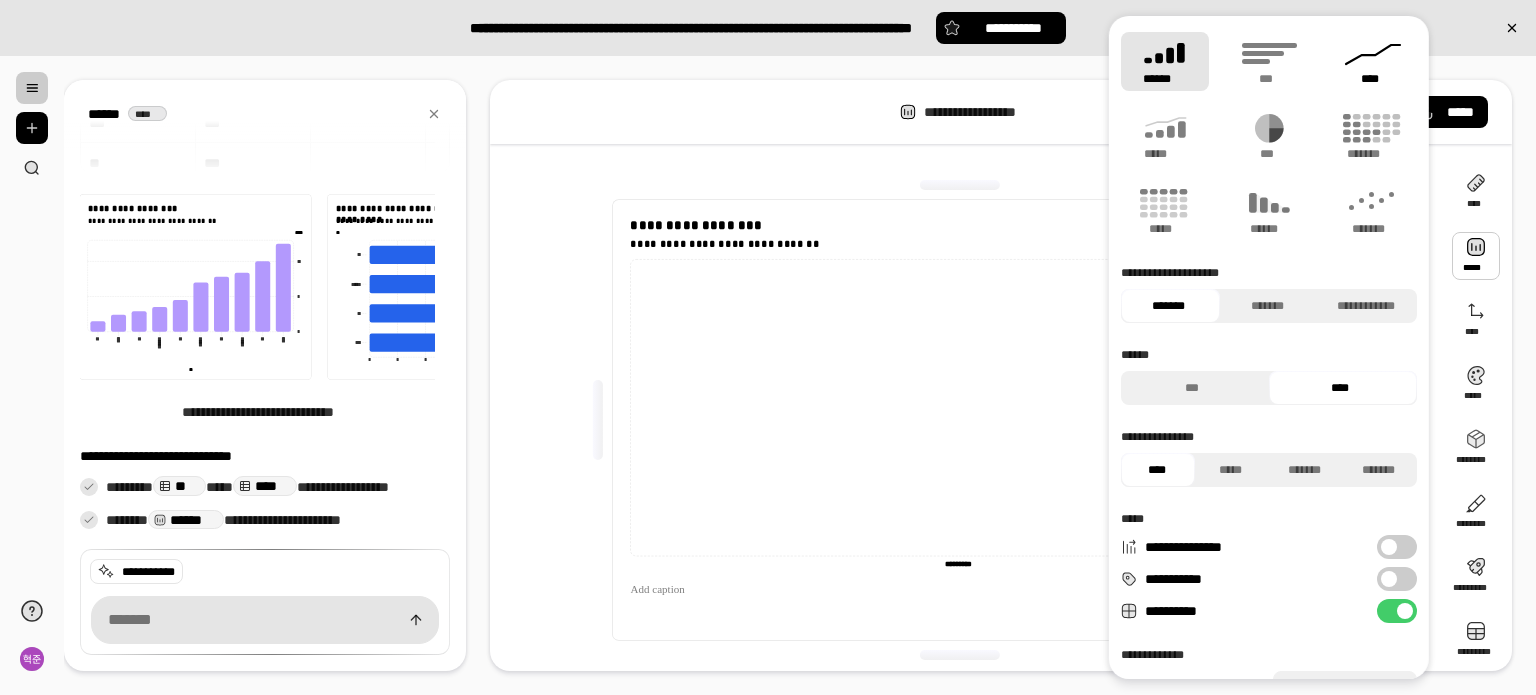 click 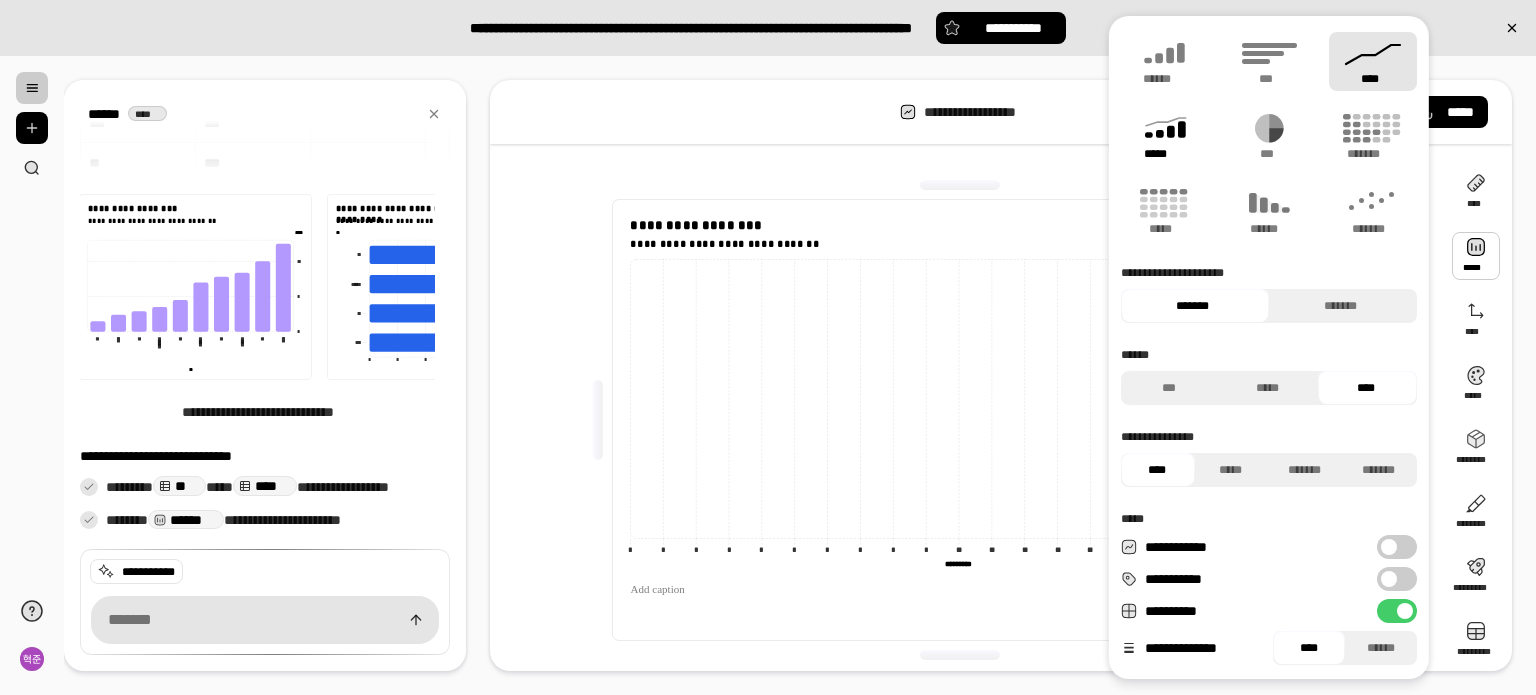 click 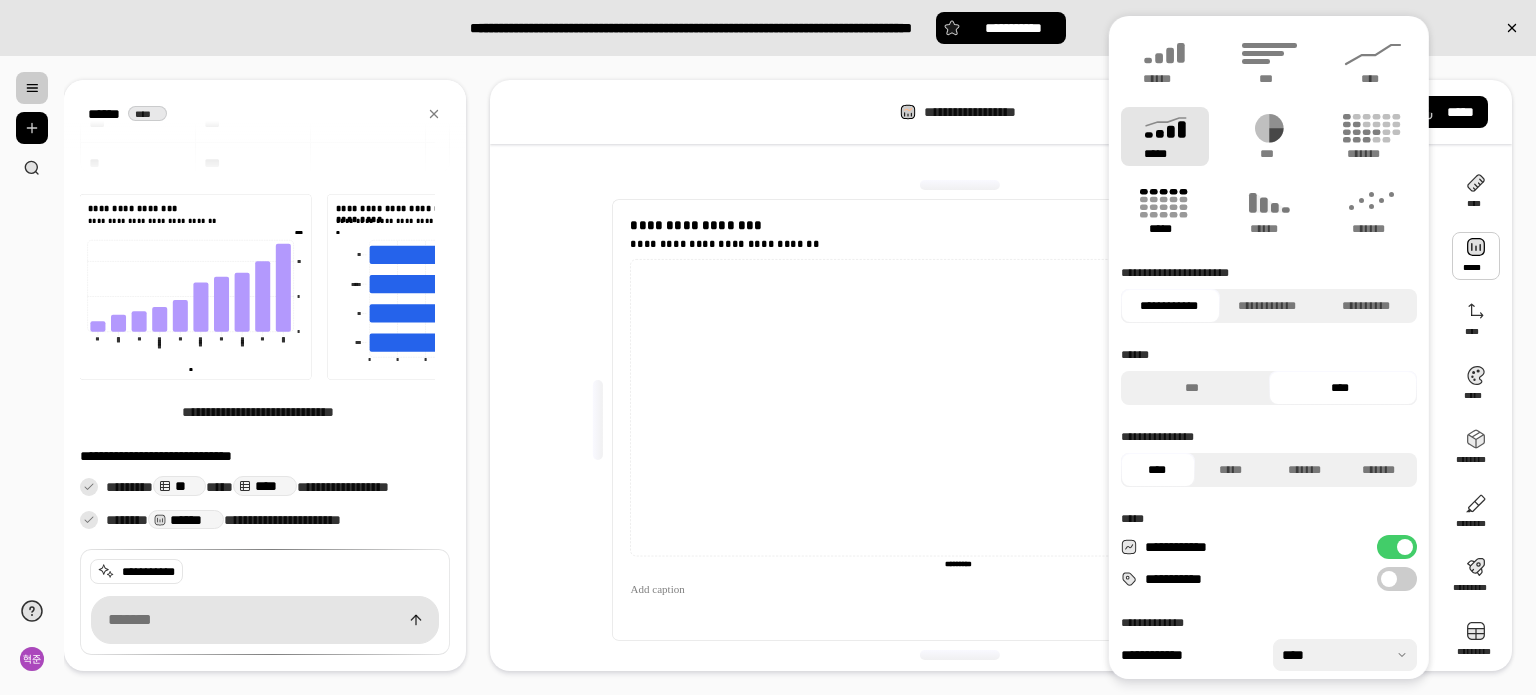 click 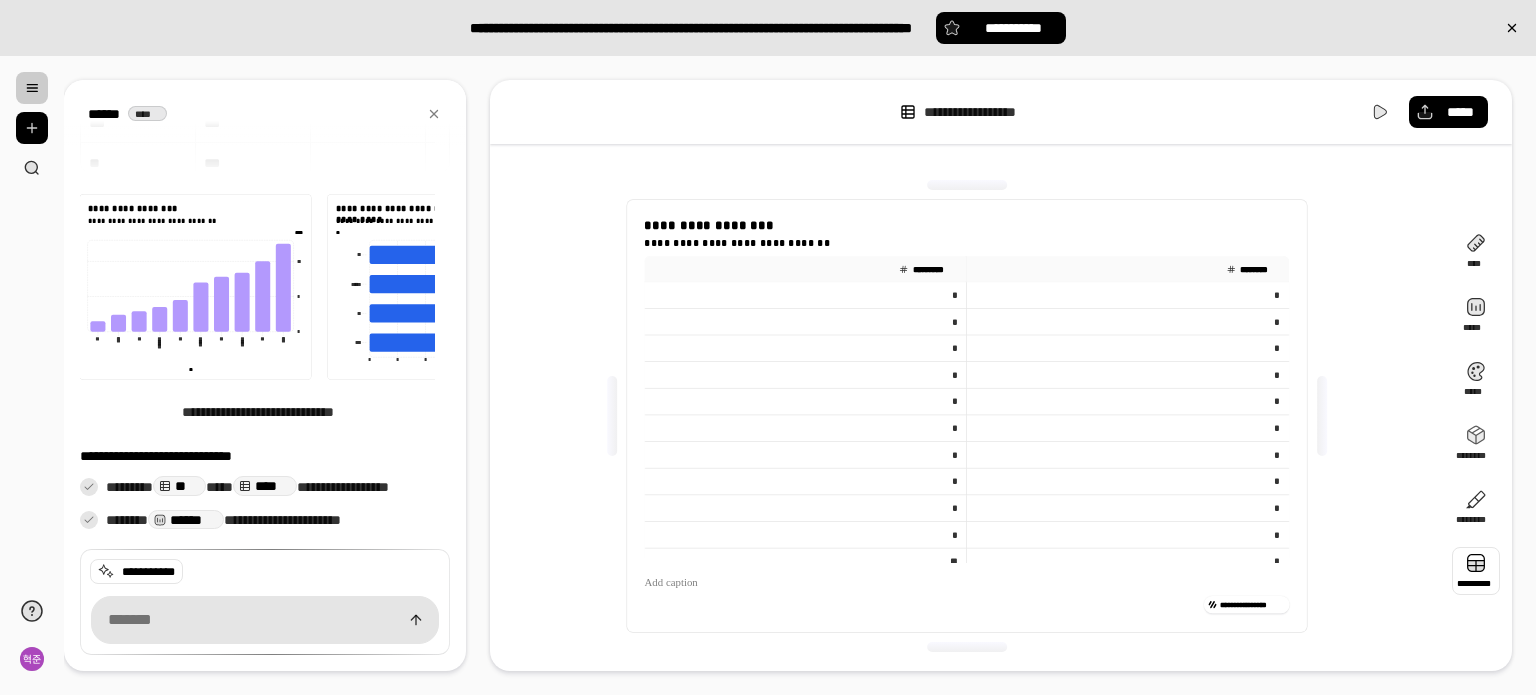 click at bounding box center (1476, 571) 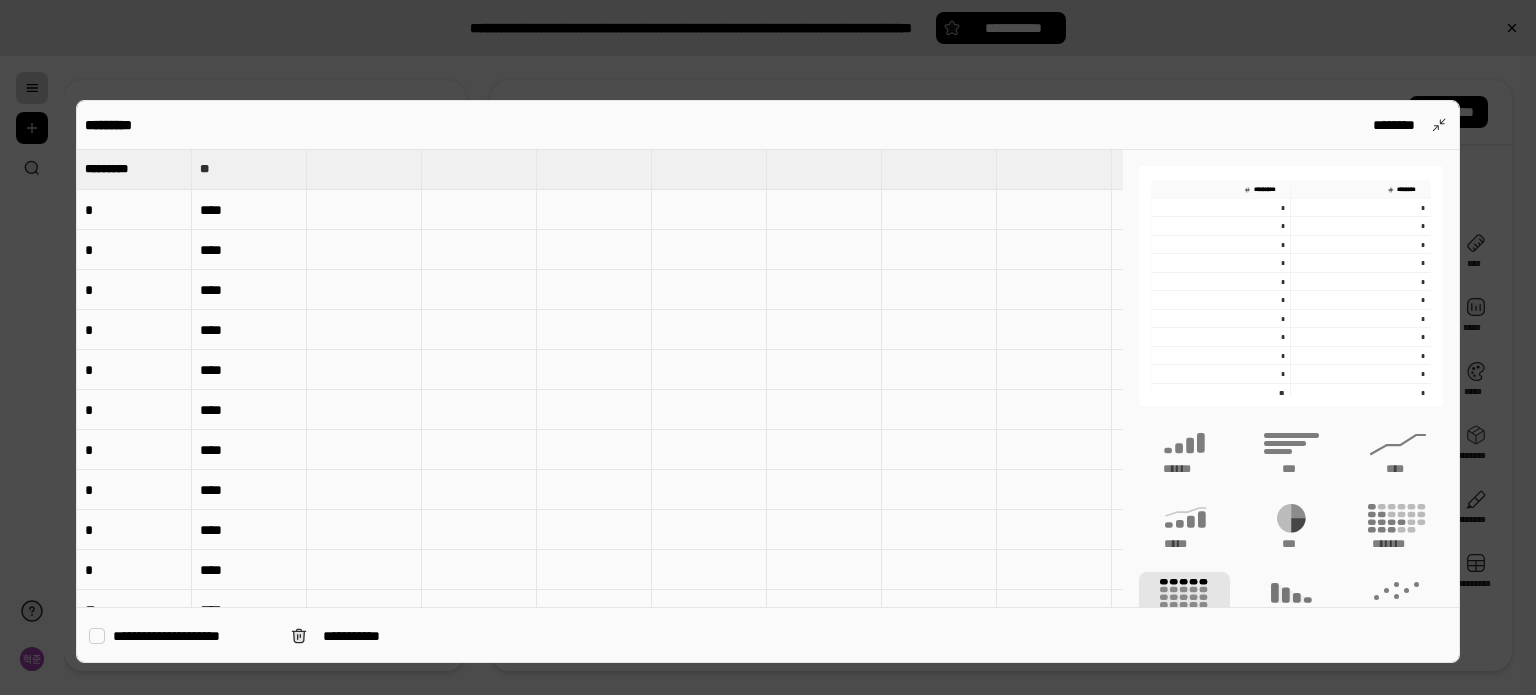 scroll, scrollTop: 183, scrollLeft: 0, axis: vertical 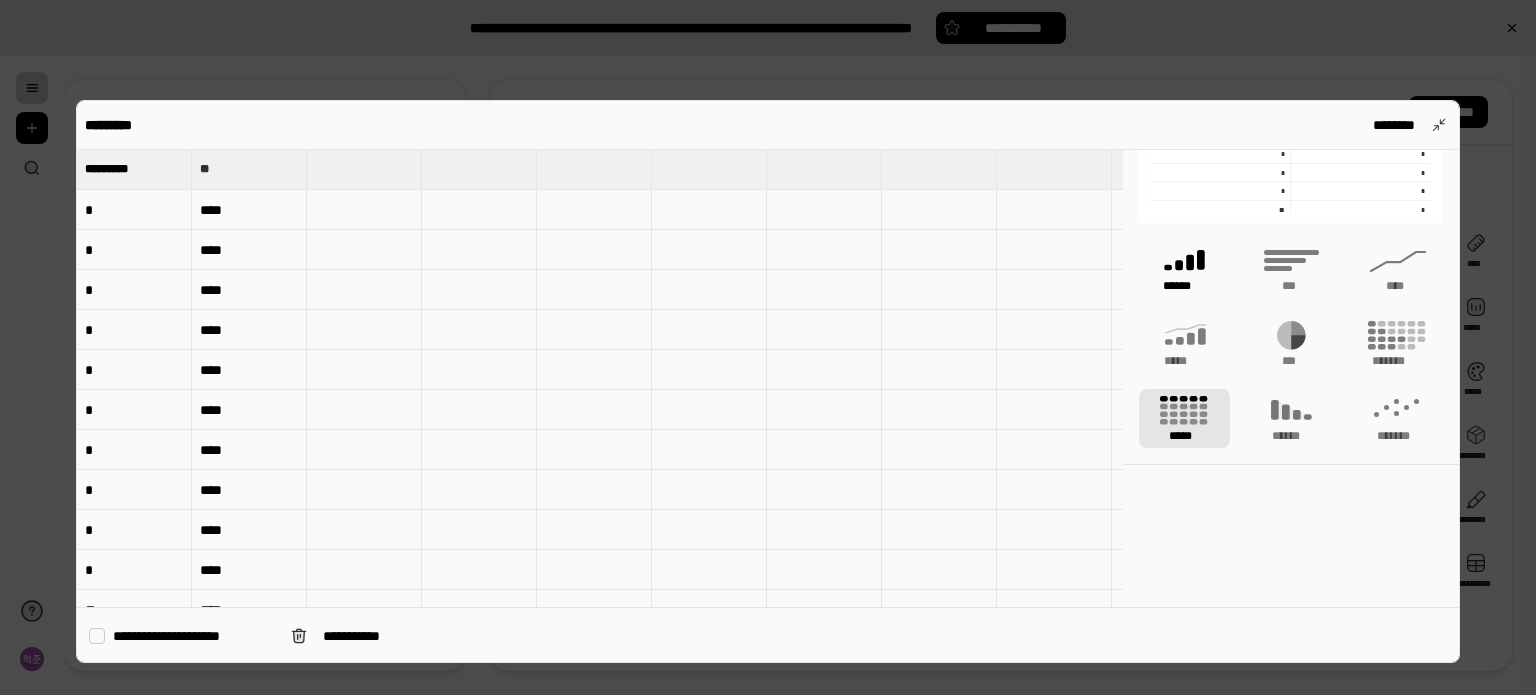 click on "******" at bounding box center [1185, 286] 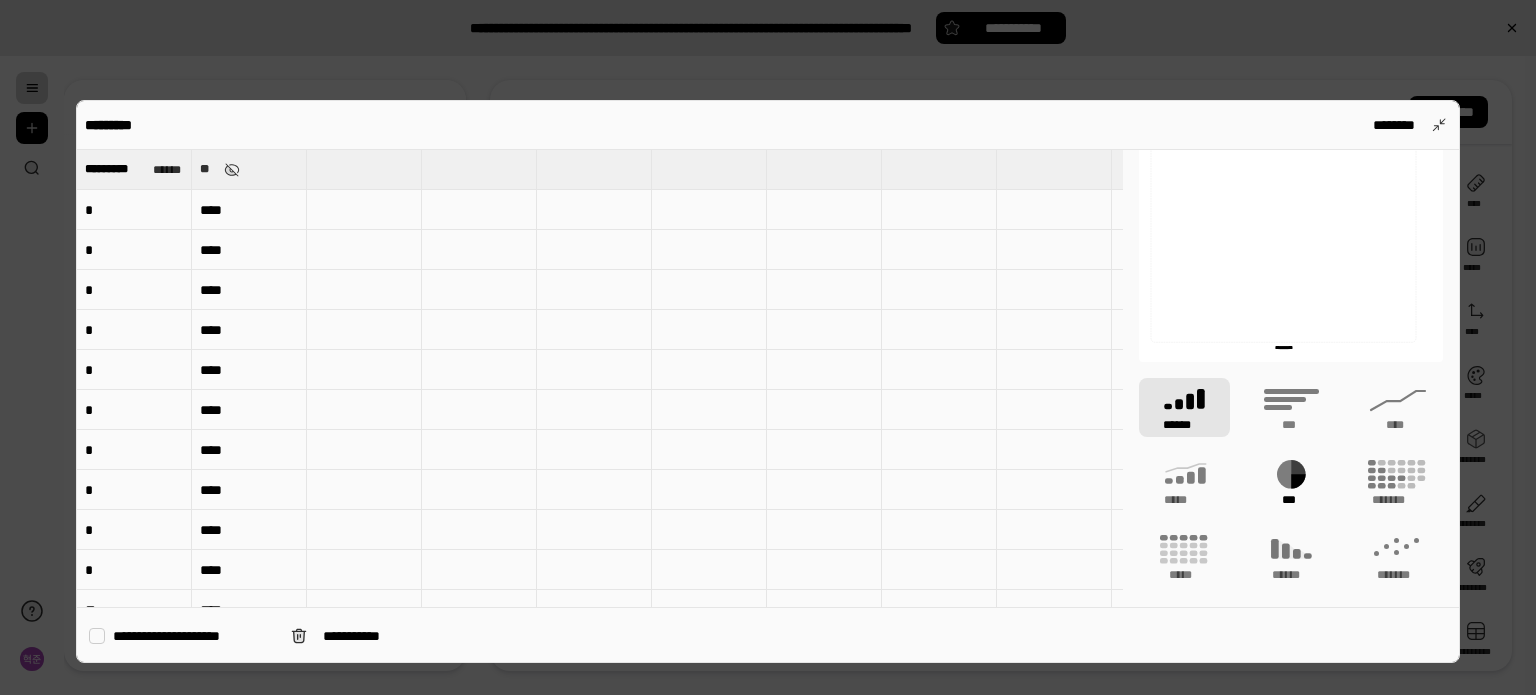 scroll, scrollTop: 43, scrollLeft: 0, axis: vertical 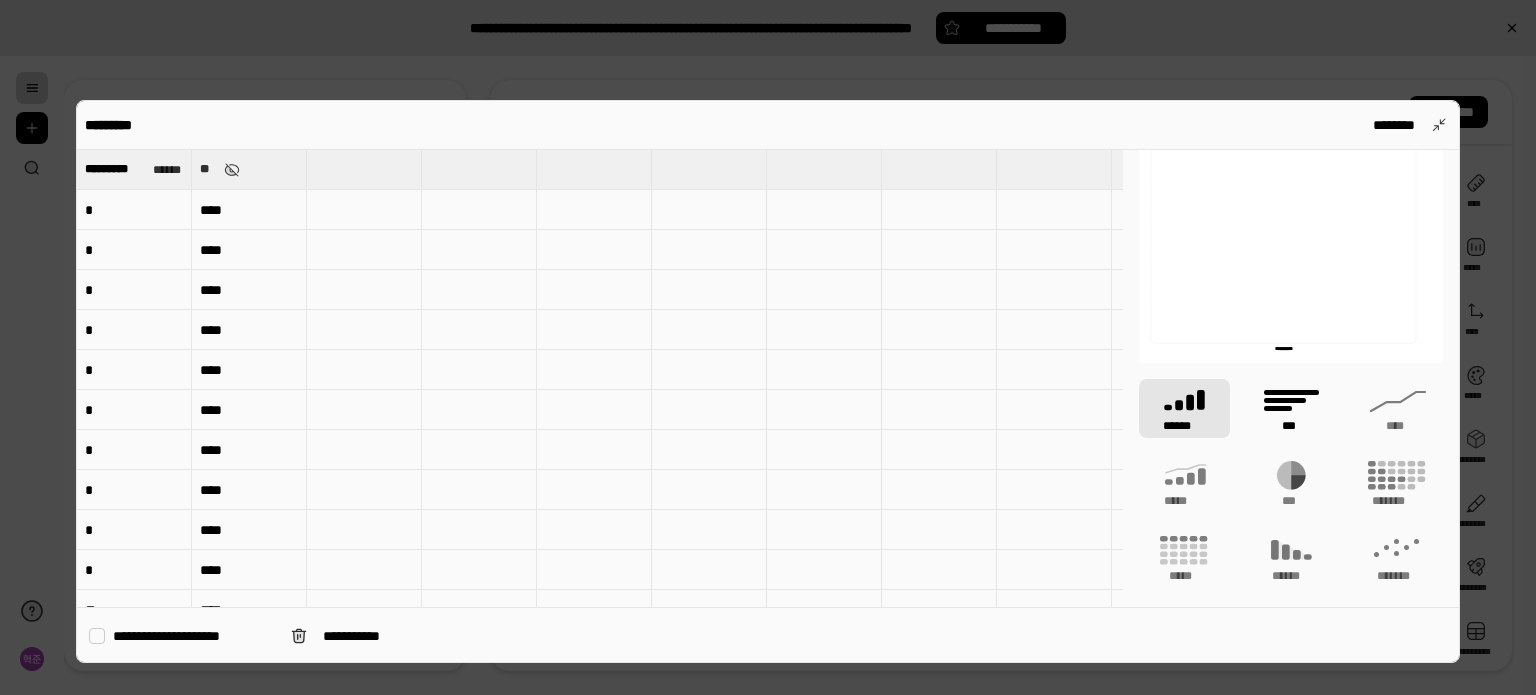 click 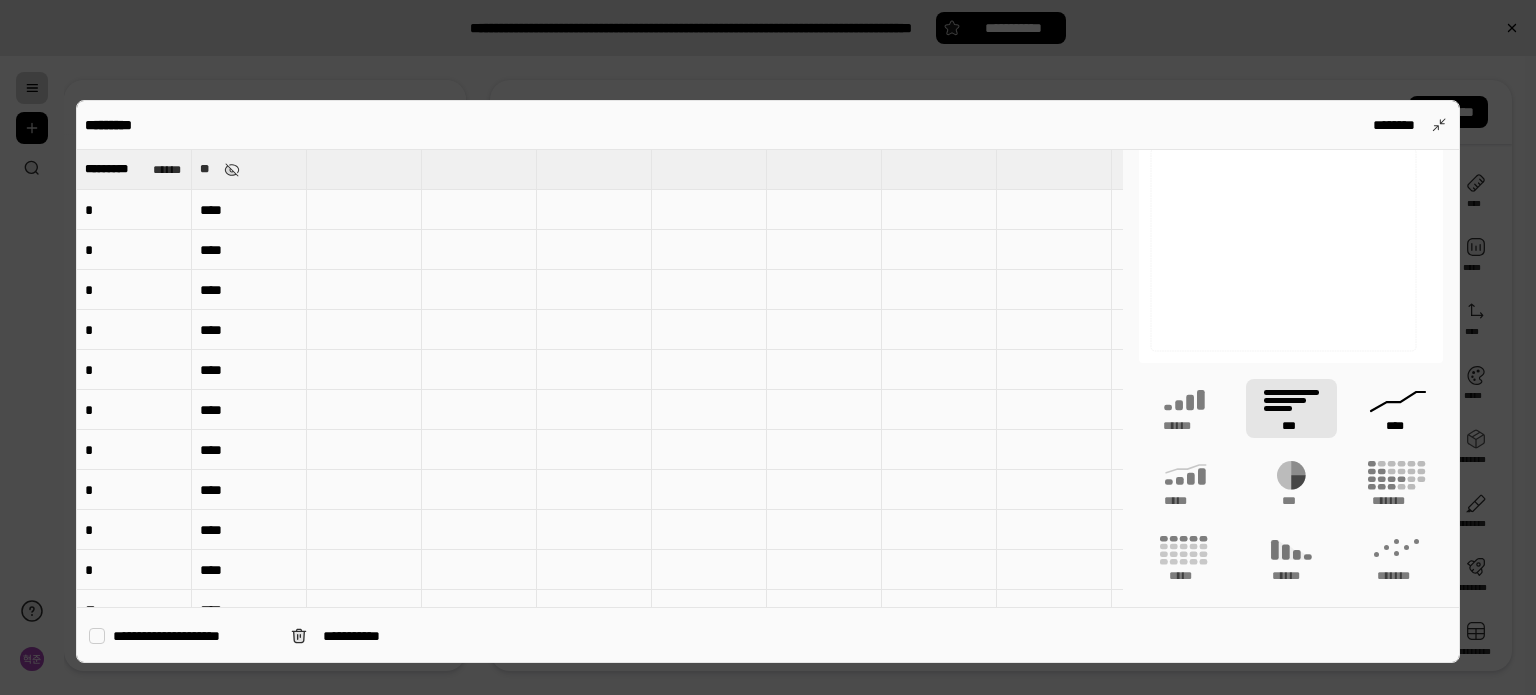 click 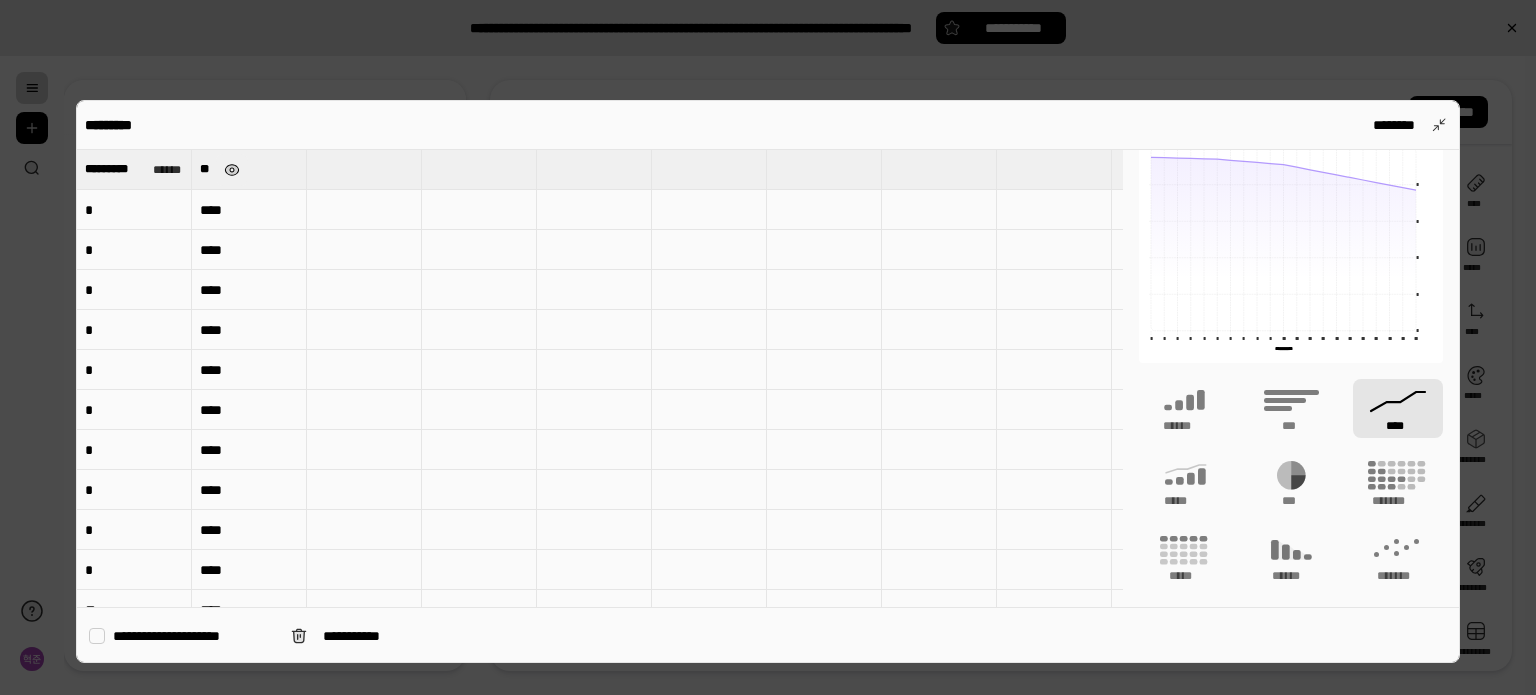 click at bounding box center (232, 170) 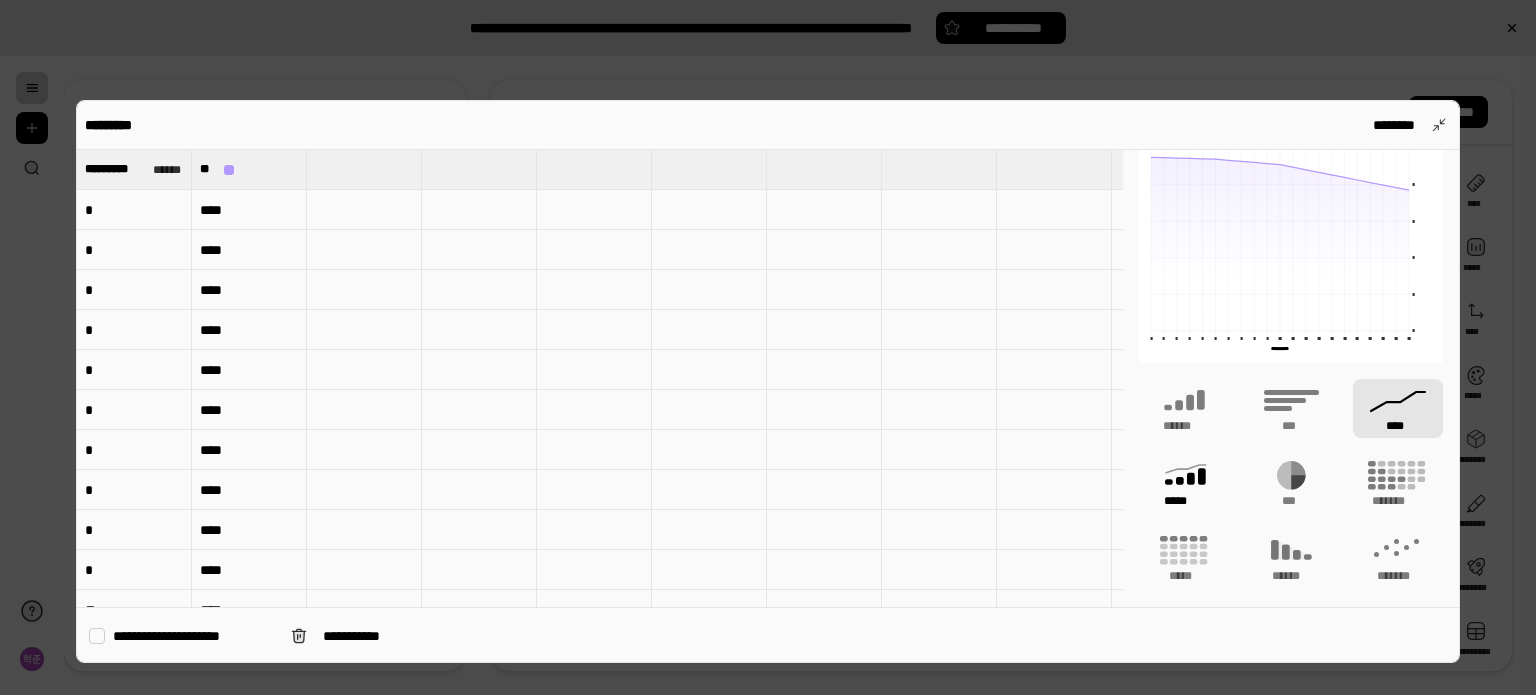 click on "*****" at bounding box center [1184, 483] 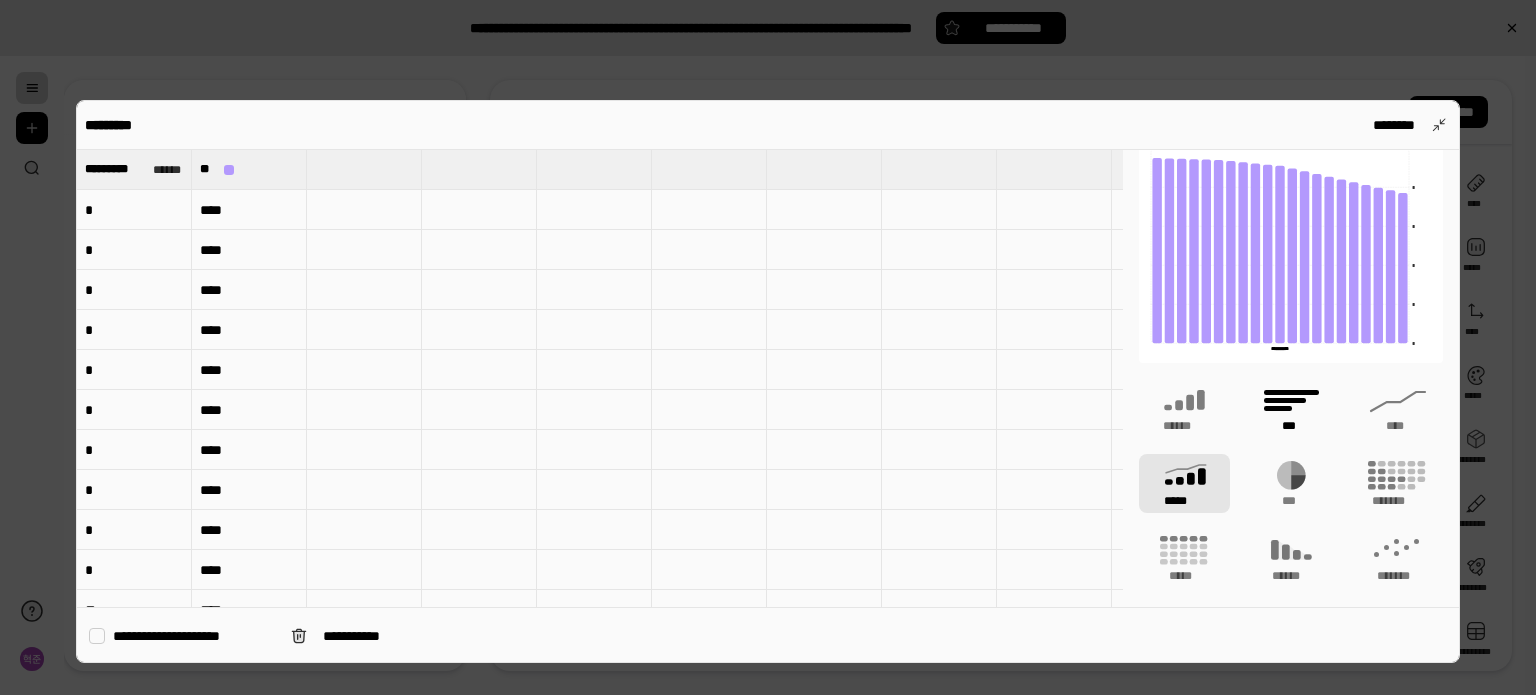 click on "***" at bounding box center [1291, 408] 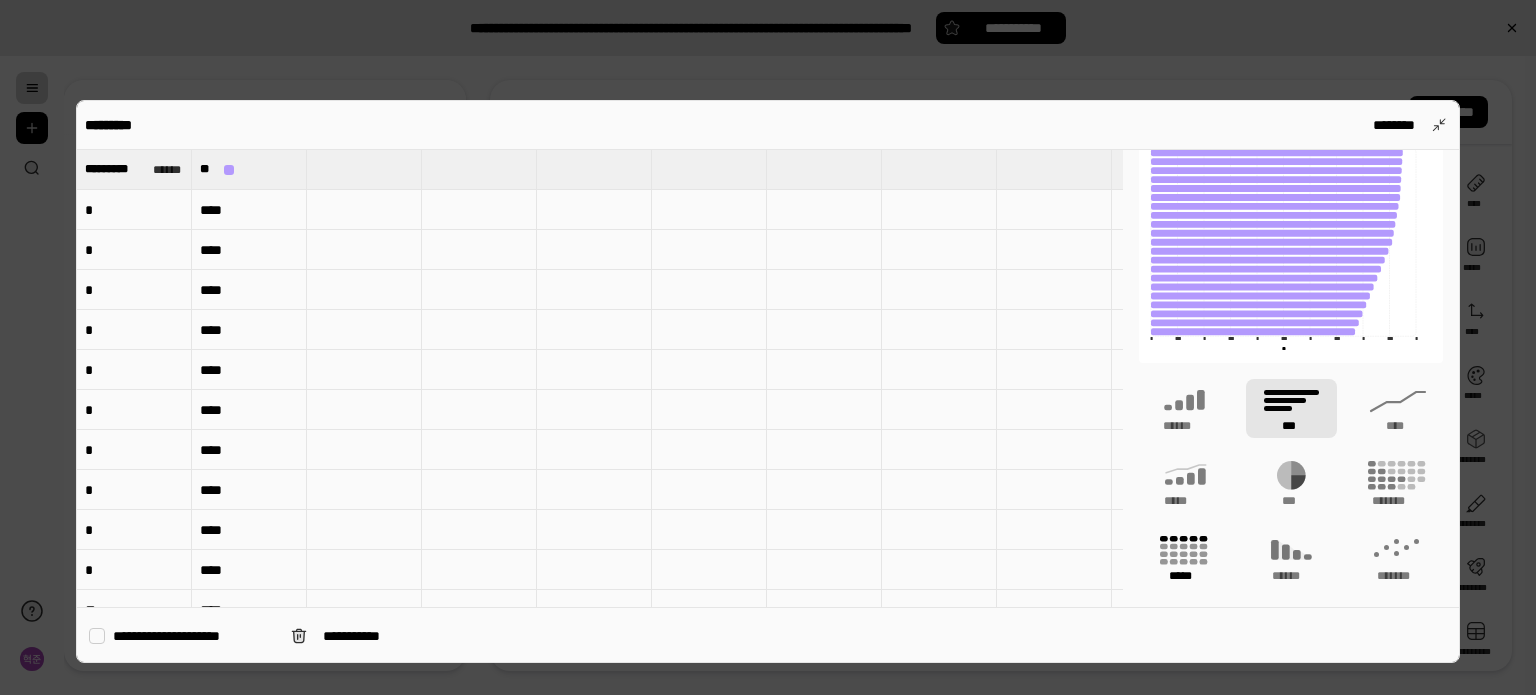 click 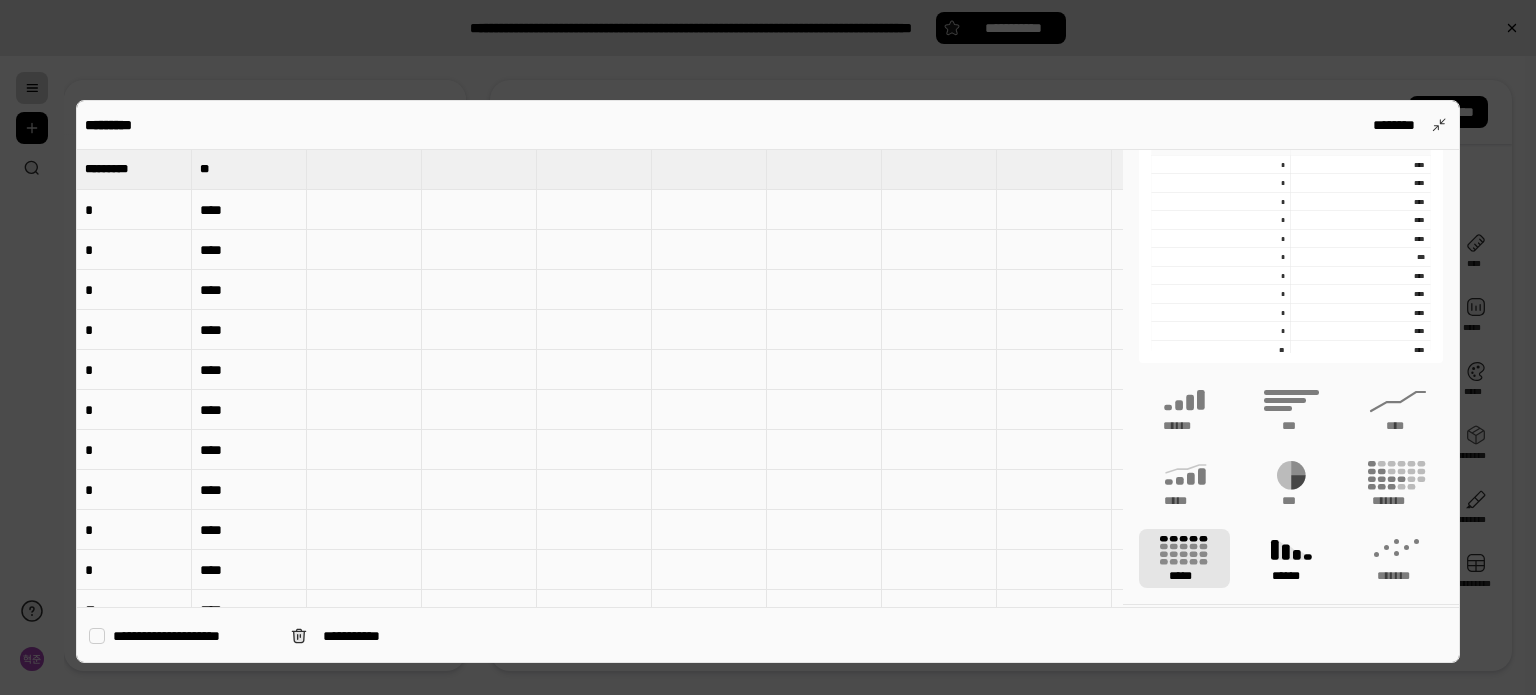 click 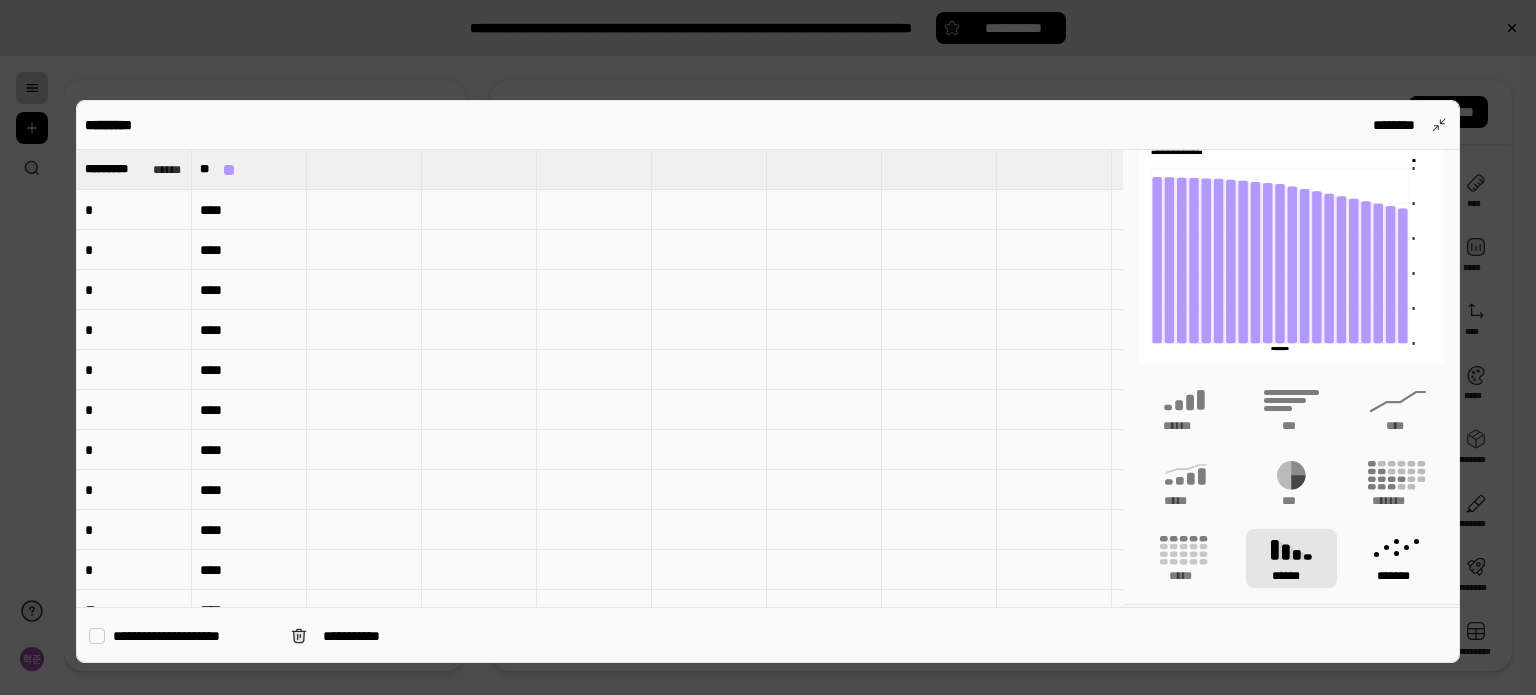 click 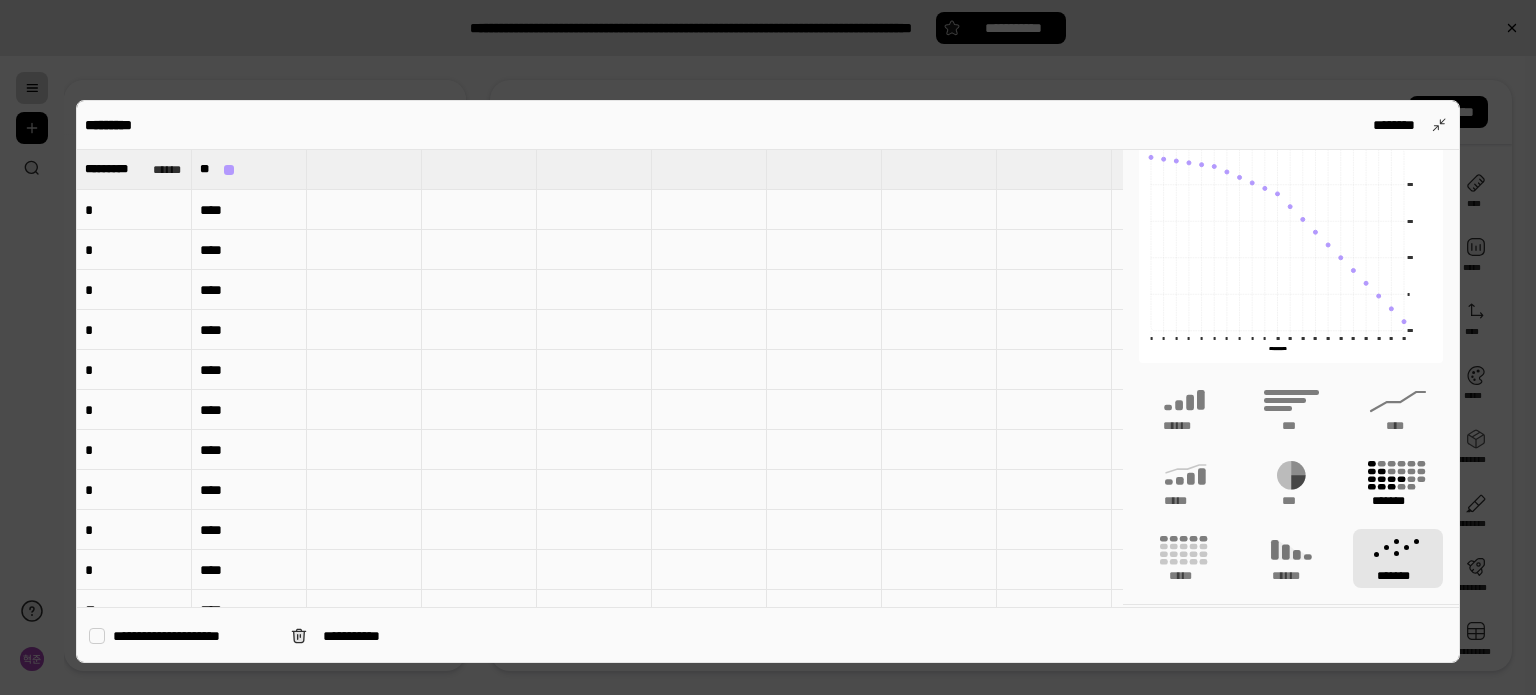 click 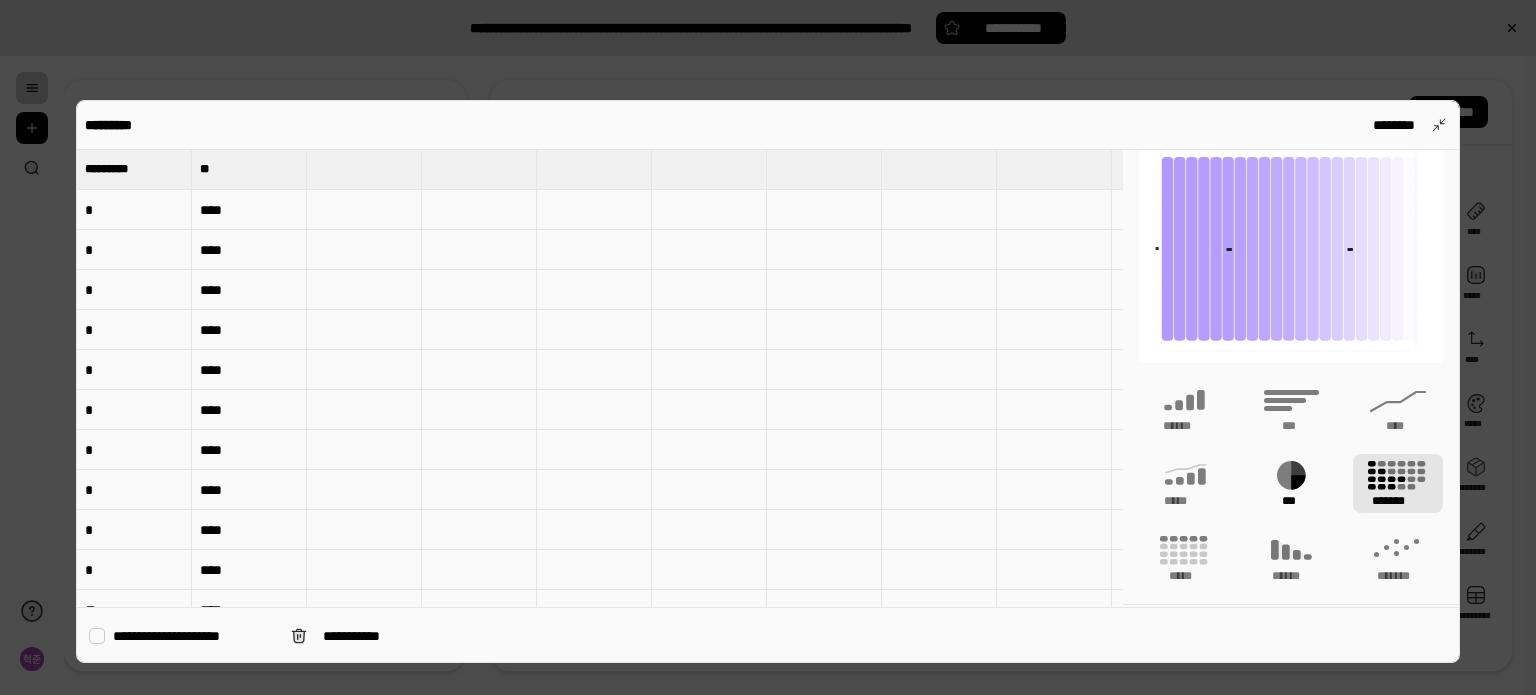 click 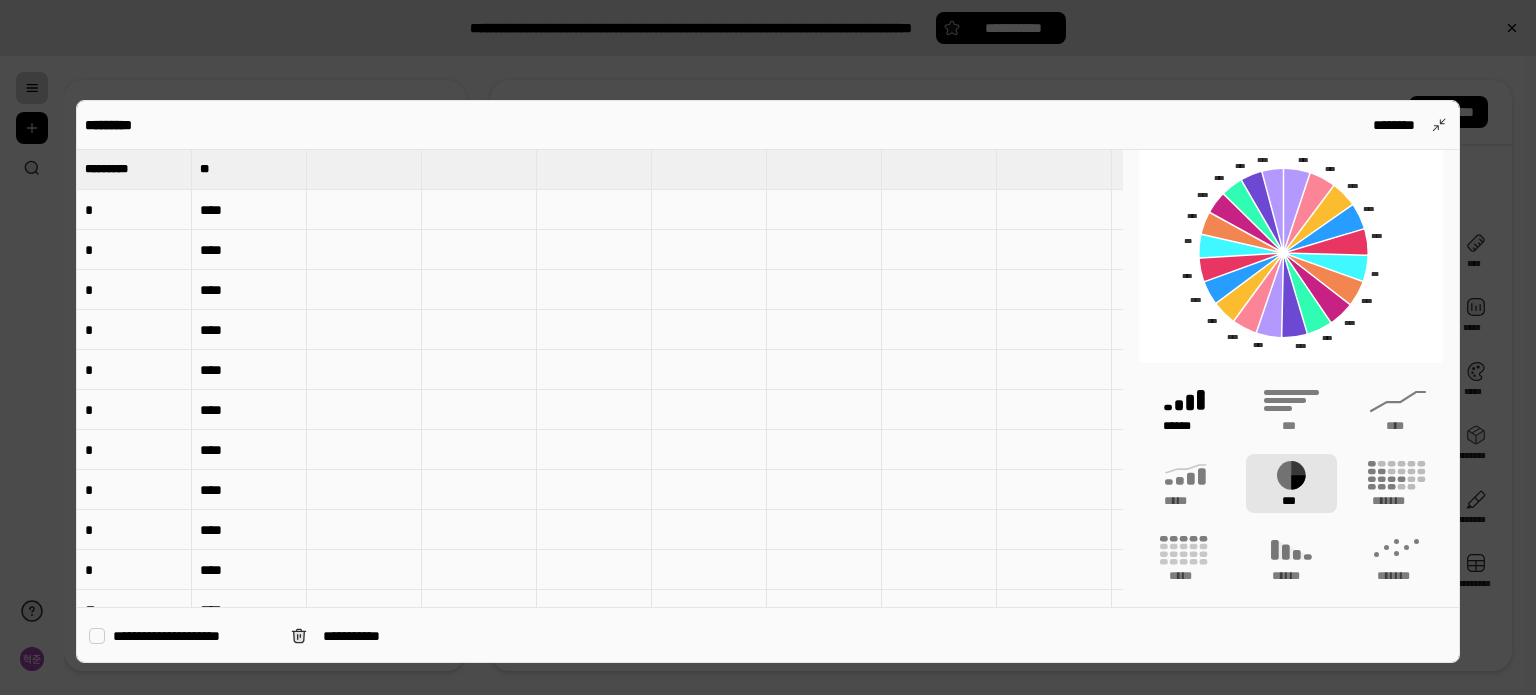 click on "******" at bounding box center (1185, 426) 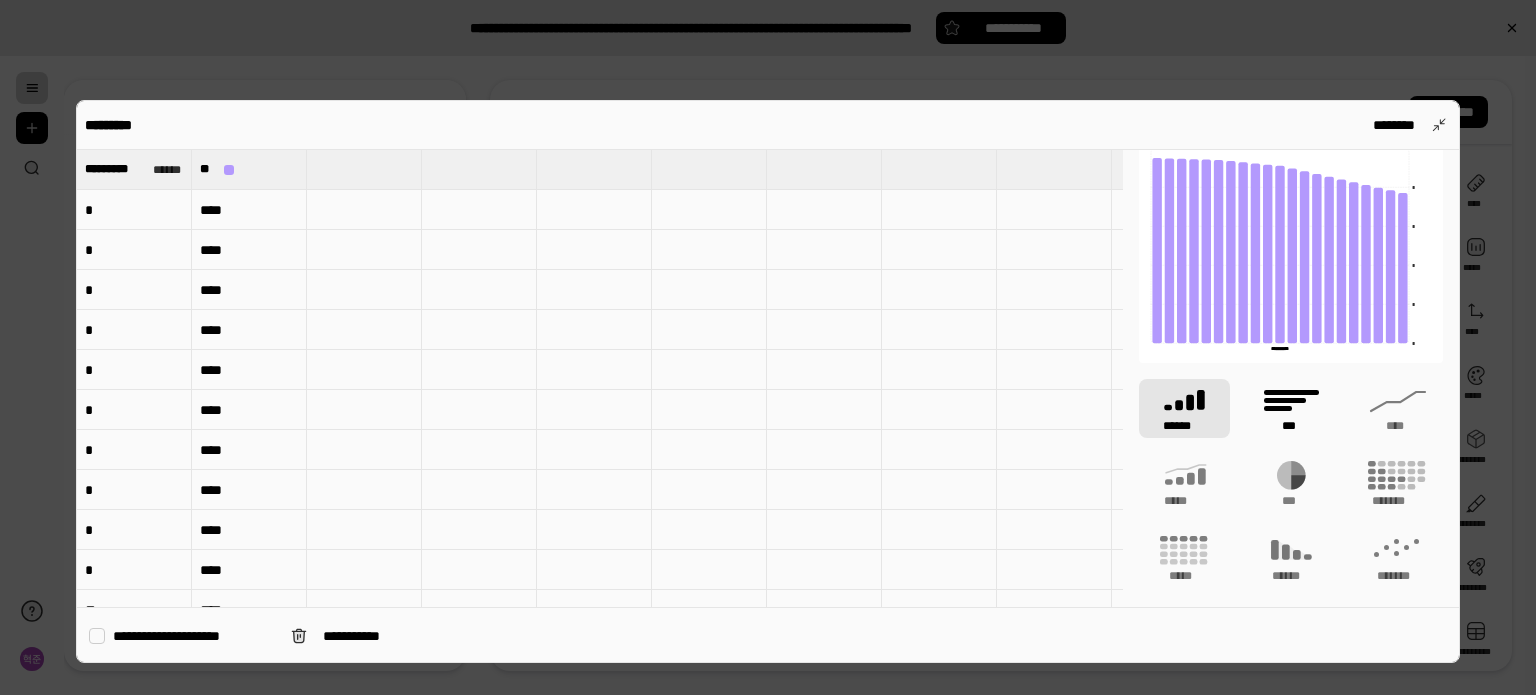 click on "***" at bounding box center (1291, 408) 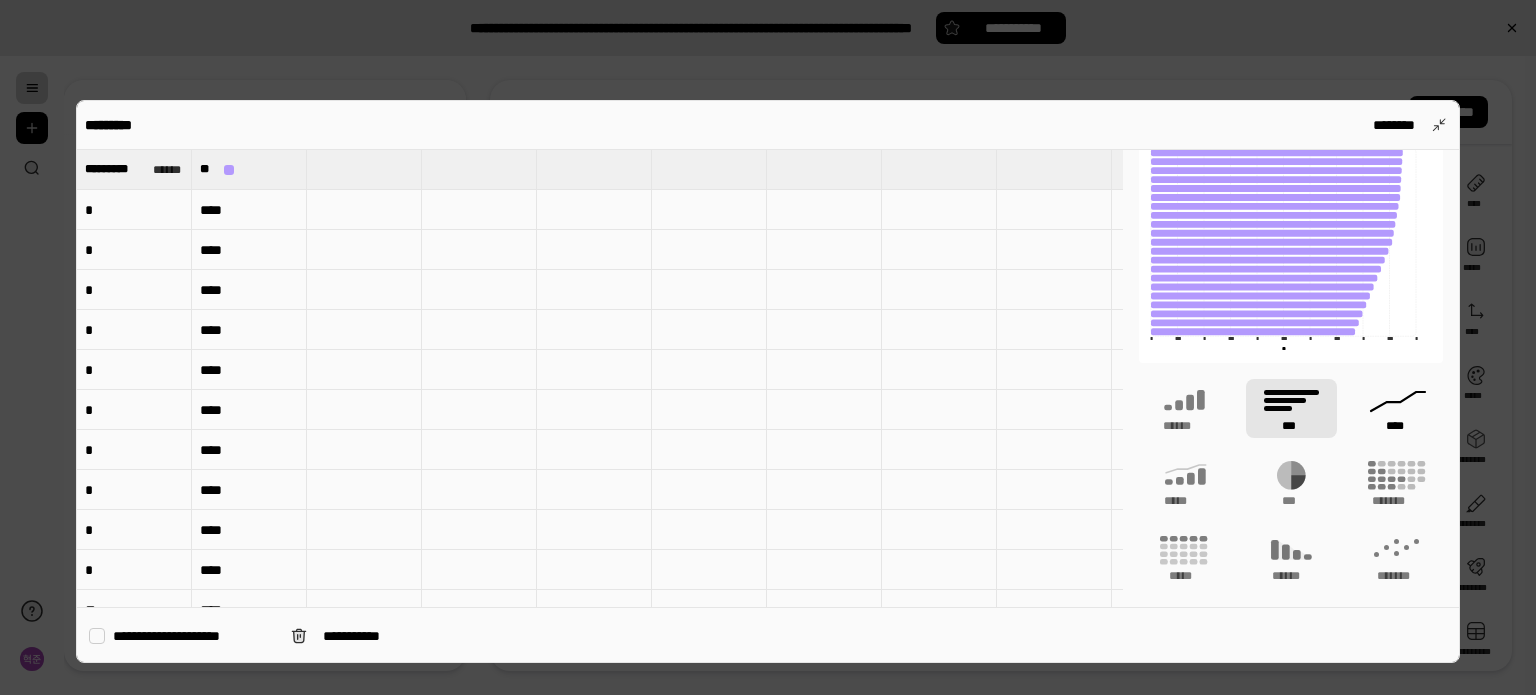 click 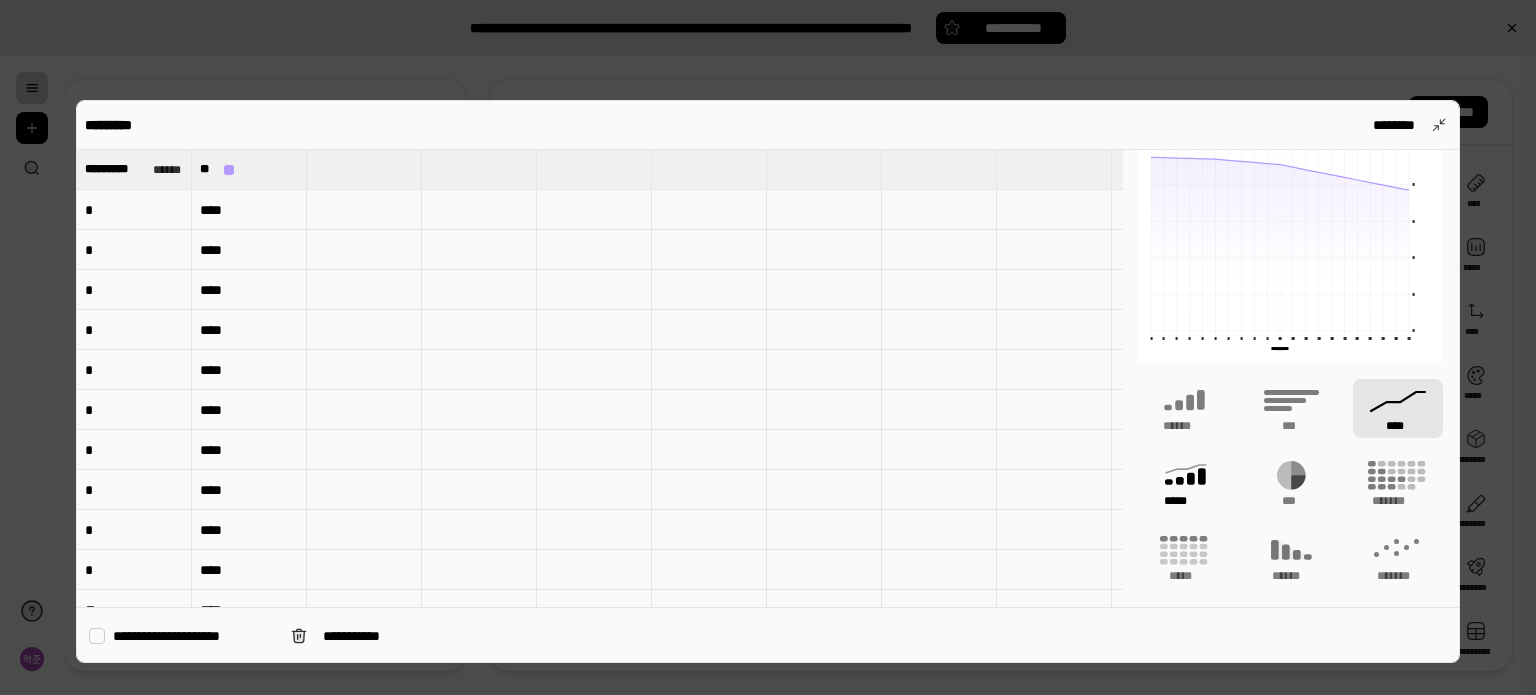 click 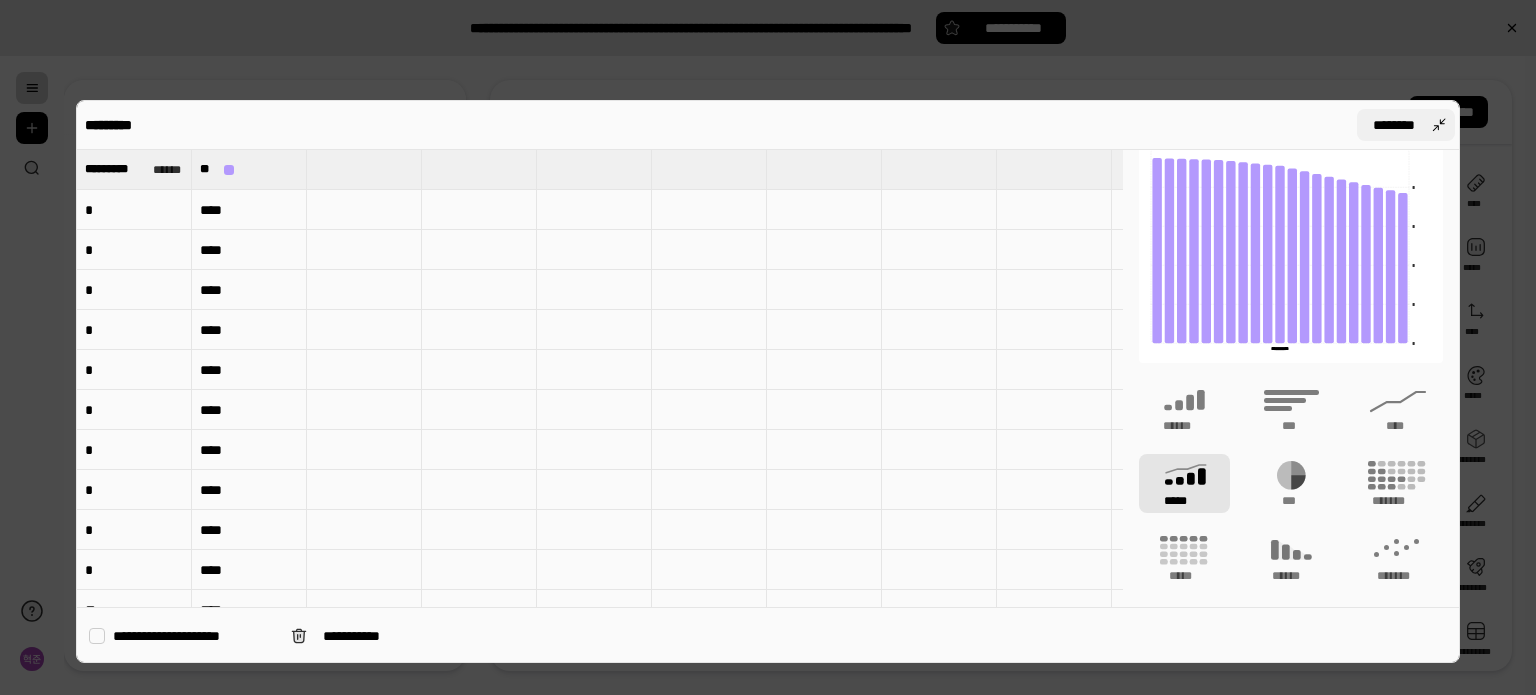 click on "********" at bounding box center [1406, 125] 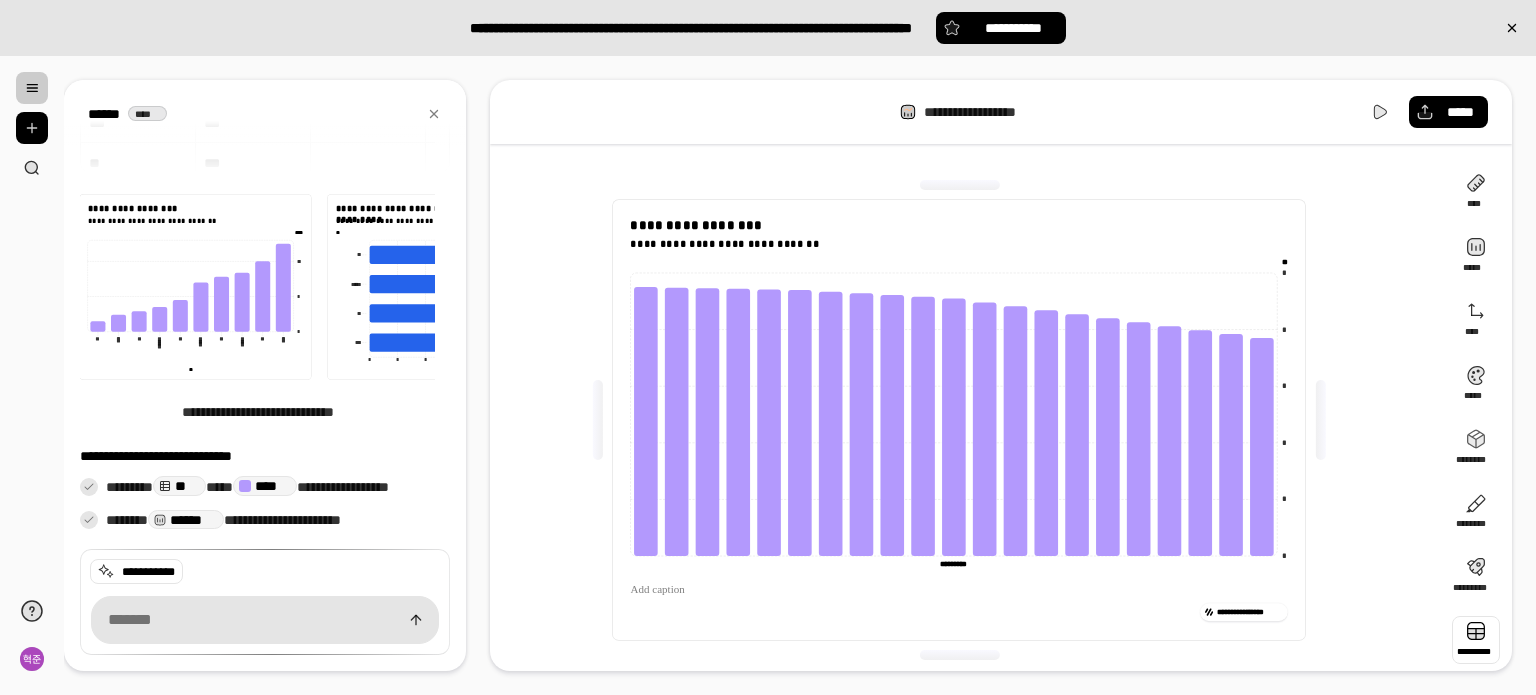 click at bounding box center [1321, 420] 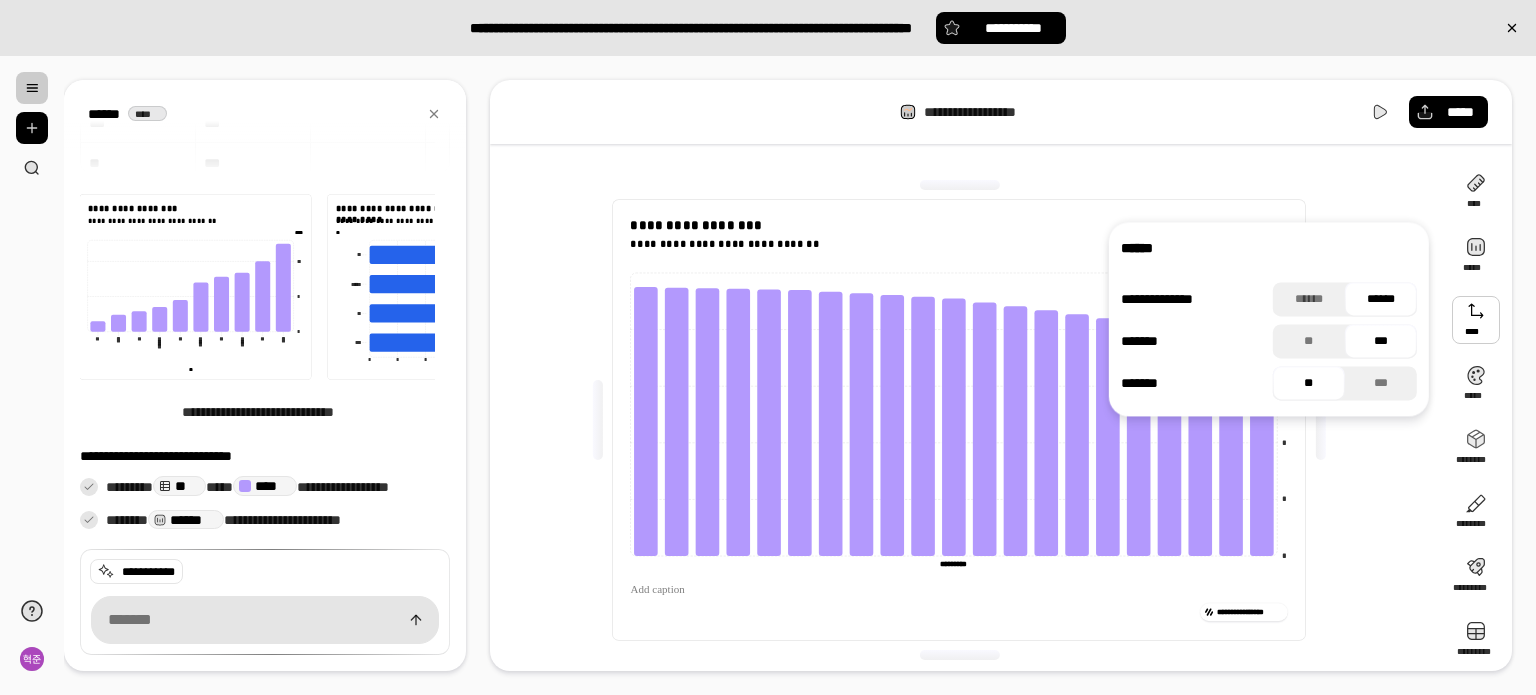 click at bounding box center [1476, 320] 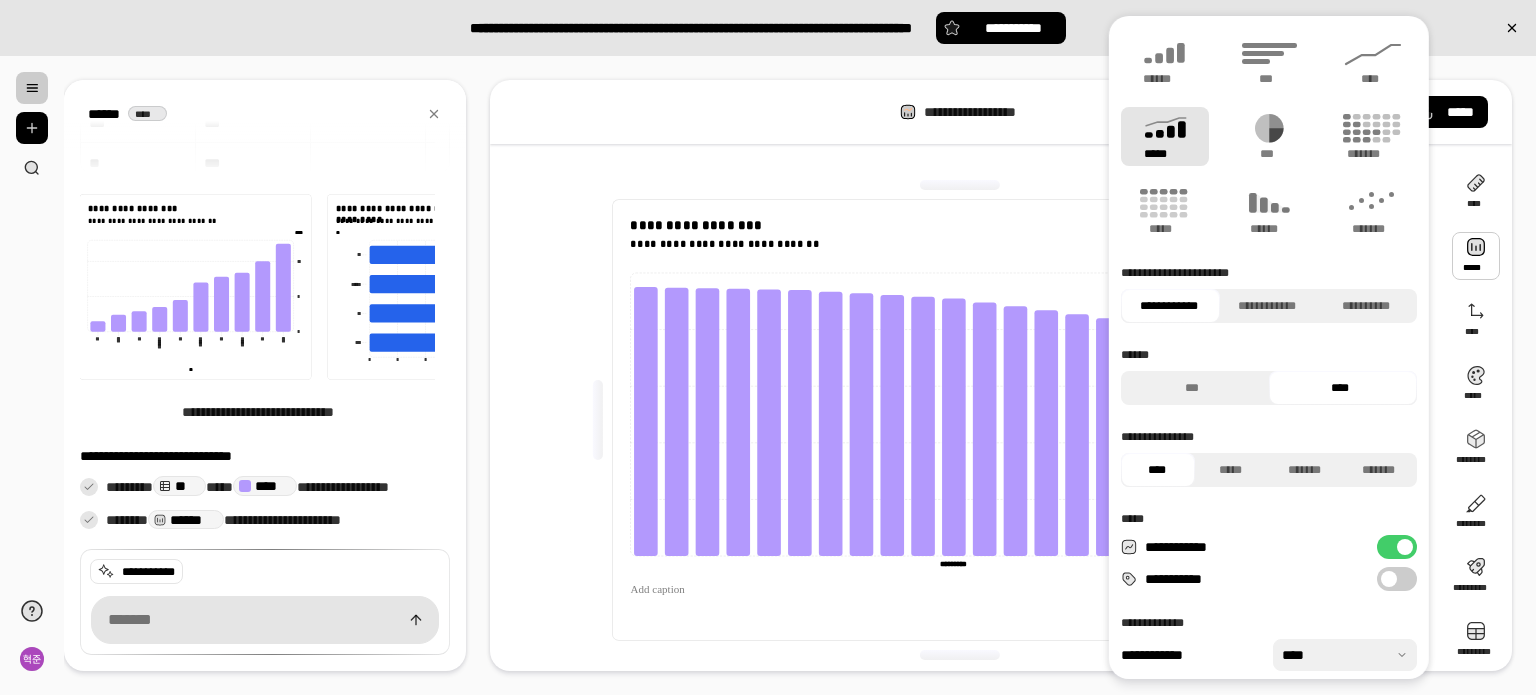 click at bounding box center (1476, 256) 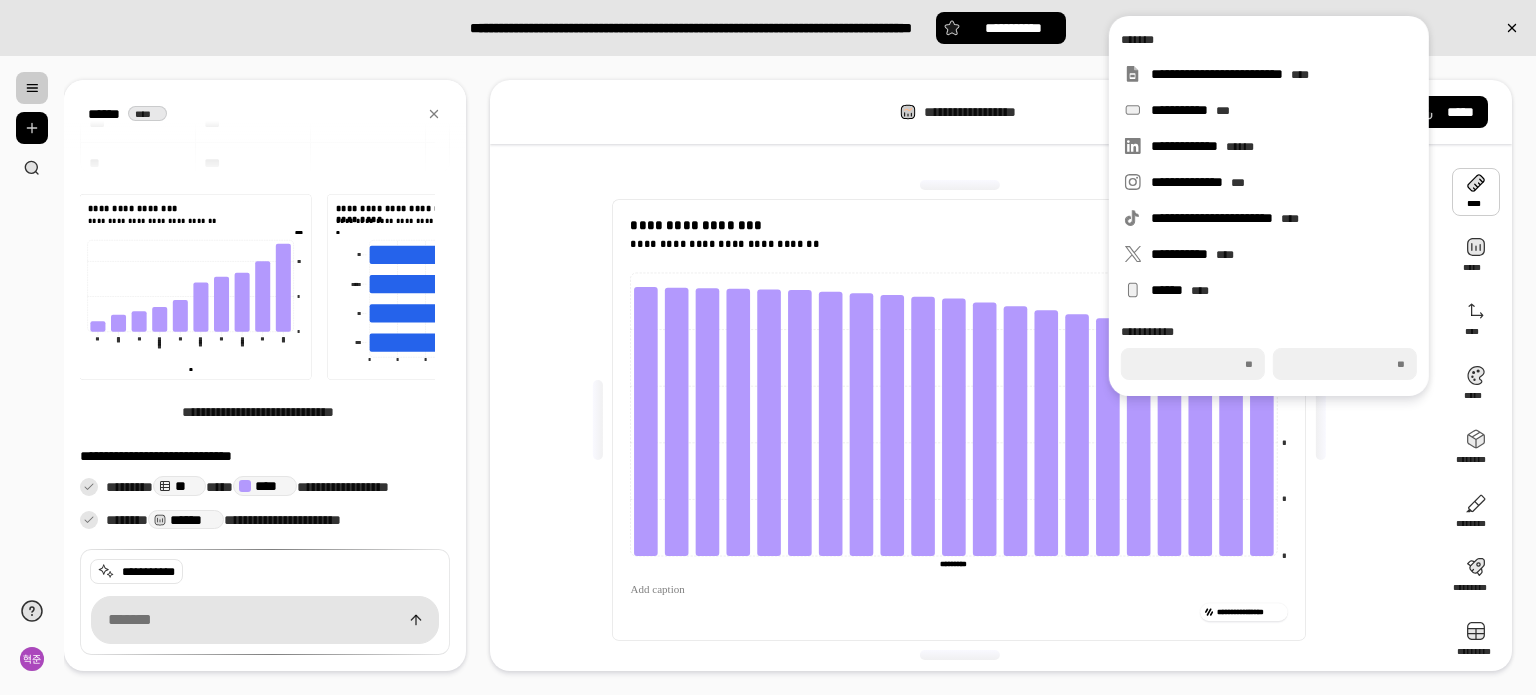 click at bounding box center (1476, 192) 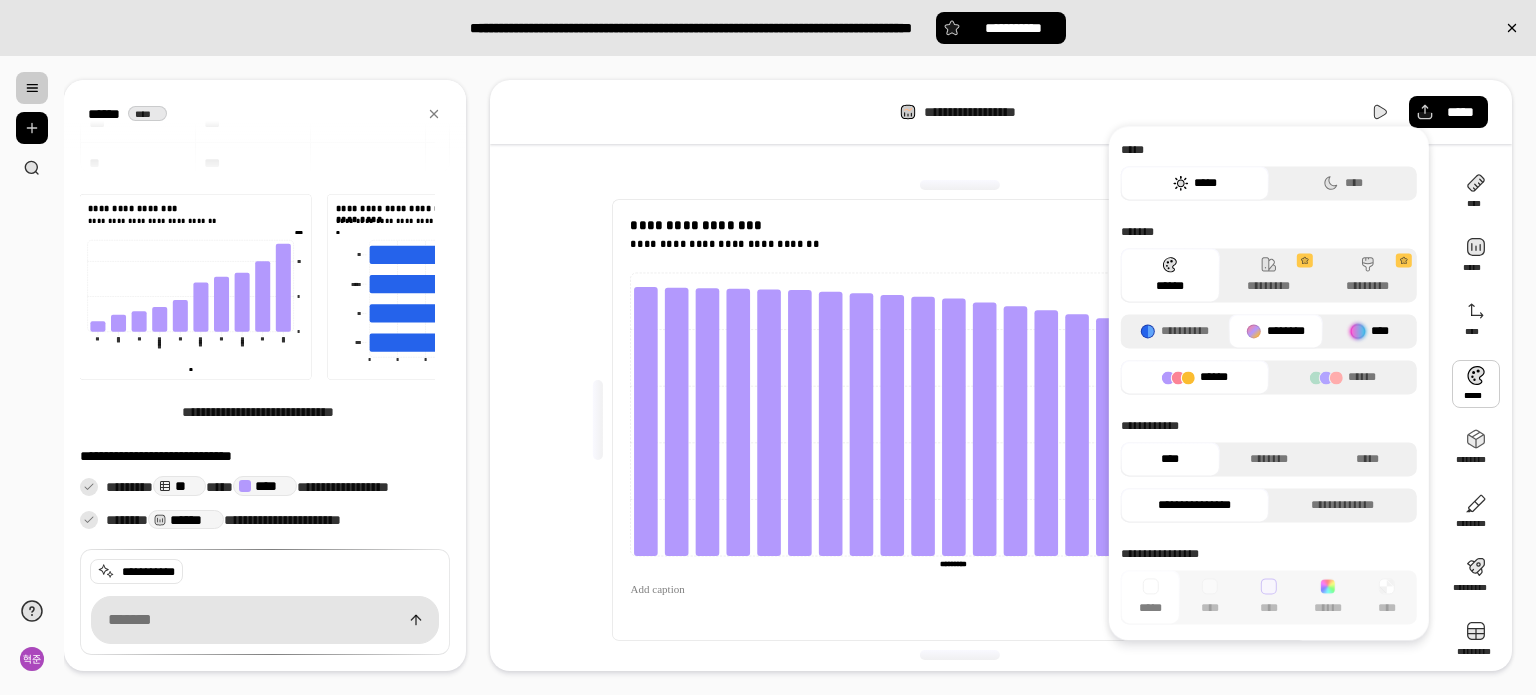 click on "****" at bounding box center (1370, 331) 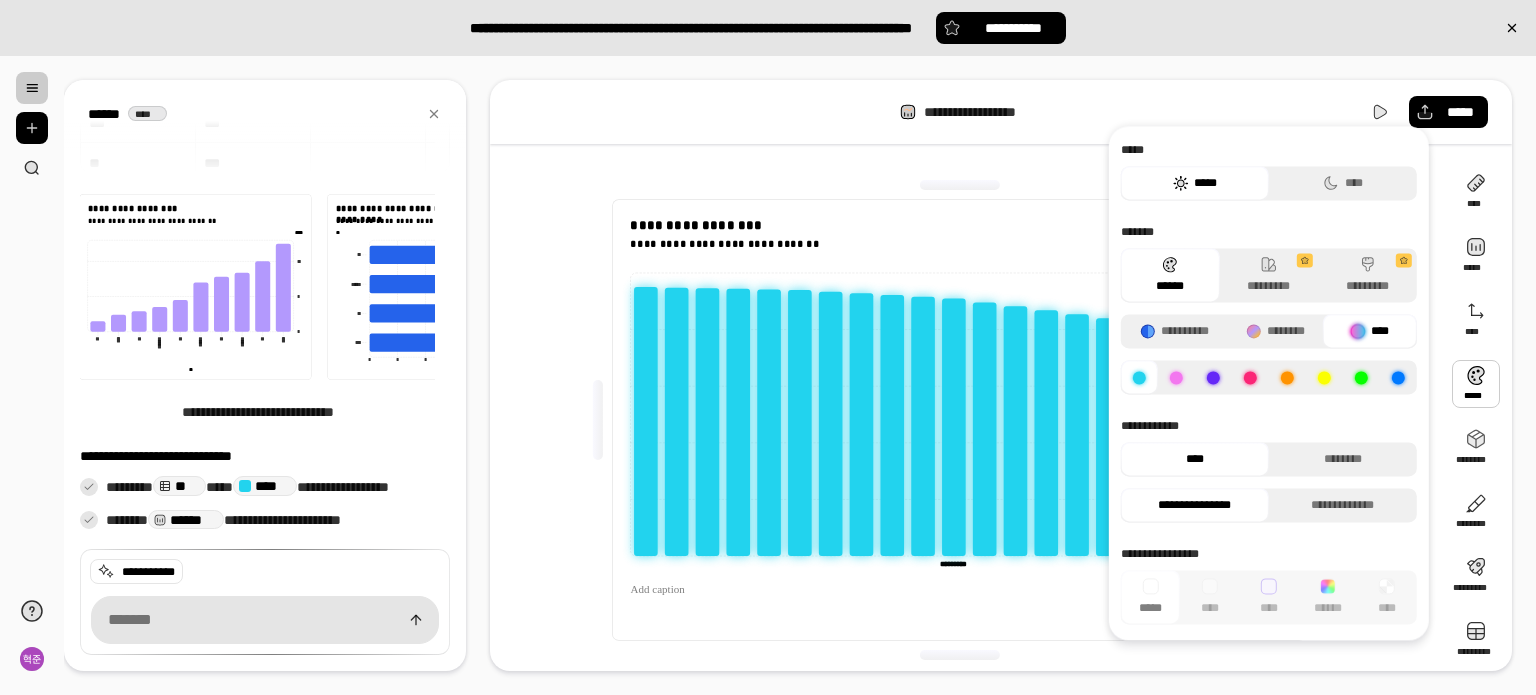 click at bounding box center (1250, 377) 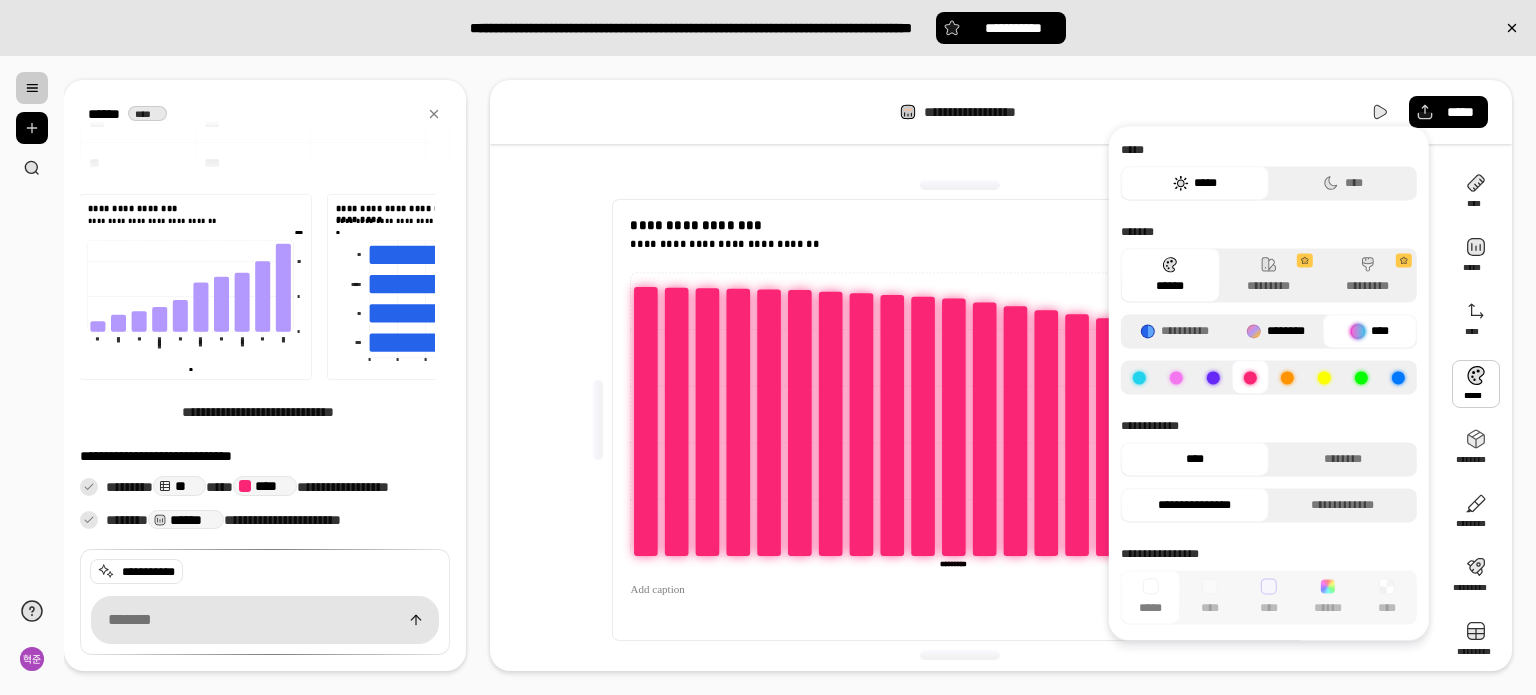 click on "********" at bounding box center [1275, 331] 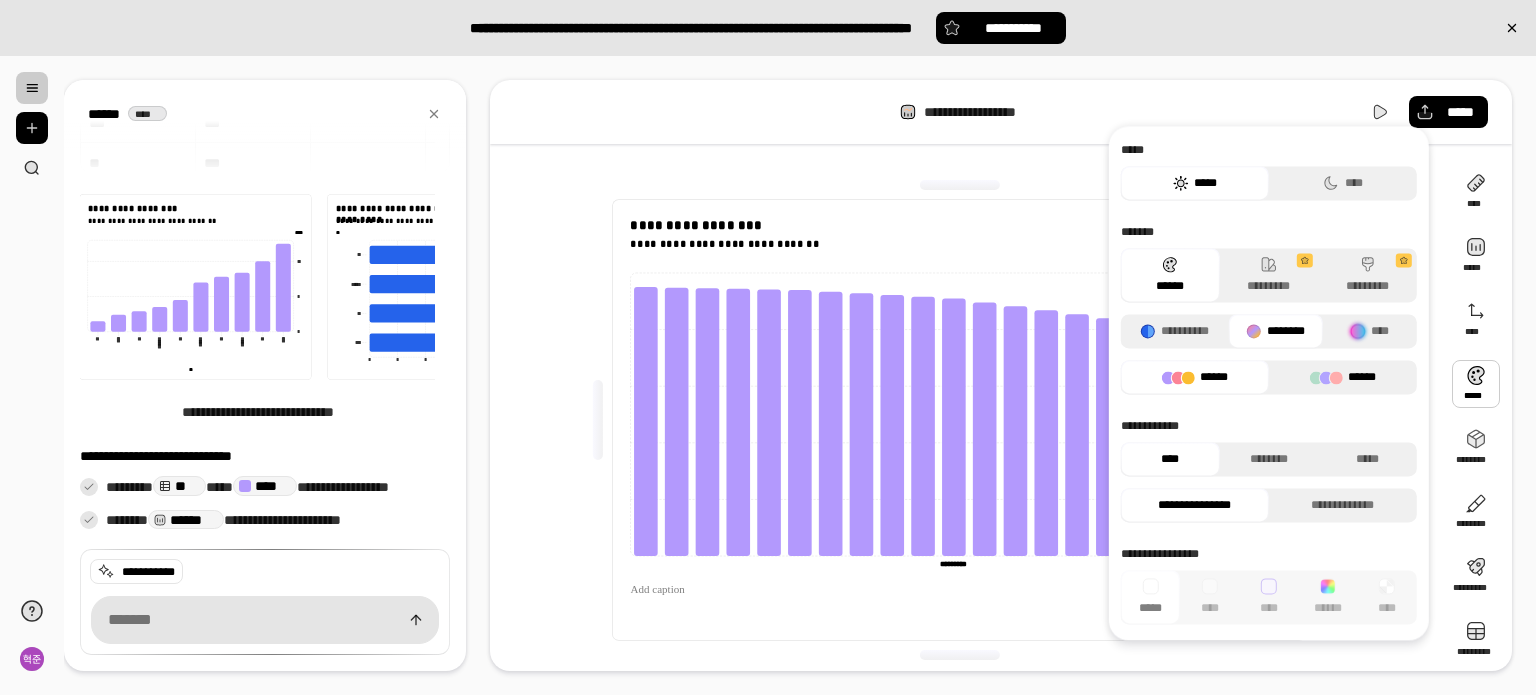 click on "******" at bounding box center (1343, 377) 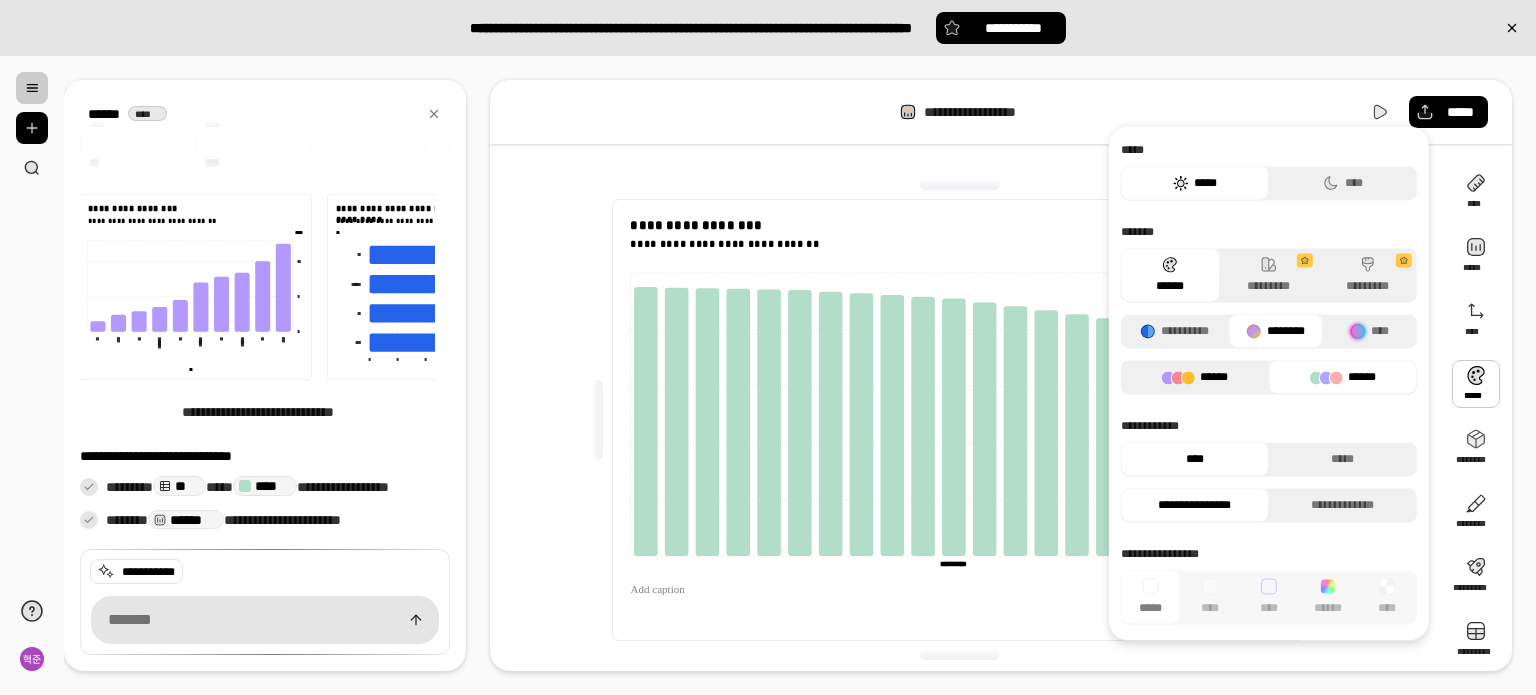 click on "******" at bounding box center [1195, 377] 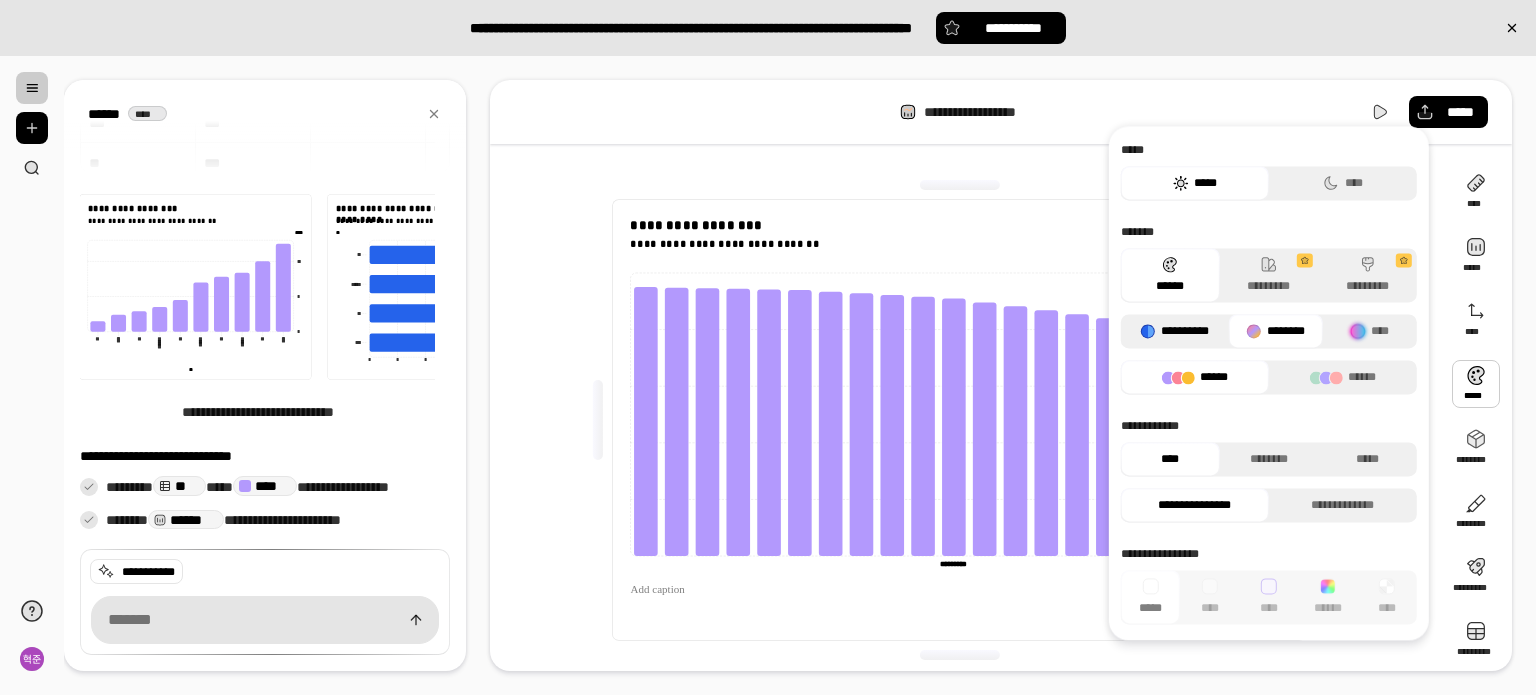 click on "**********" at bounding box center [1175, 331] 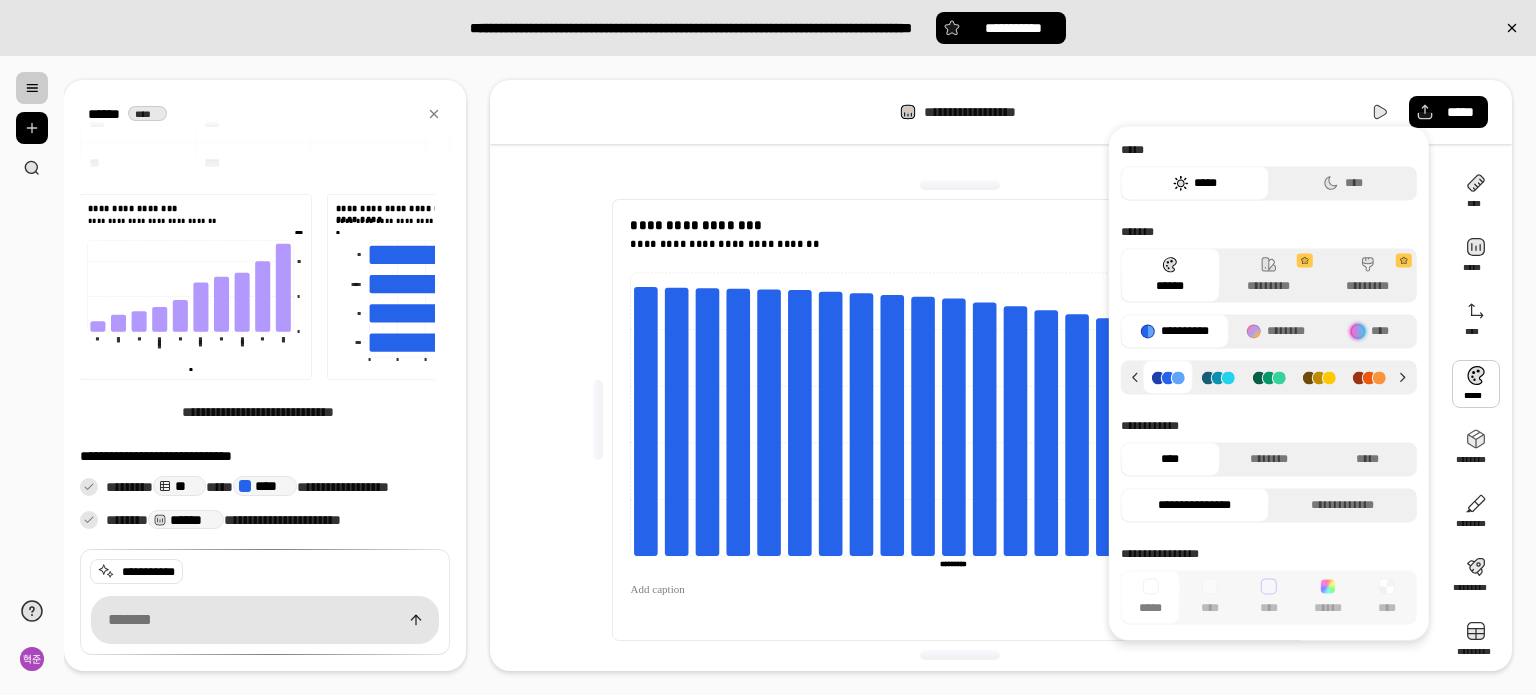 click 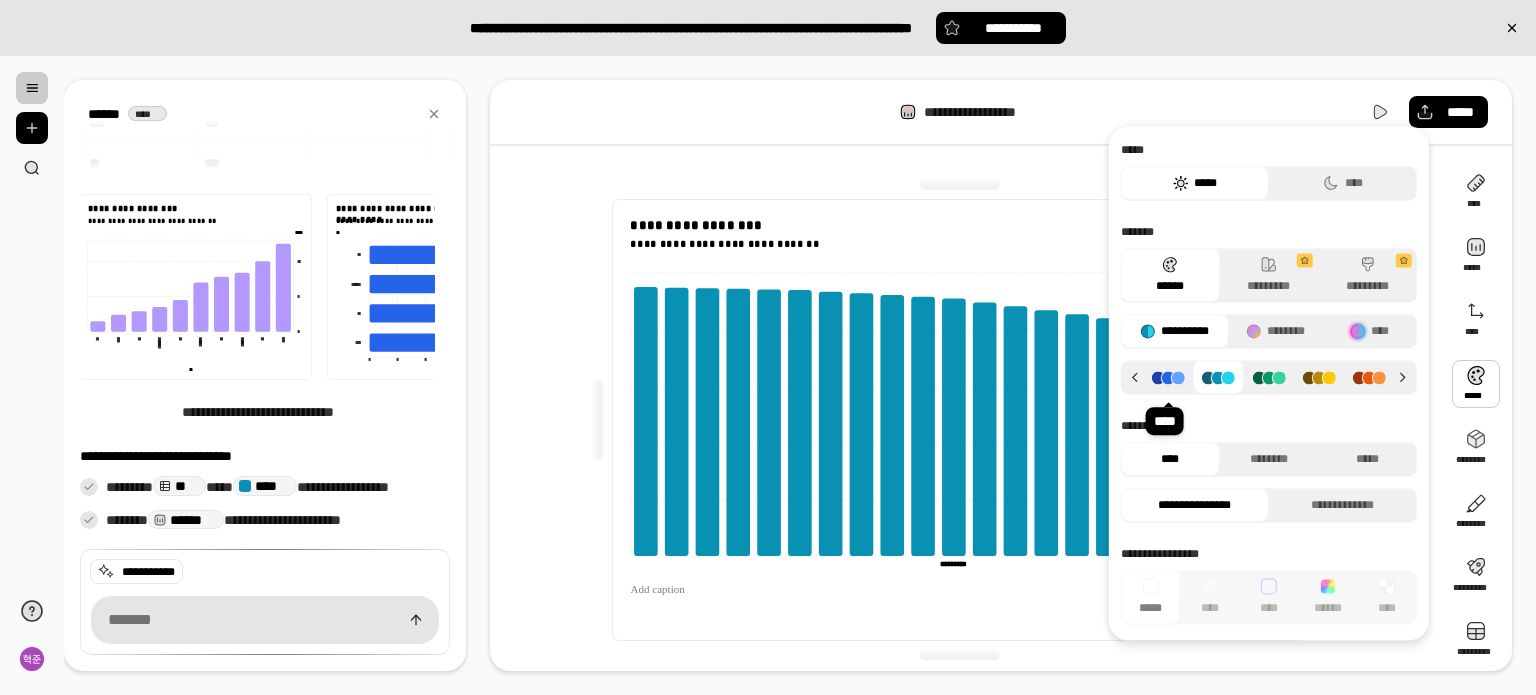 click at bounding box center (1168, 377) 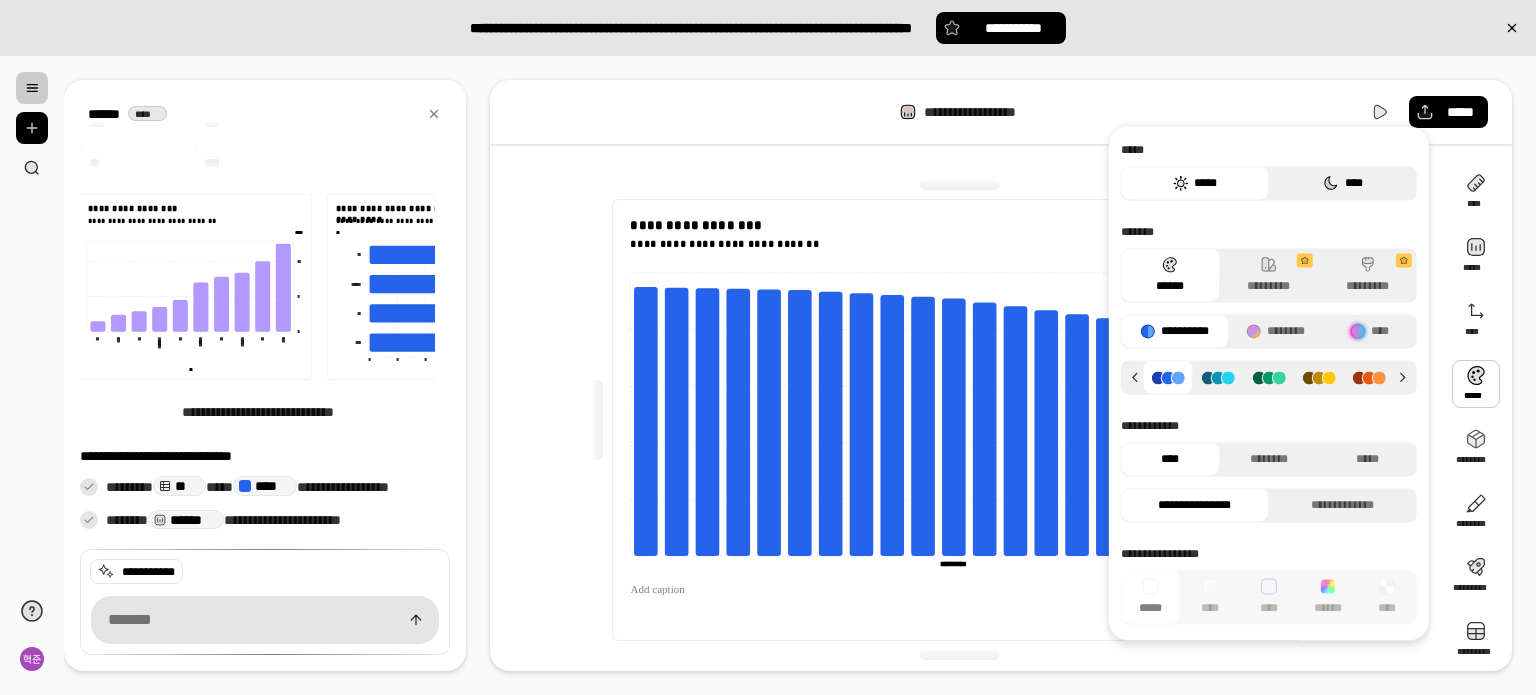 click on "****" at bounding box center [1343, 183] 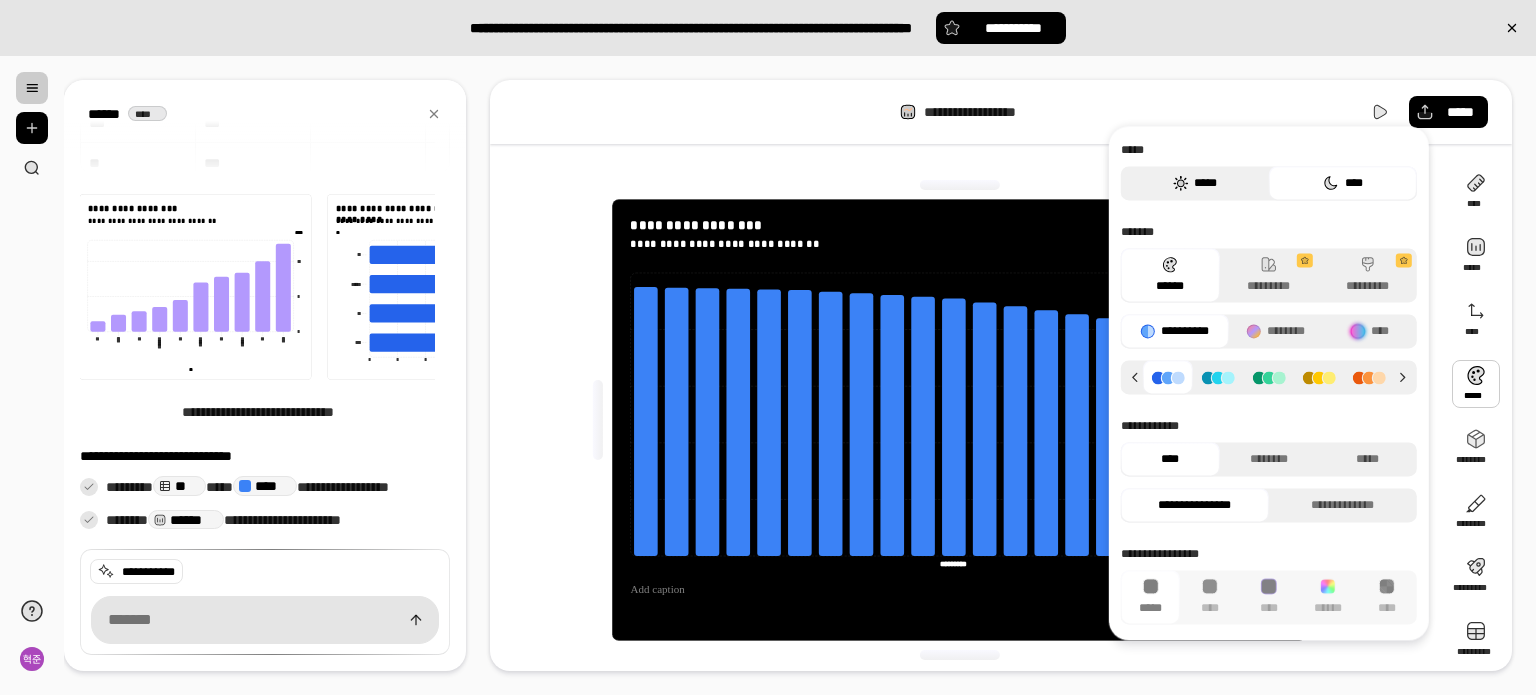 click on "*****" at bounding box center [1195, 183] 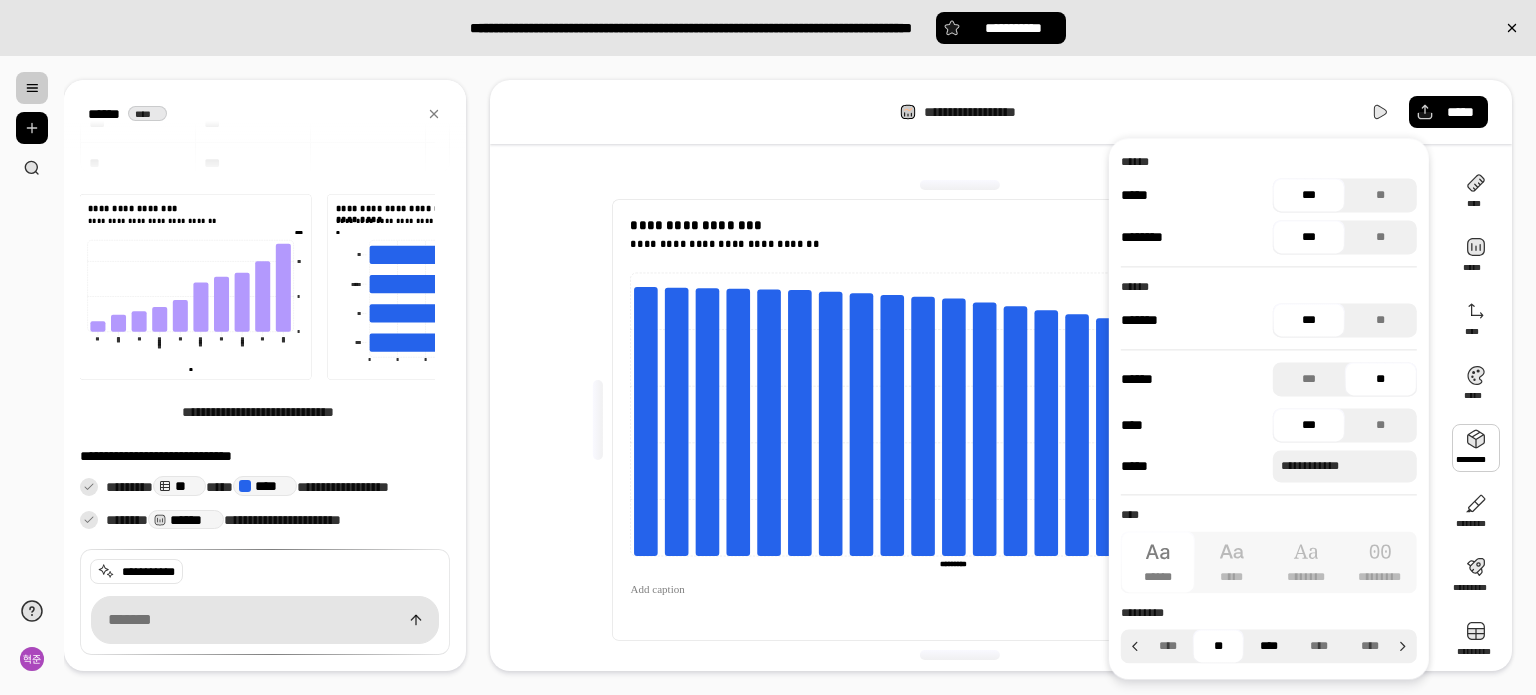 click on "****" at bounding box center (1269, 646) 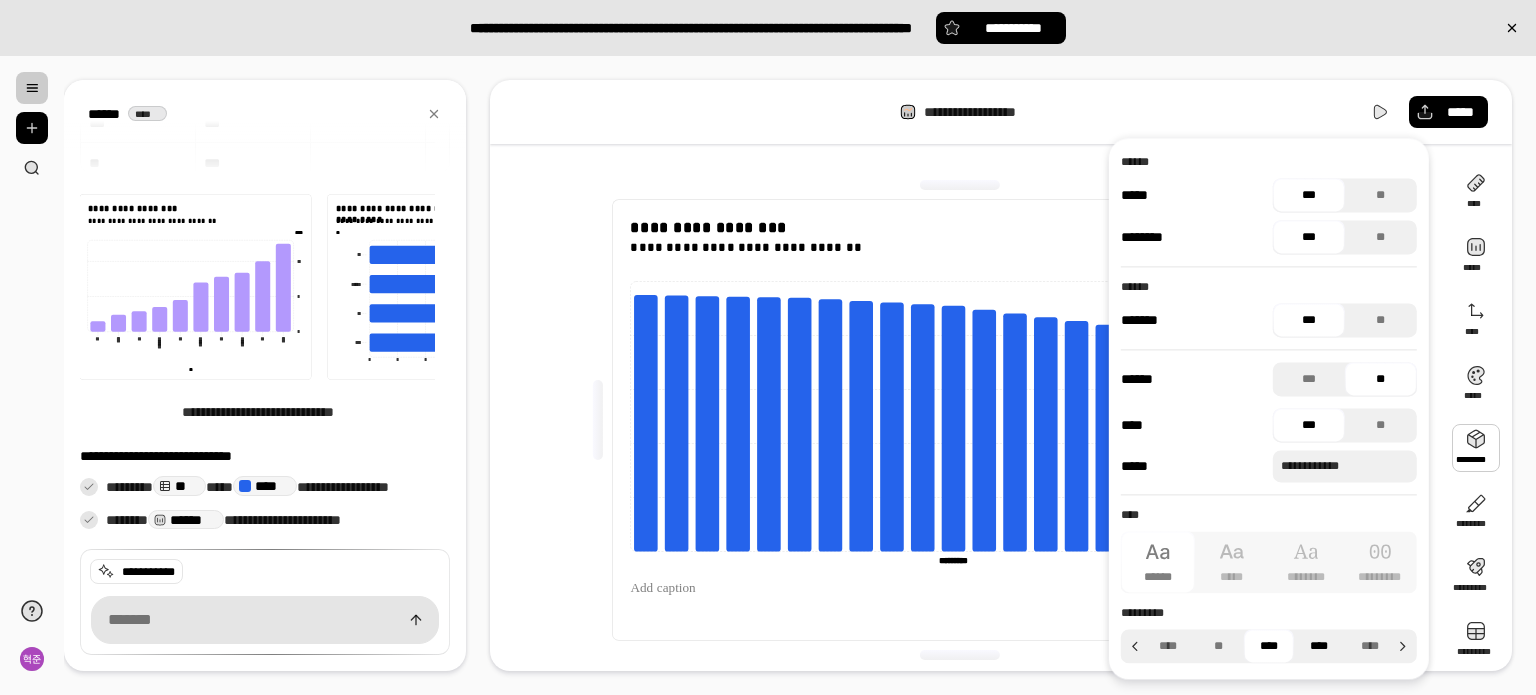 click on "****" at bounding box center (1319, 646) 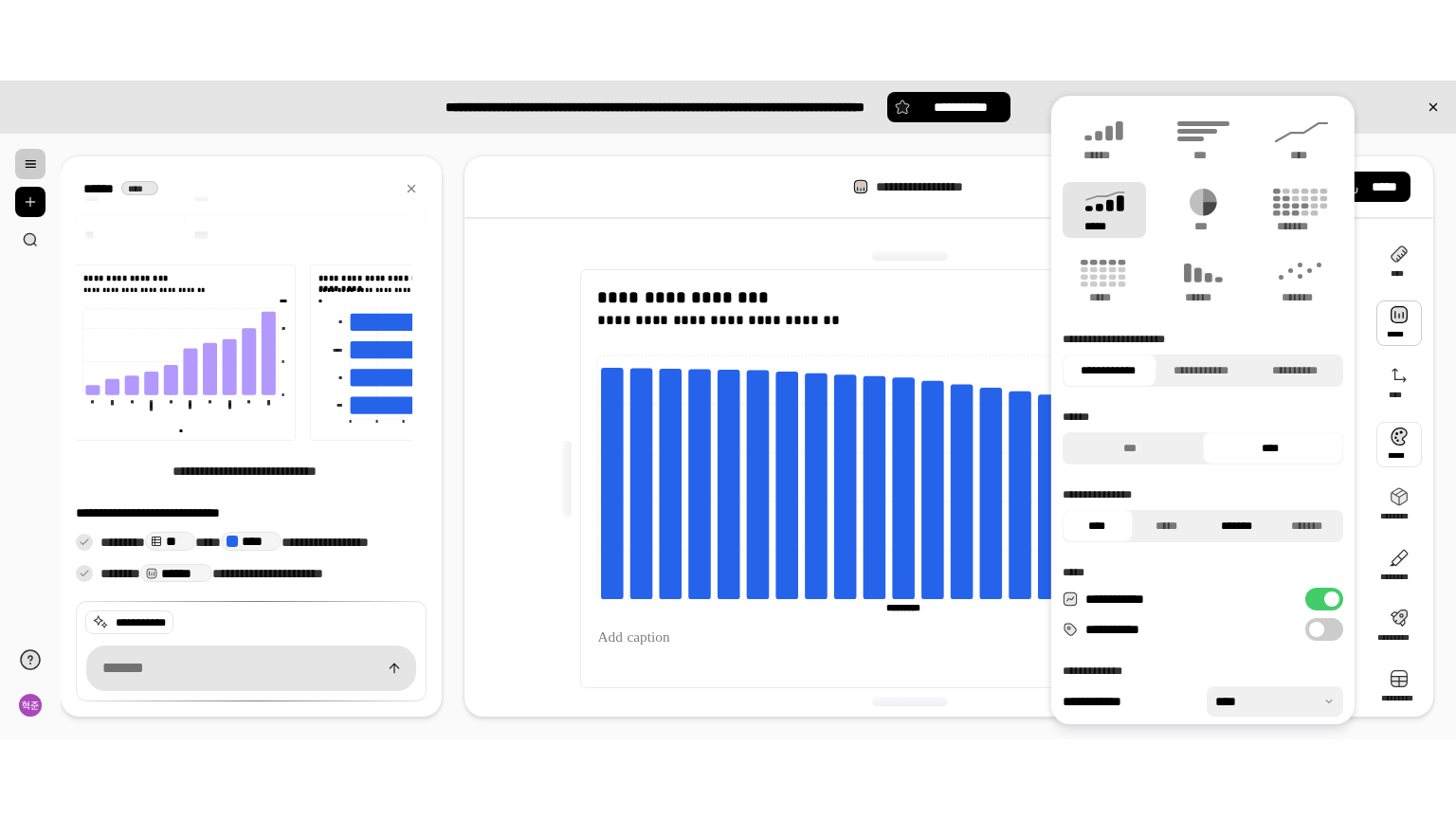 scroll, scrollTop: 46, scrollLeft: 0, axis: vertical 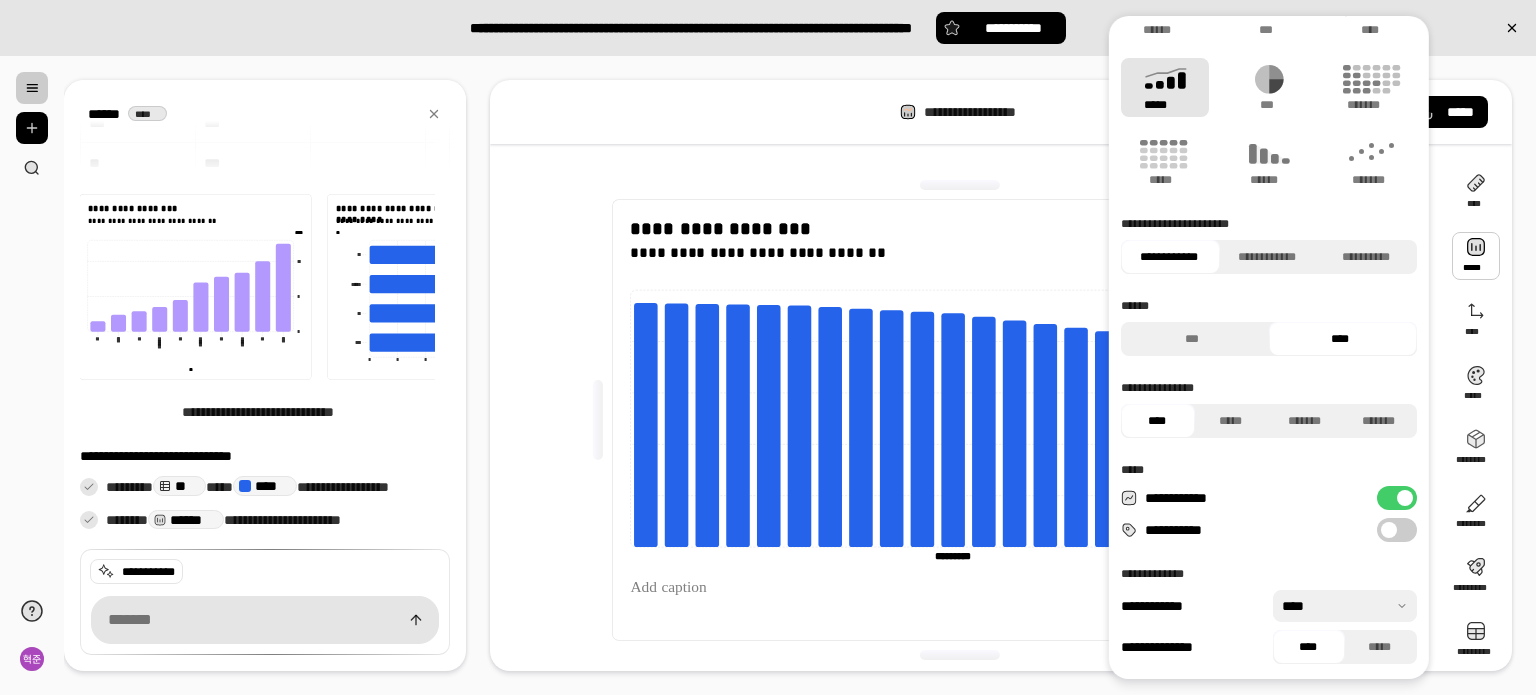 click at bounding box center [1389, 530] 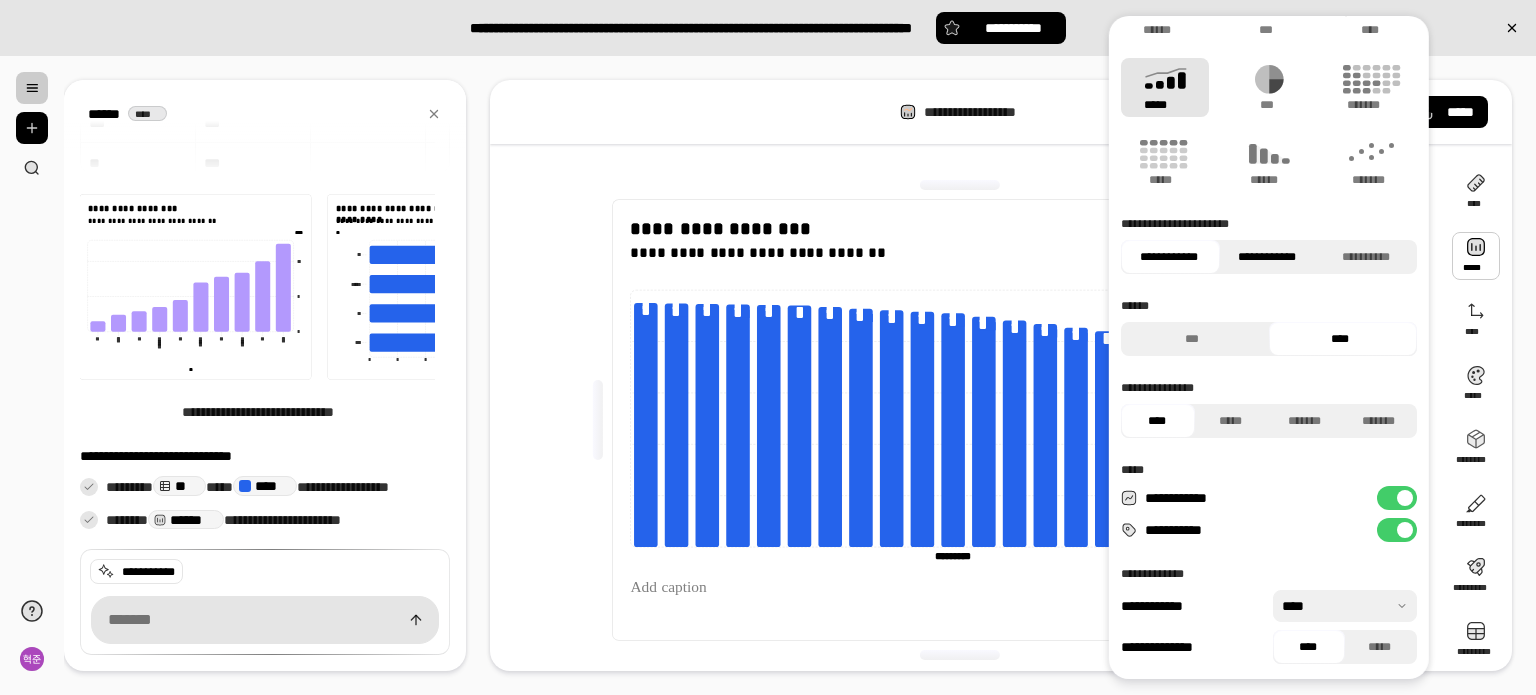 click on "**********" at bounding box center (1266, 257) 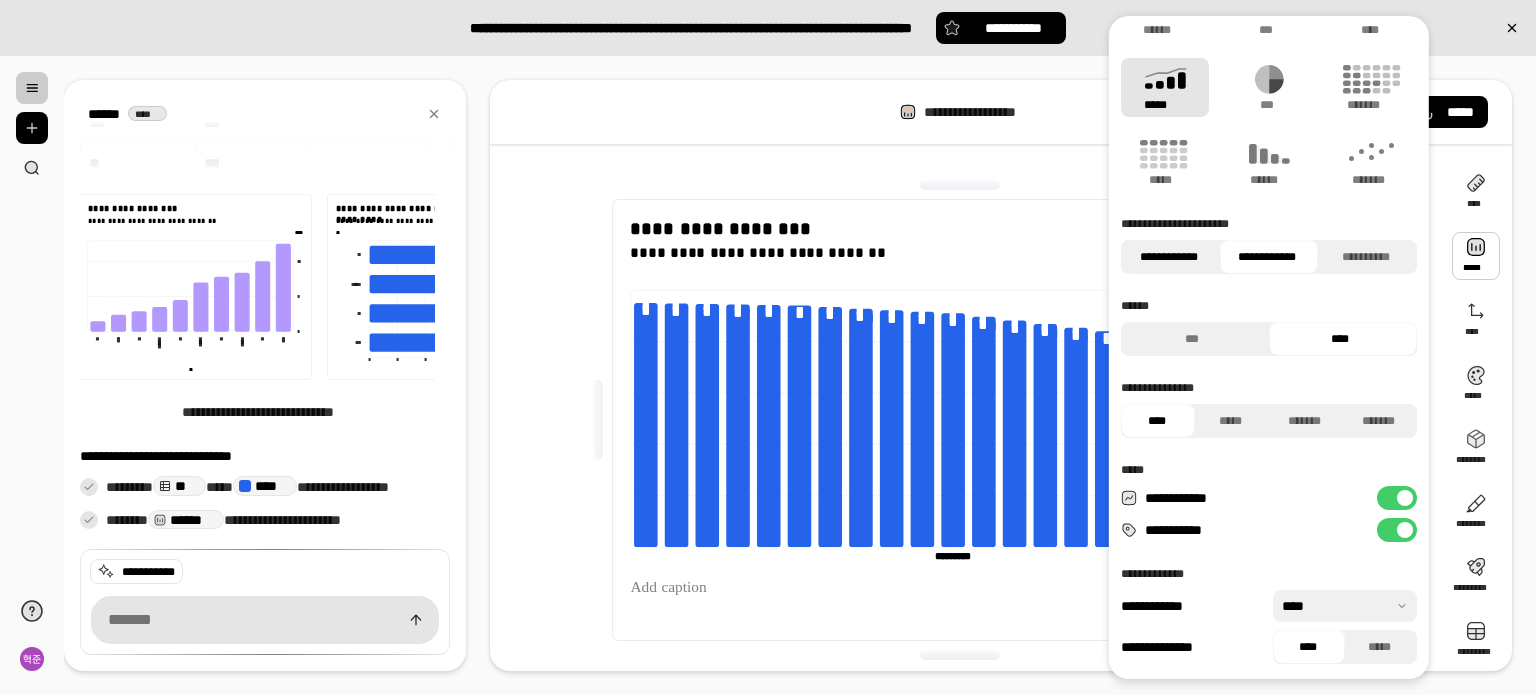 click on "**********" at bounding box center [1168, 257] 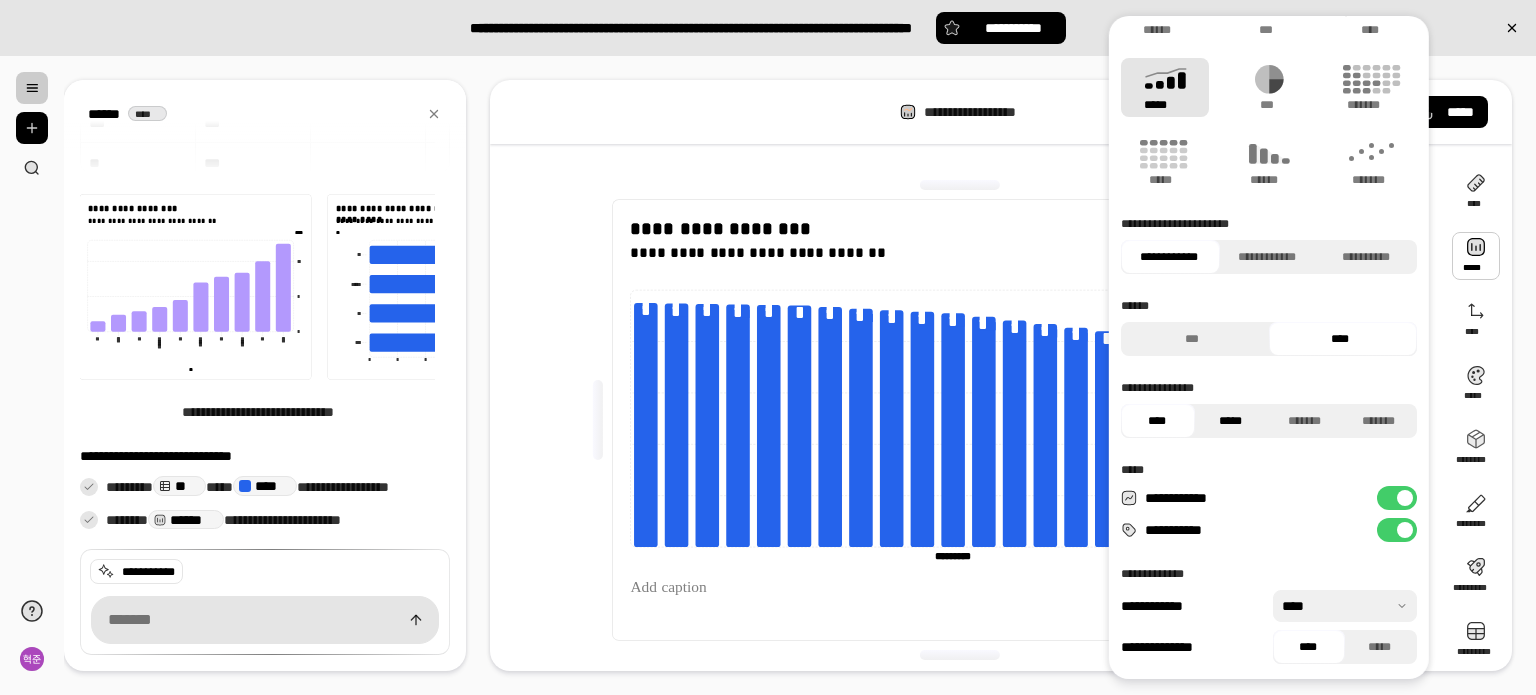 click on "*****" at bounding box center [1230, 421] 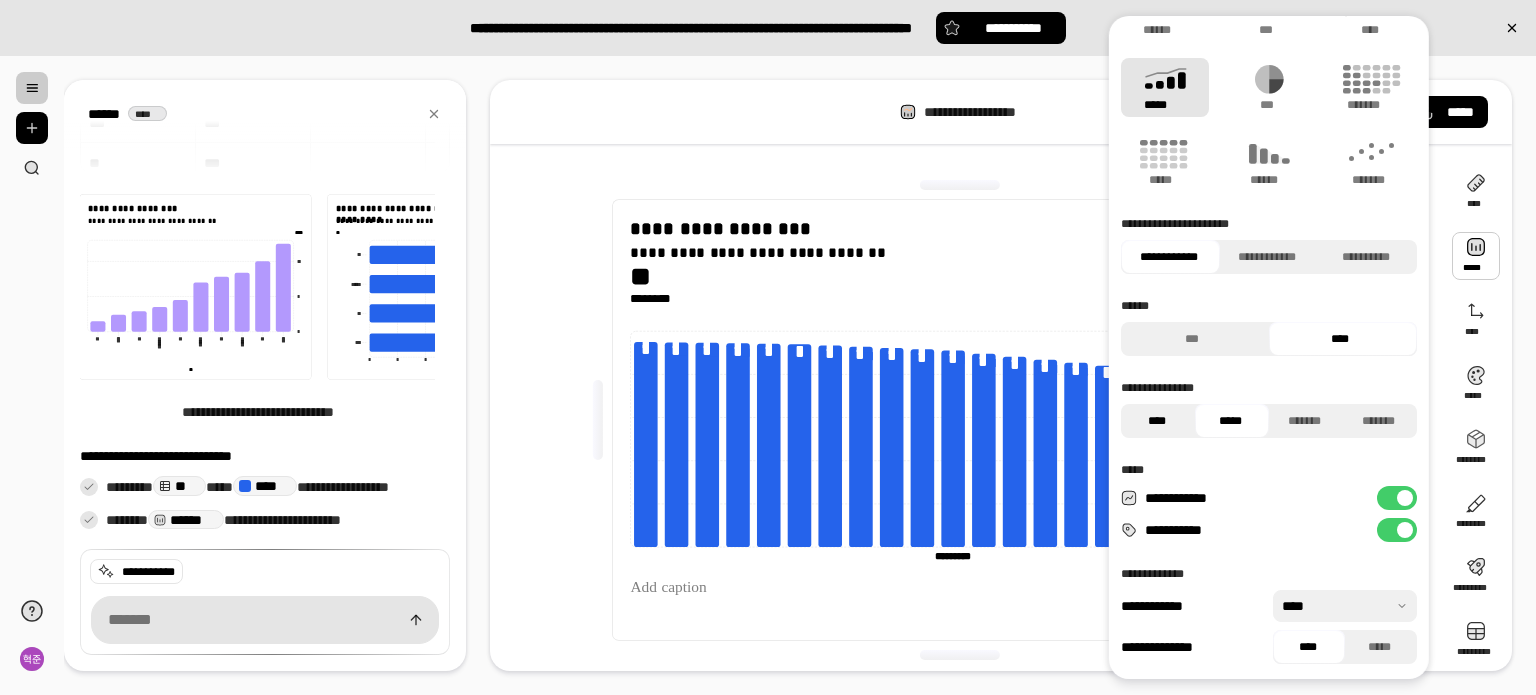 click on "****" at bounding box center [1156, 421] 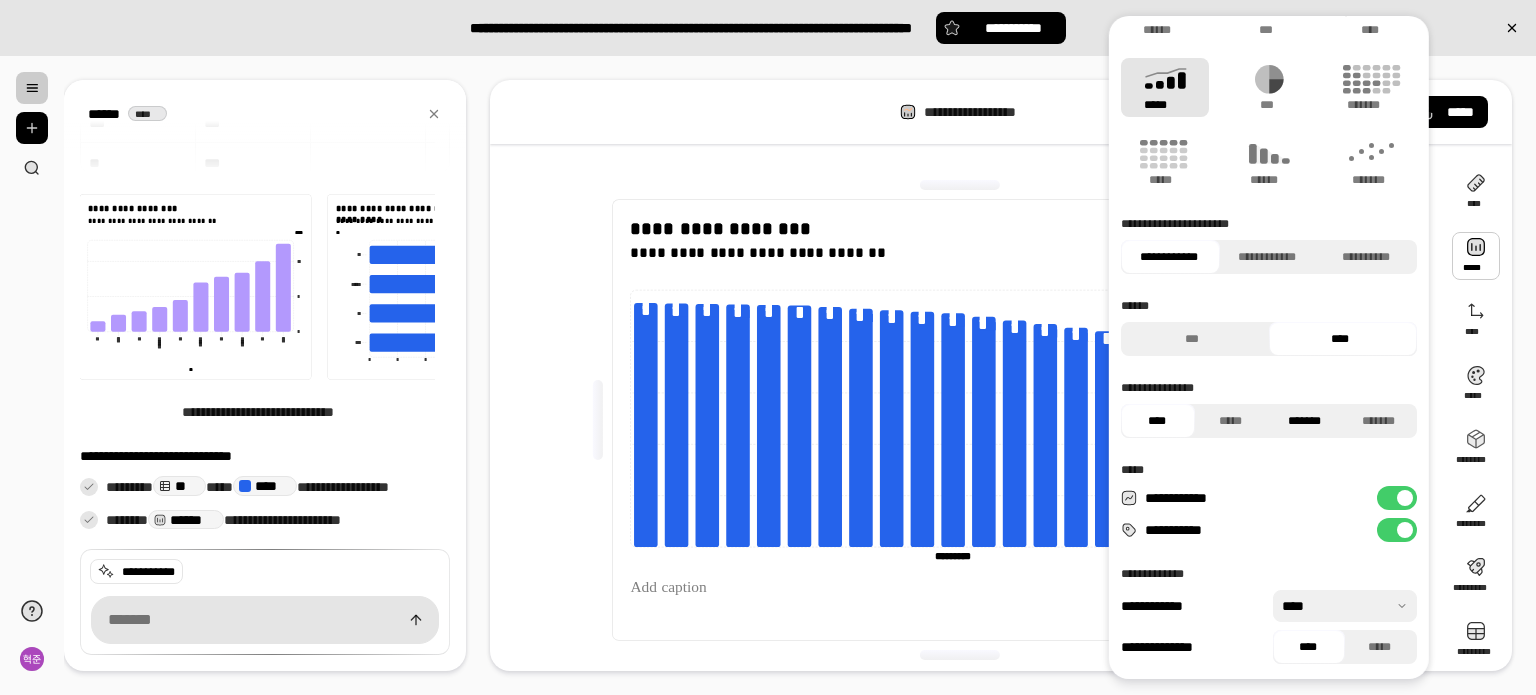 click on "*******" at bounding box center [1304, 421] 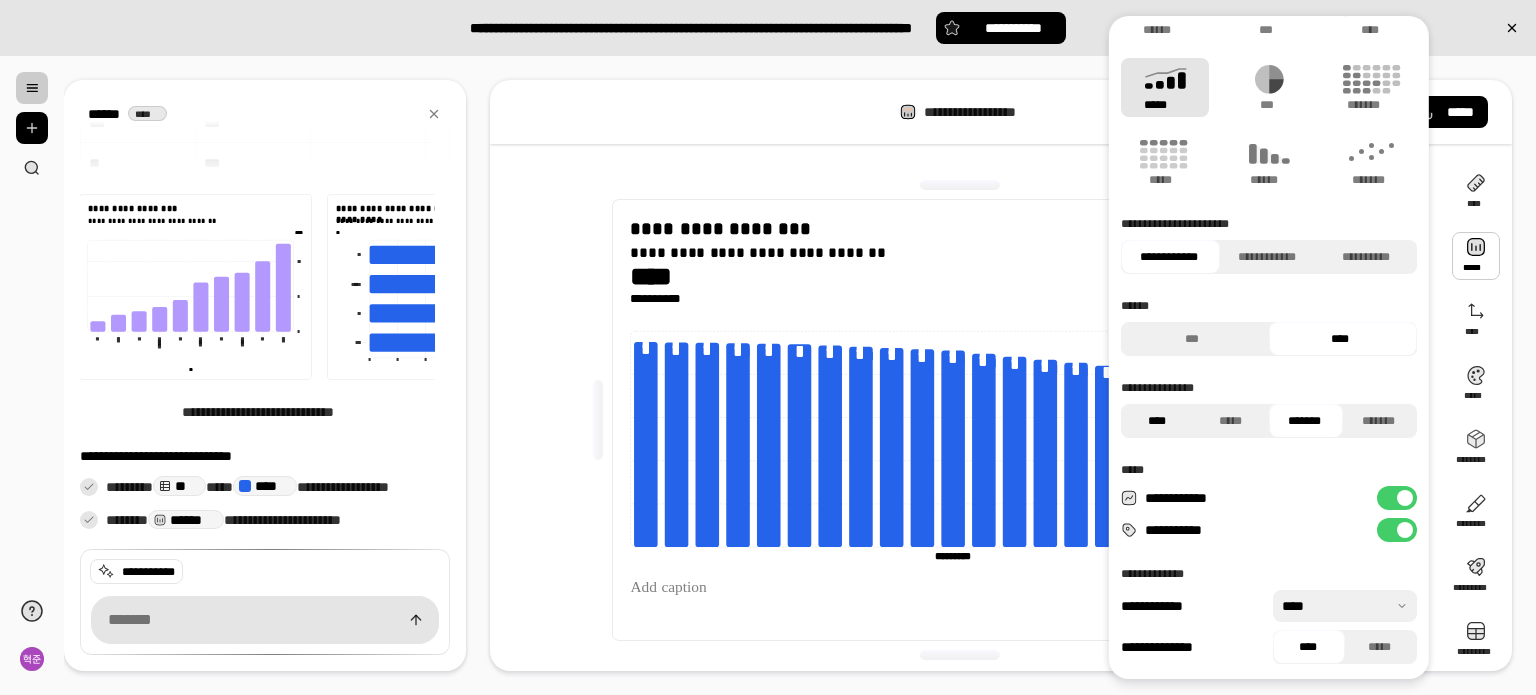 click on "****" at bounding box center (1156, 421) 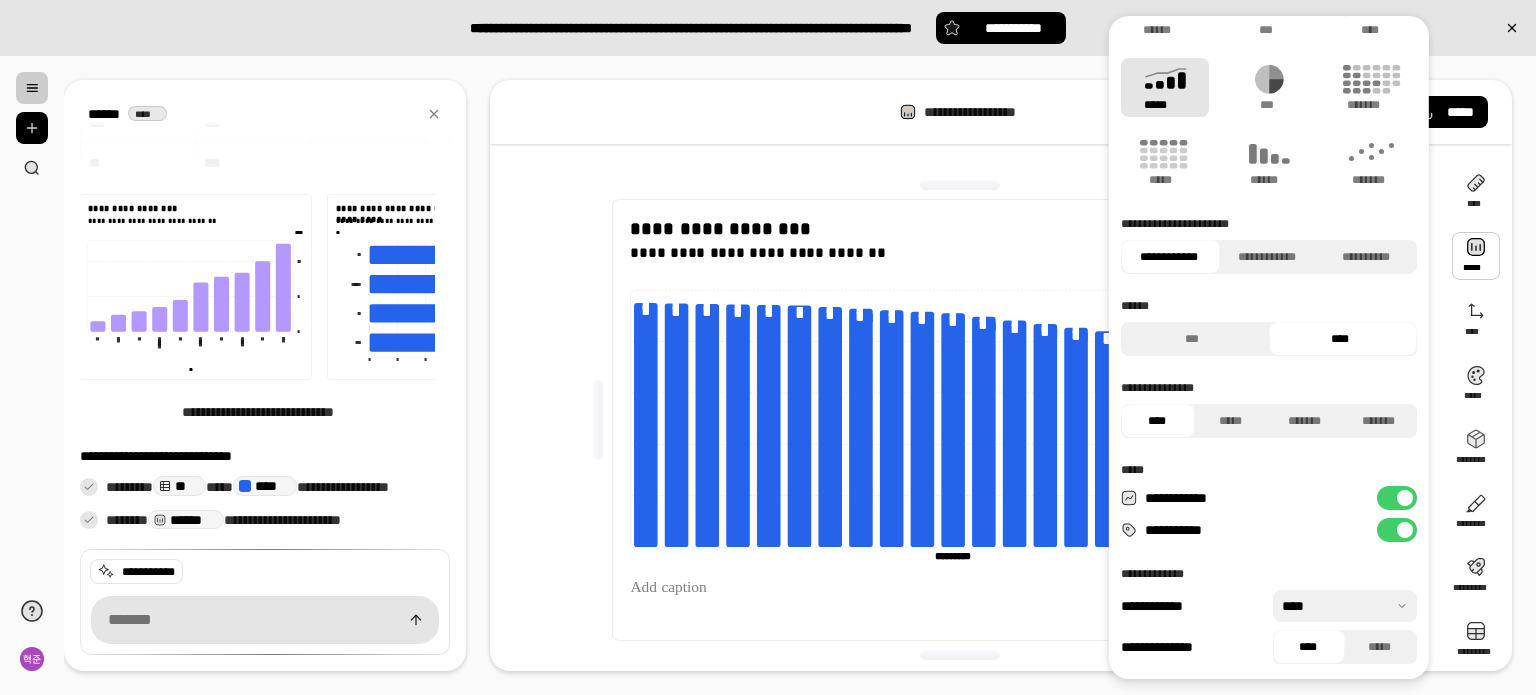 click on "**********" at bounding box center (1397, 498) 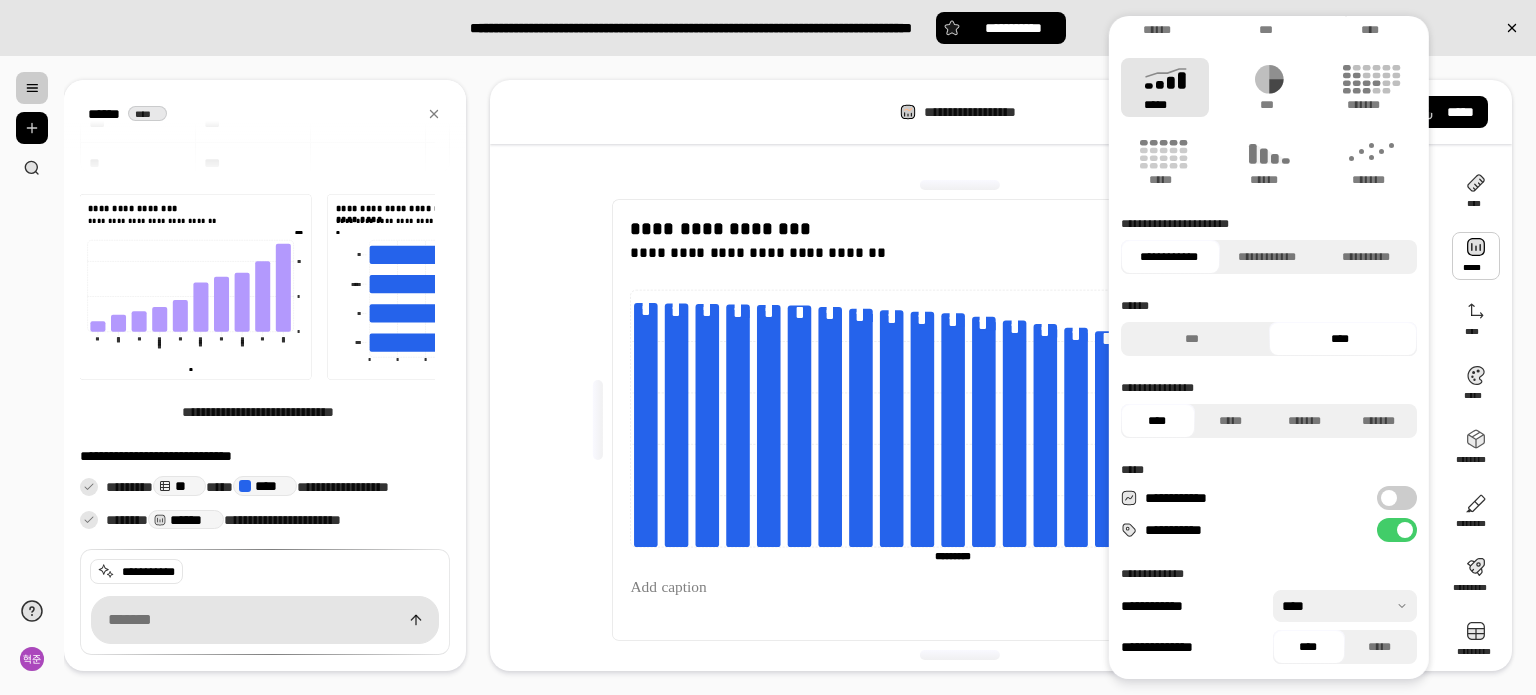 click at bounding box center [1389, 498] 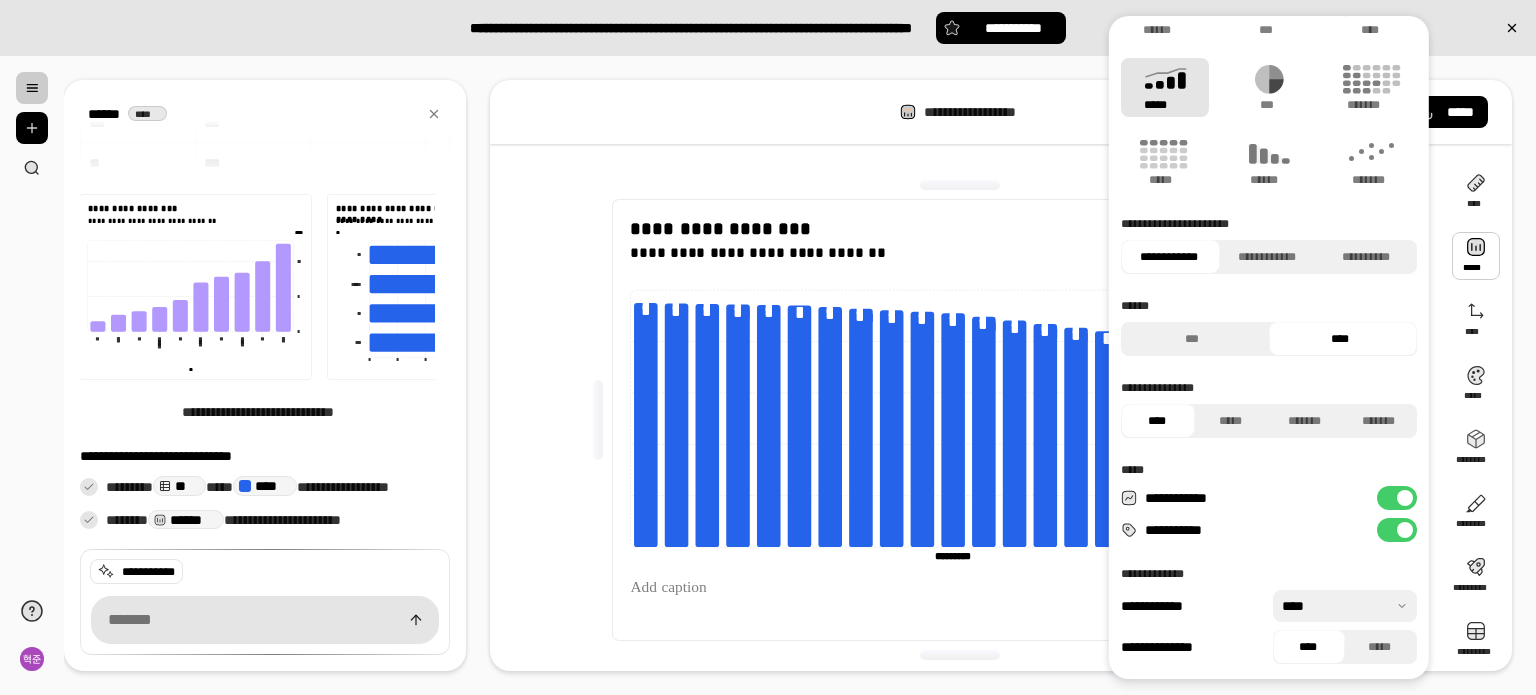 click on "**********" at bounding box center (1397, 530) 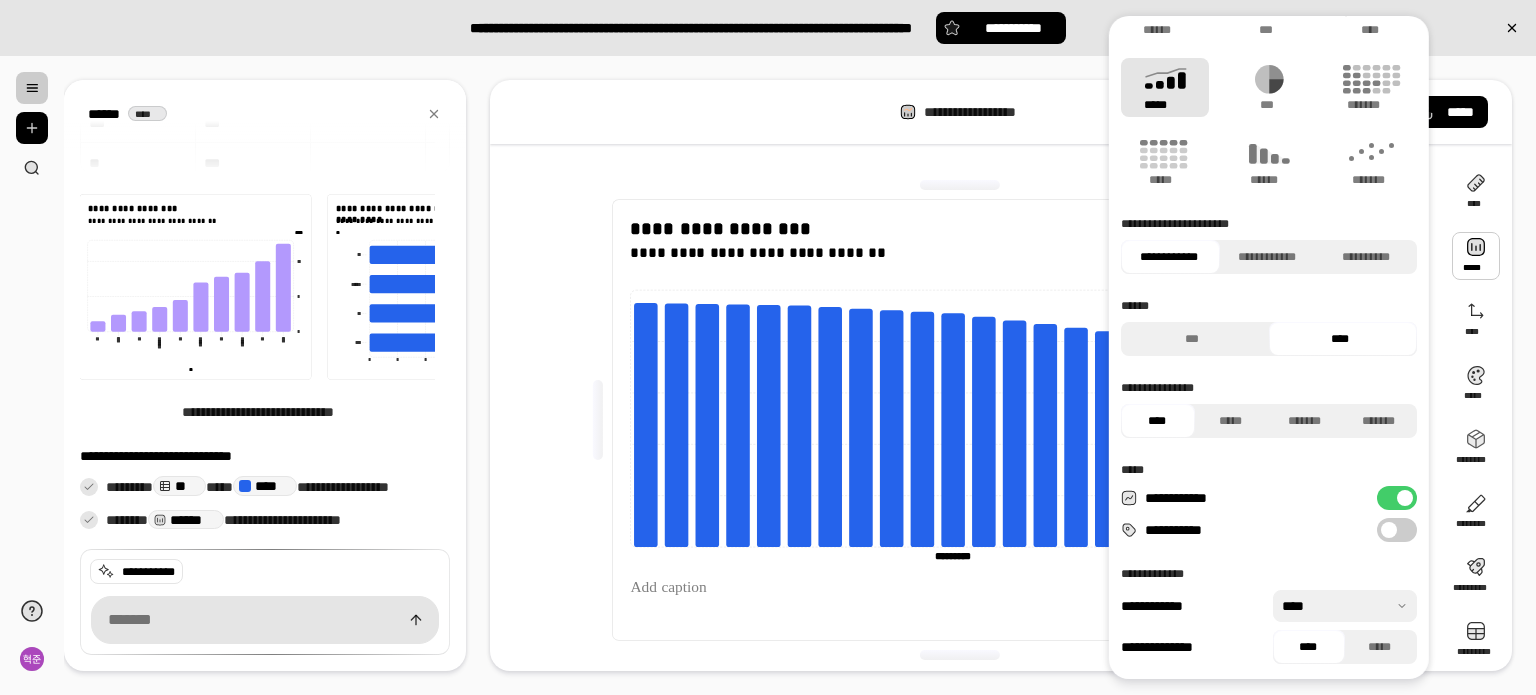 click on "**********" at bounding box center (1397, 530) 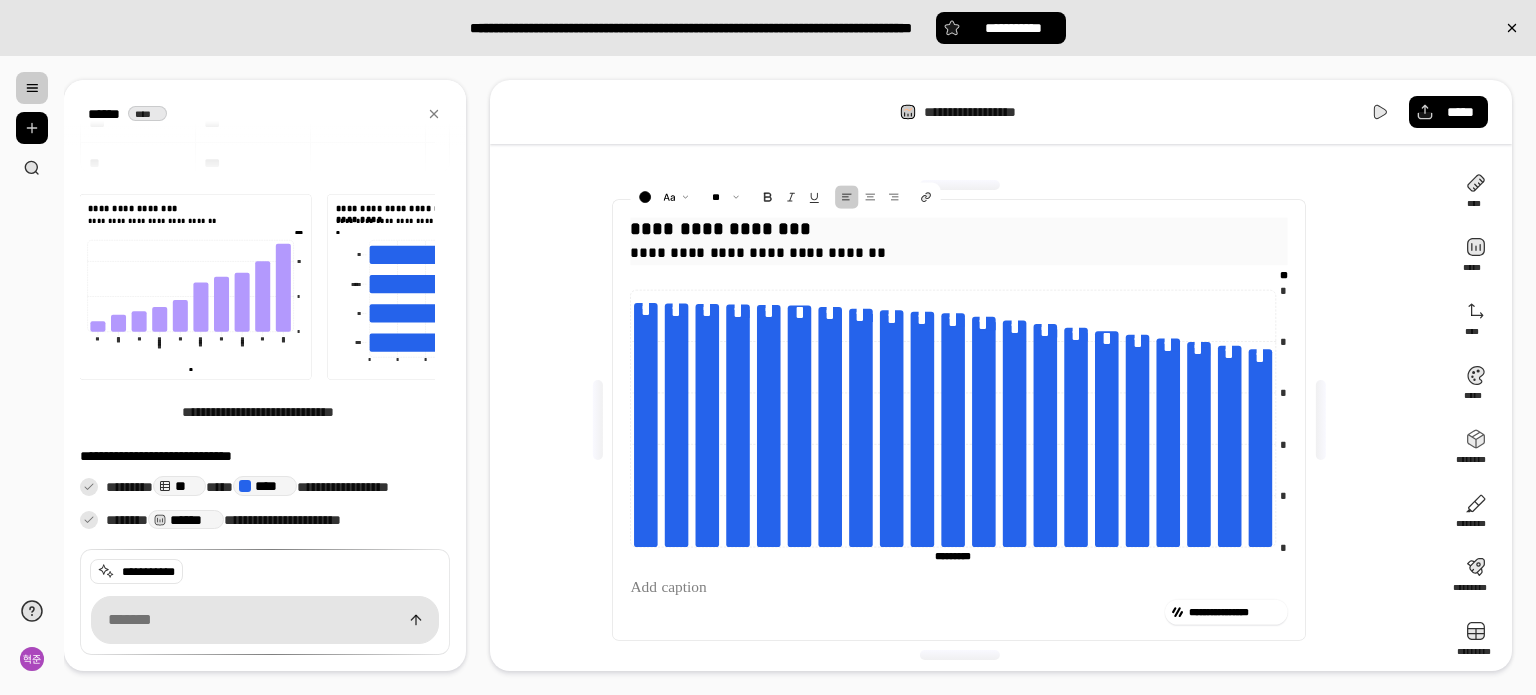 click on "**********" at bounding box center (959, 228) 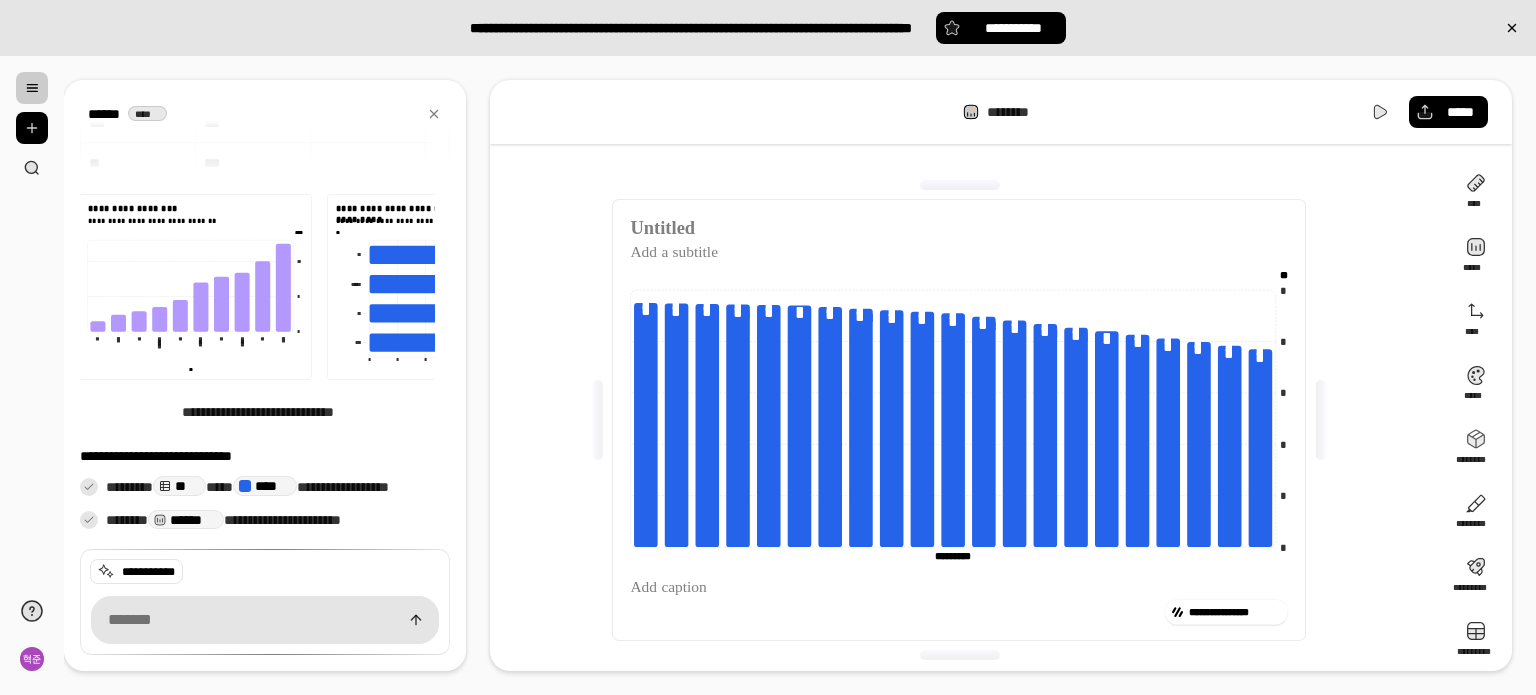 click on "******** *****" at bounding box center (1001, 112) 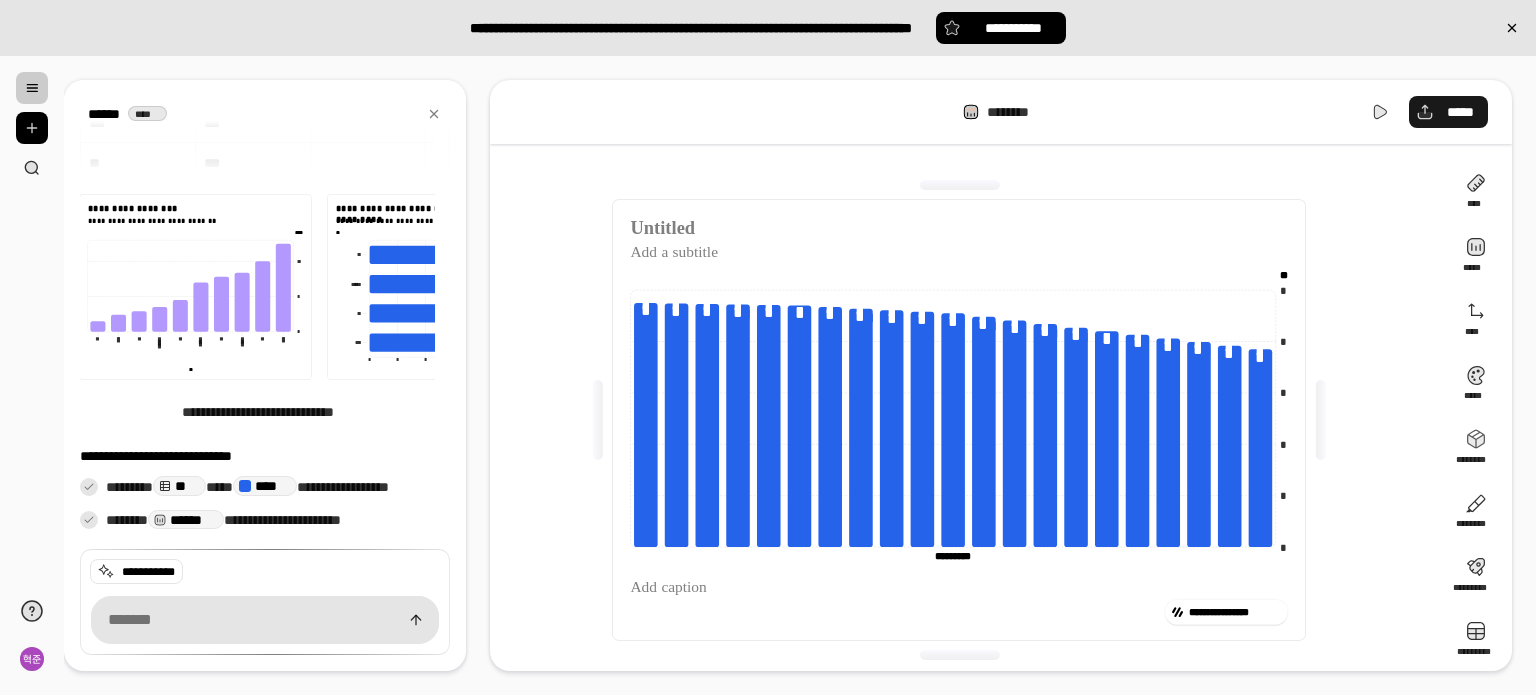 click on "*****" at bounding box center (1448, 112) 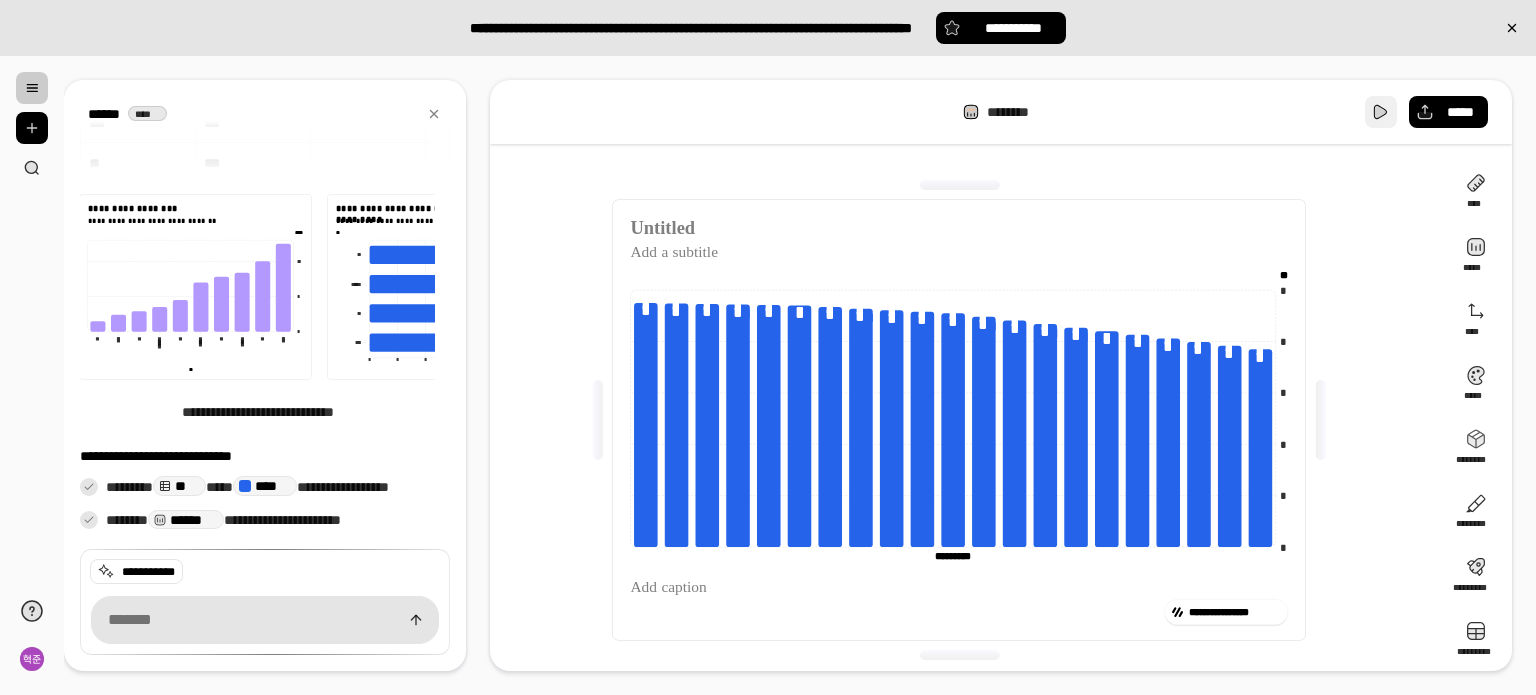 click at bounding box center (1381, 112) 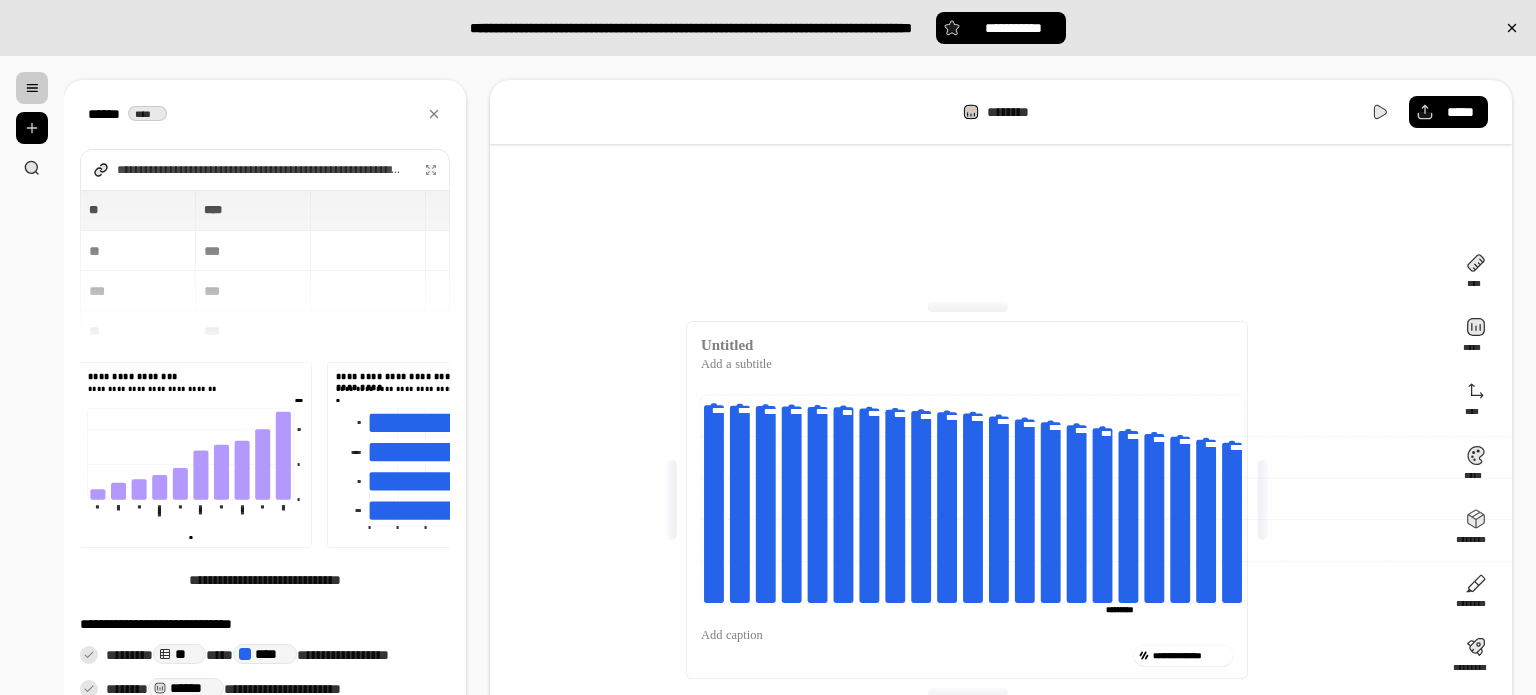 scroll, scrollTop: 0, scrollLeft: 0, axis: both 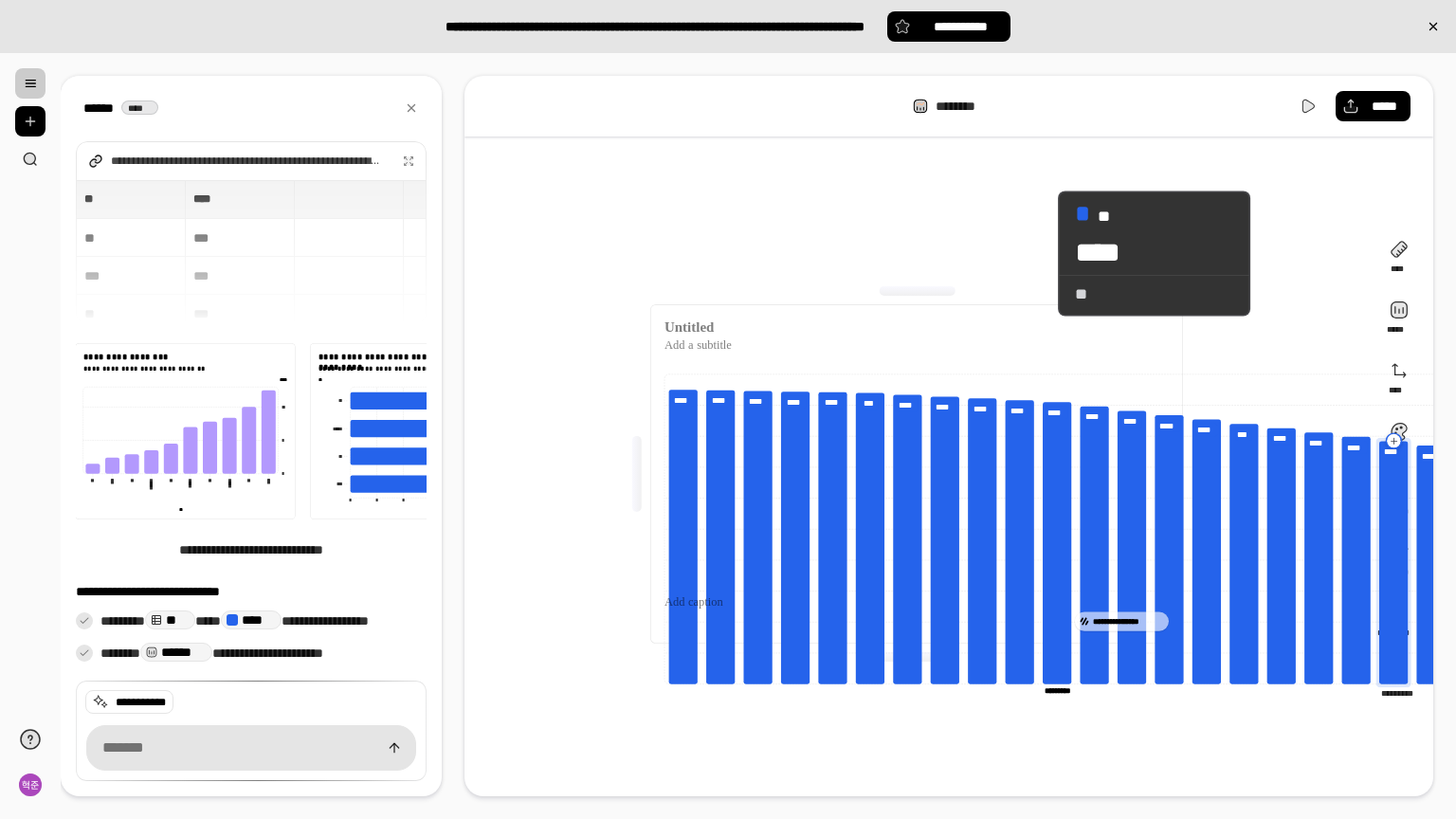 click 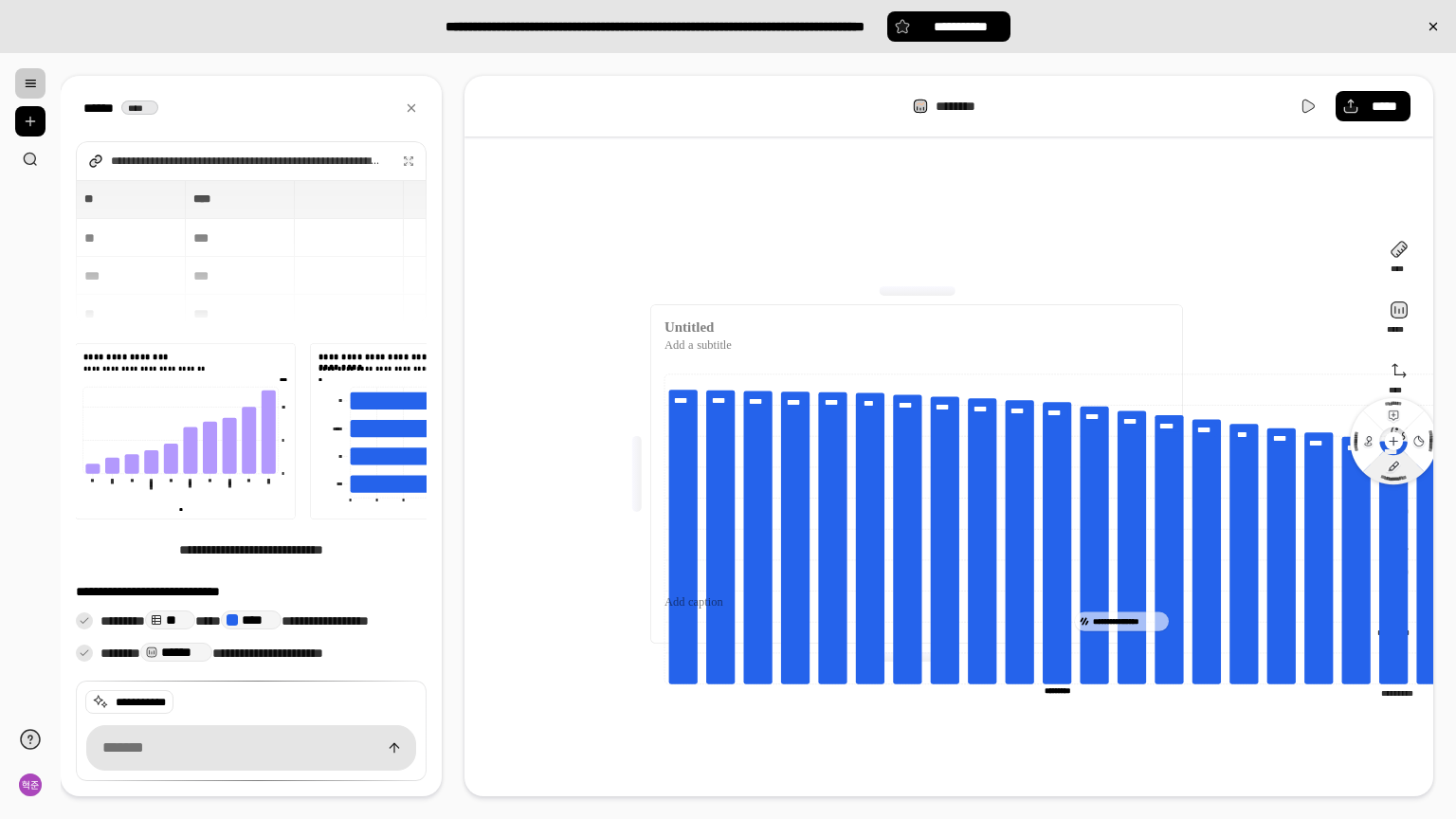 click 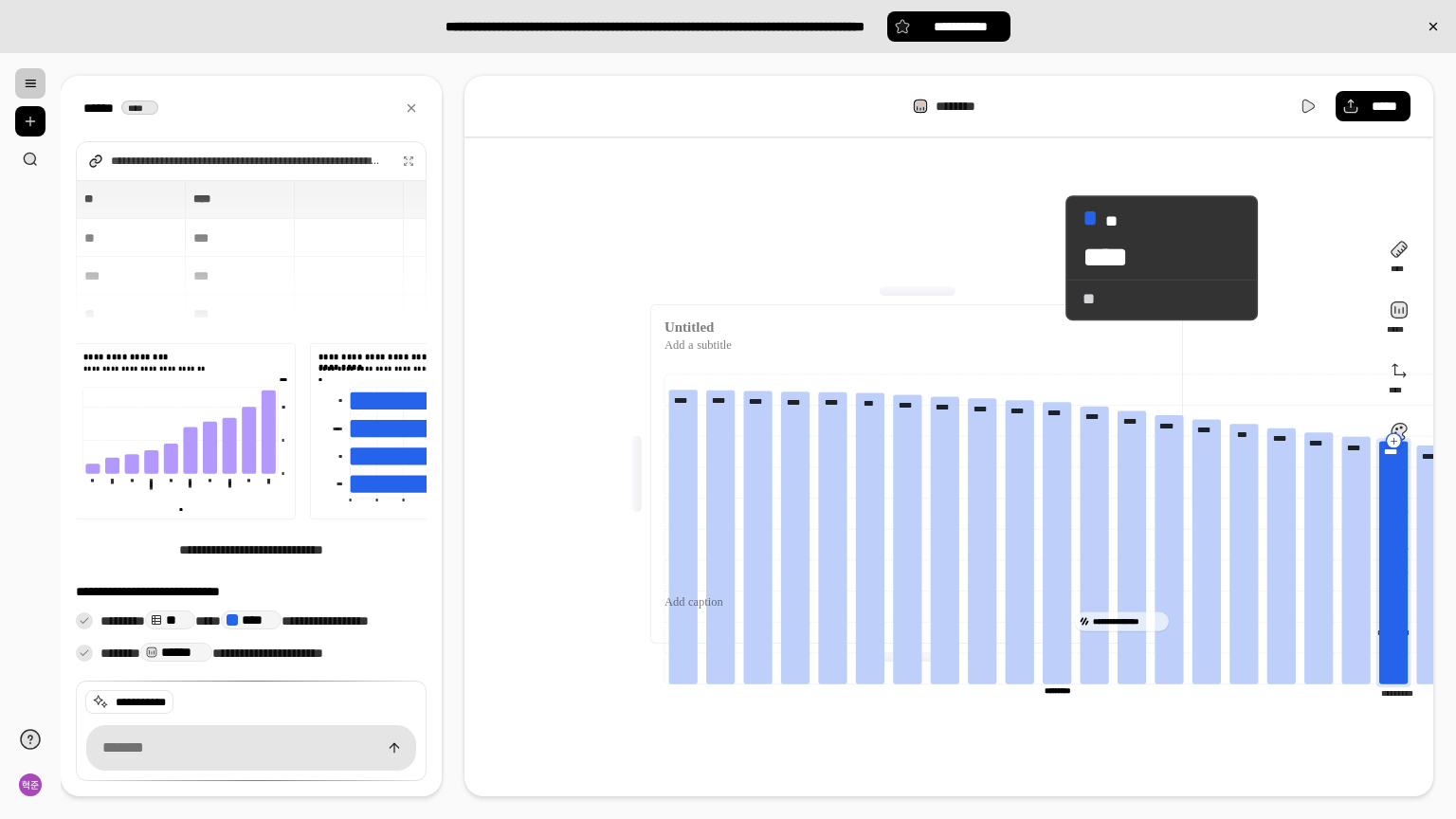 click 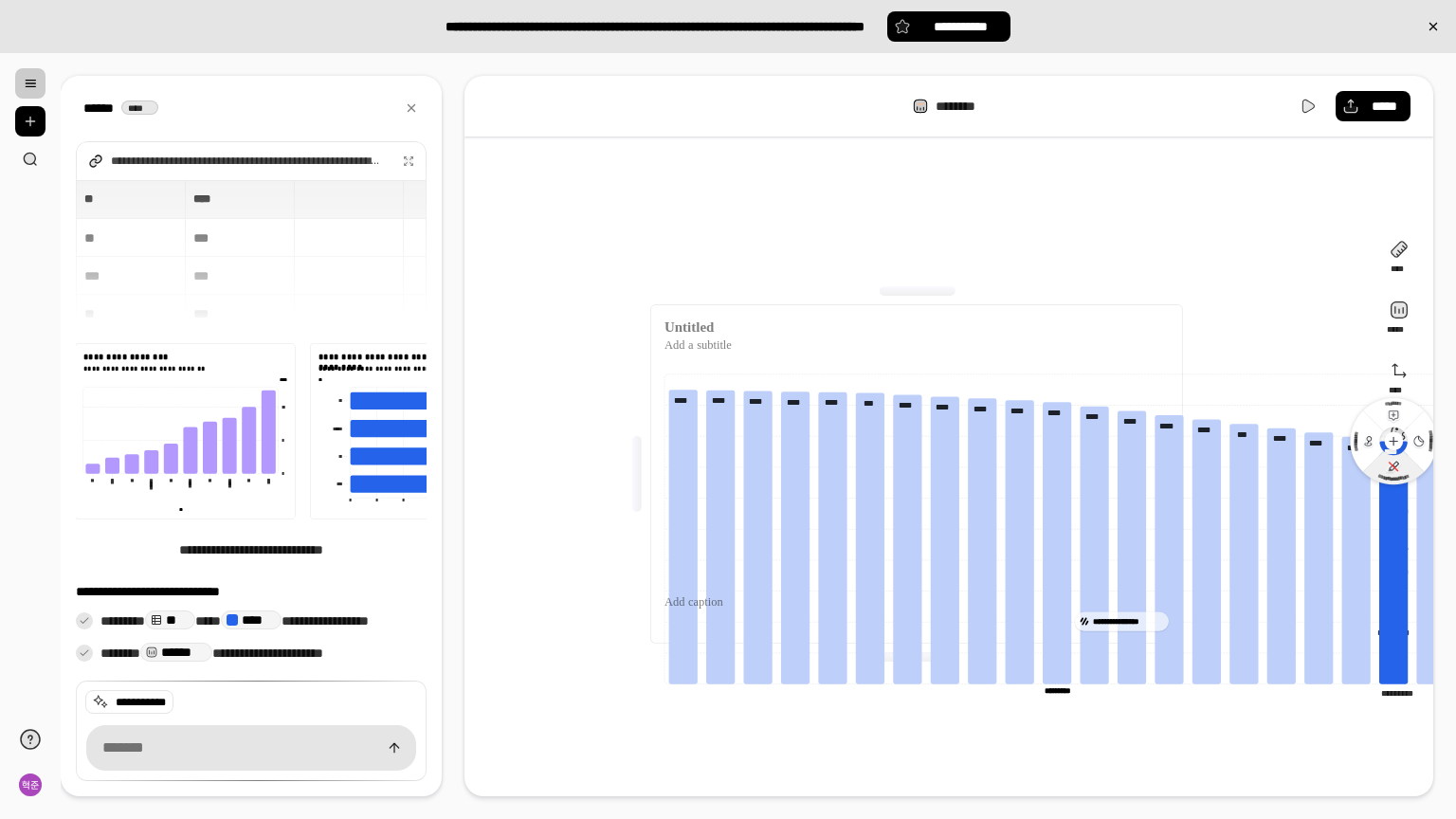 click 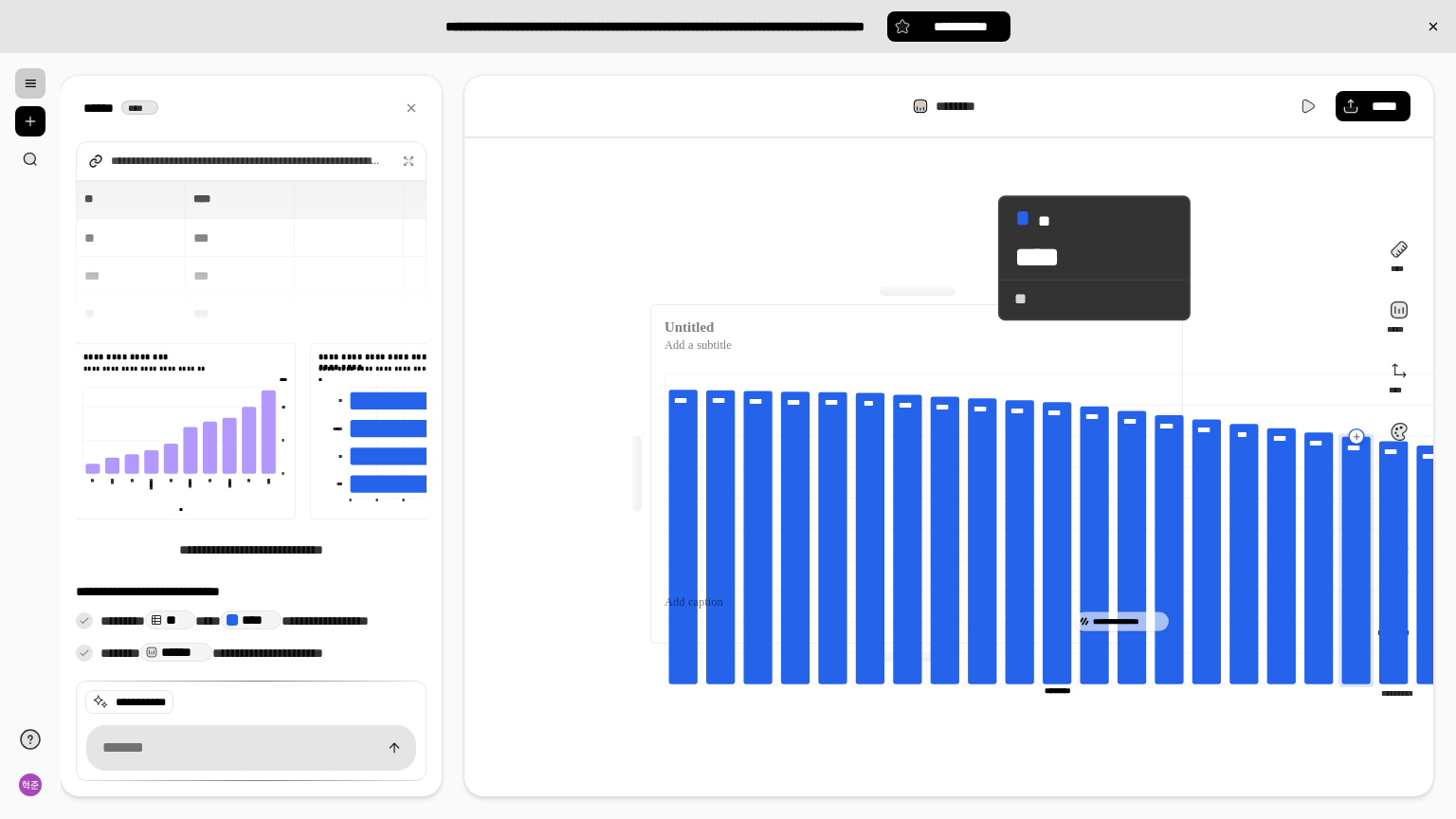 click 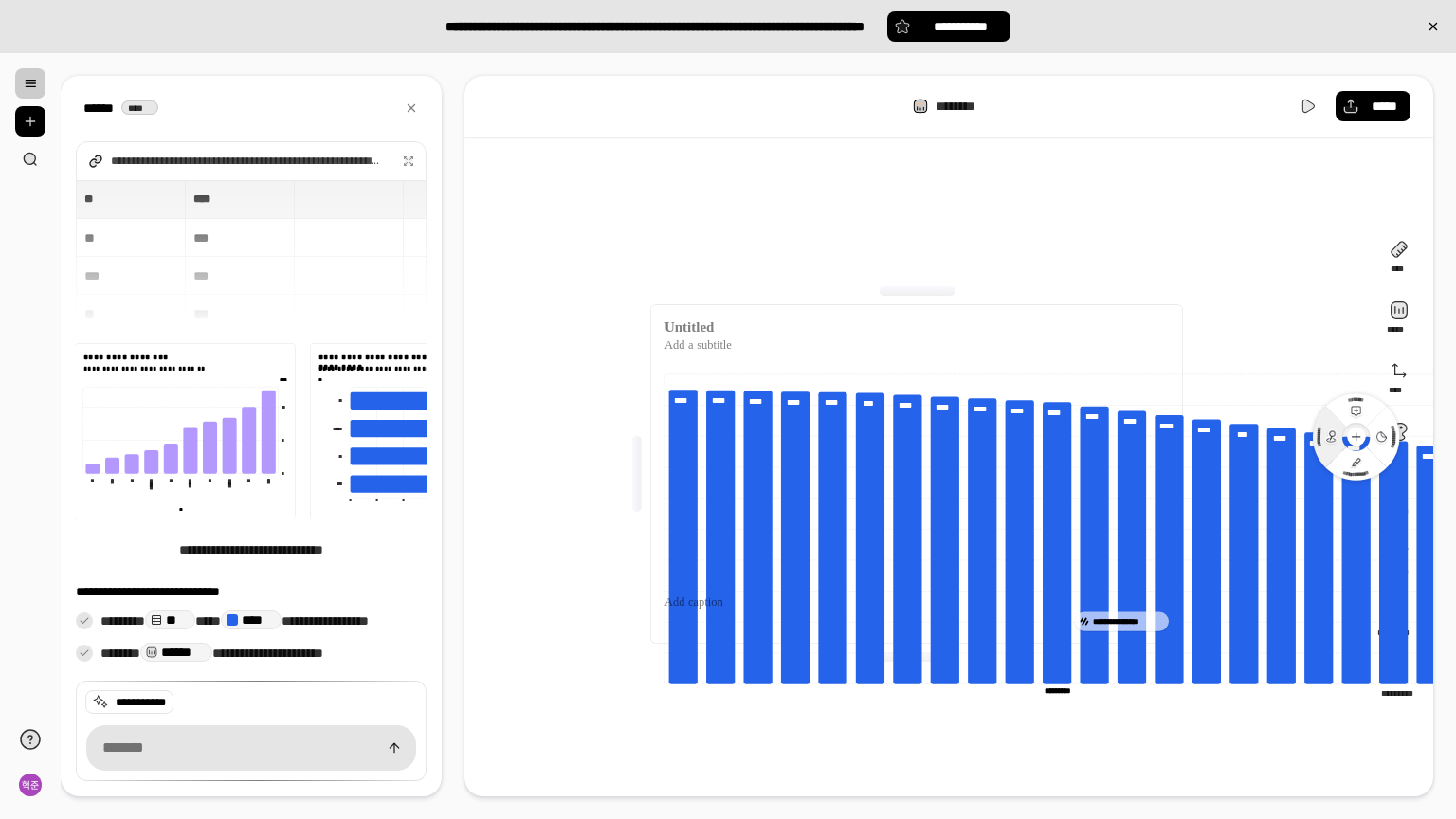 click 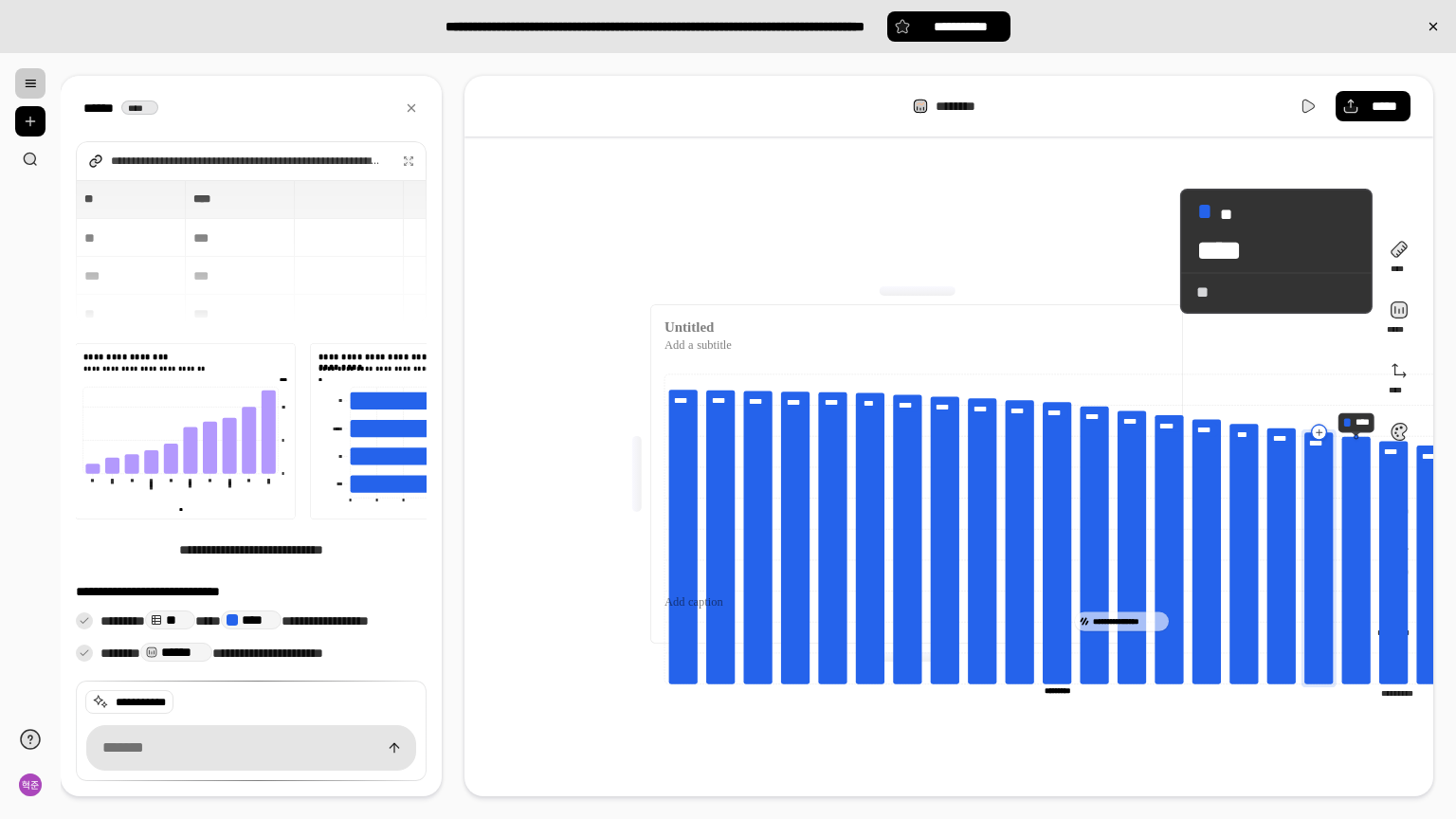 click 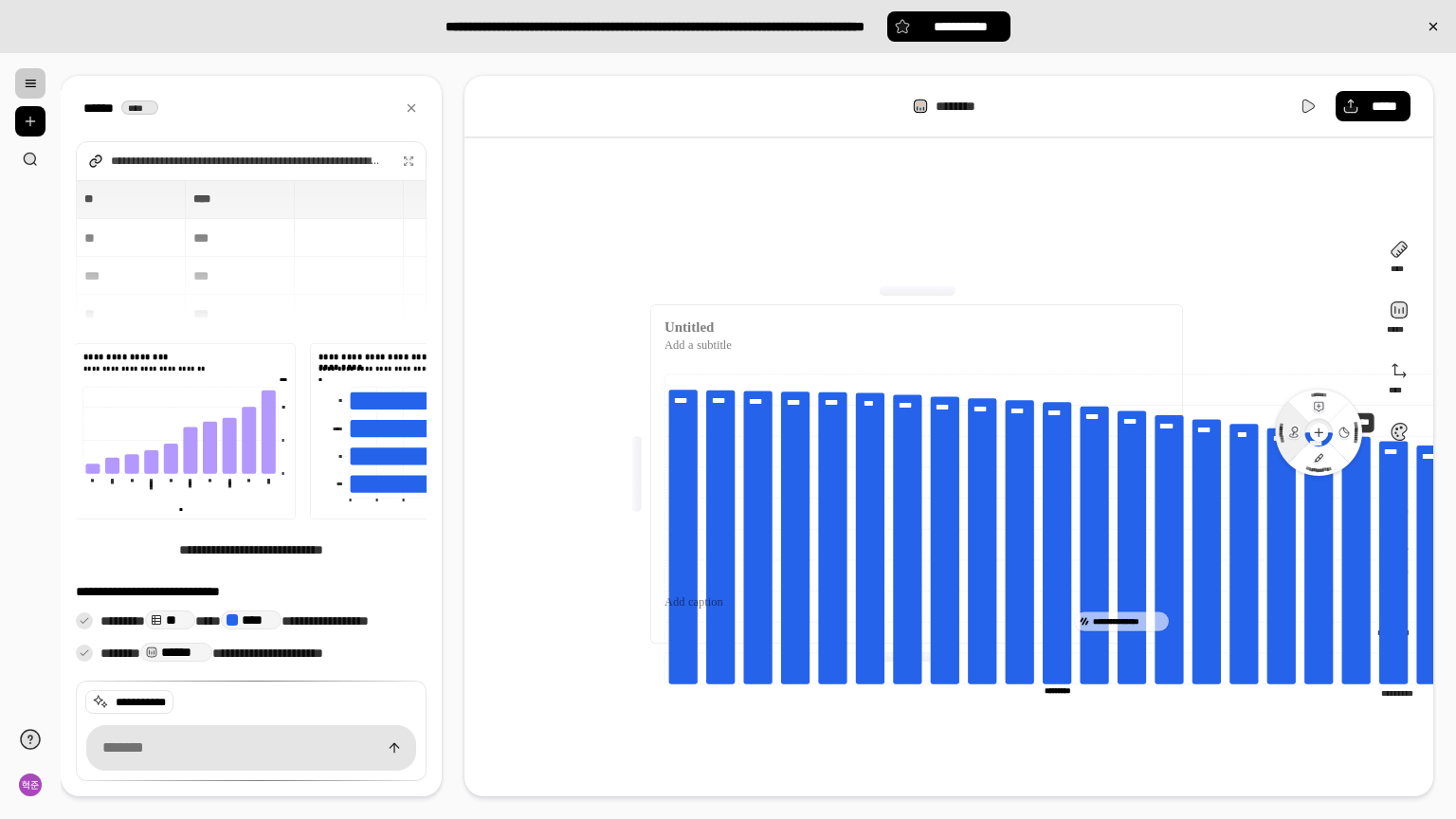 click 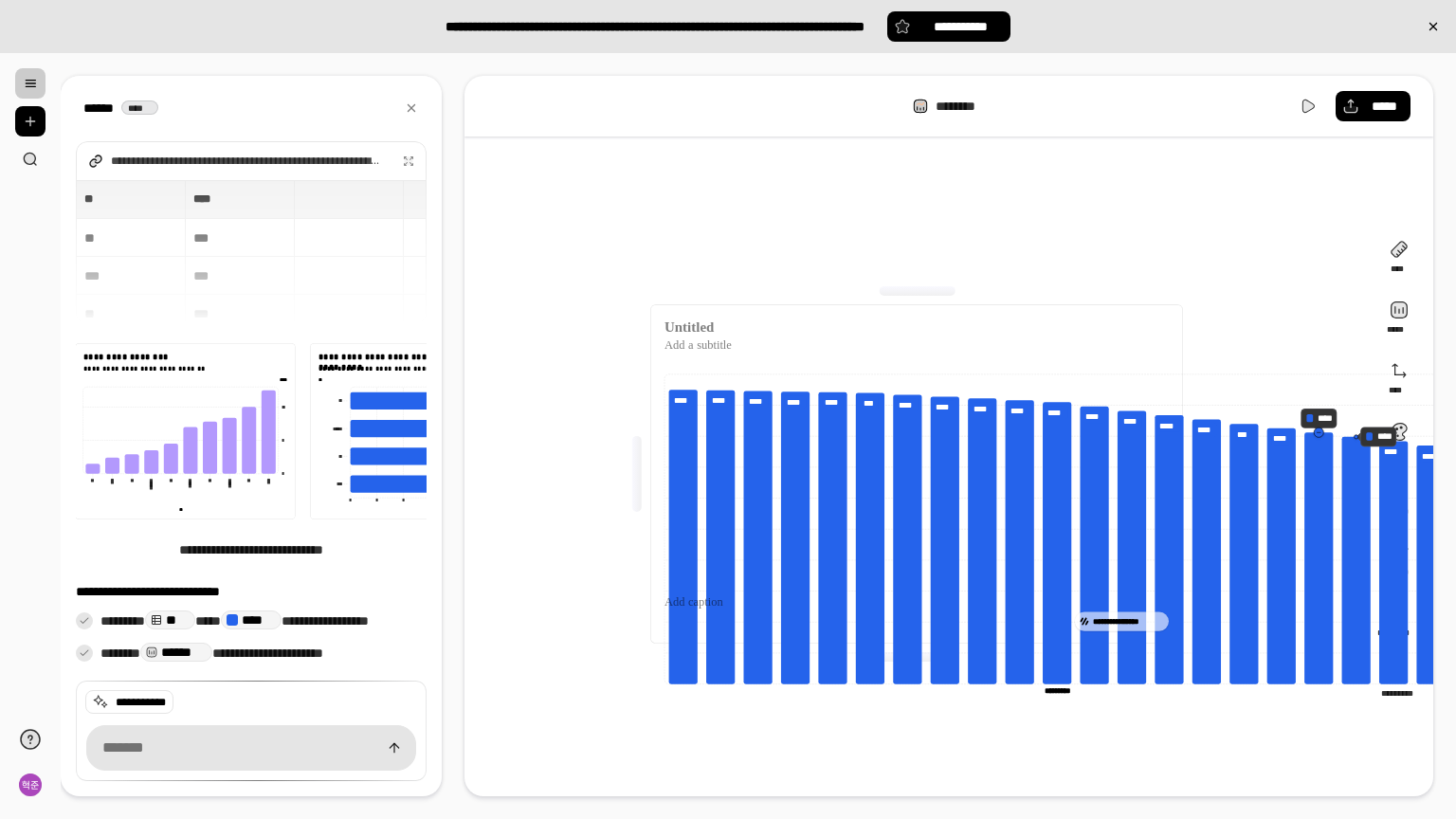 click 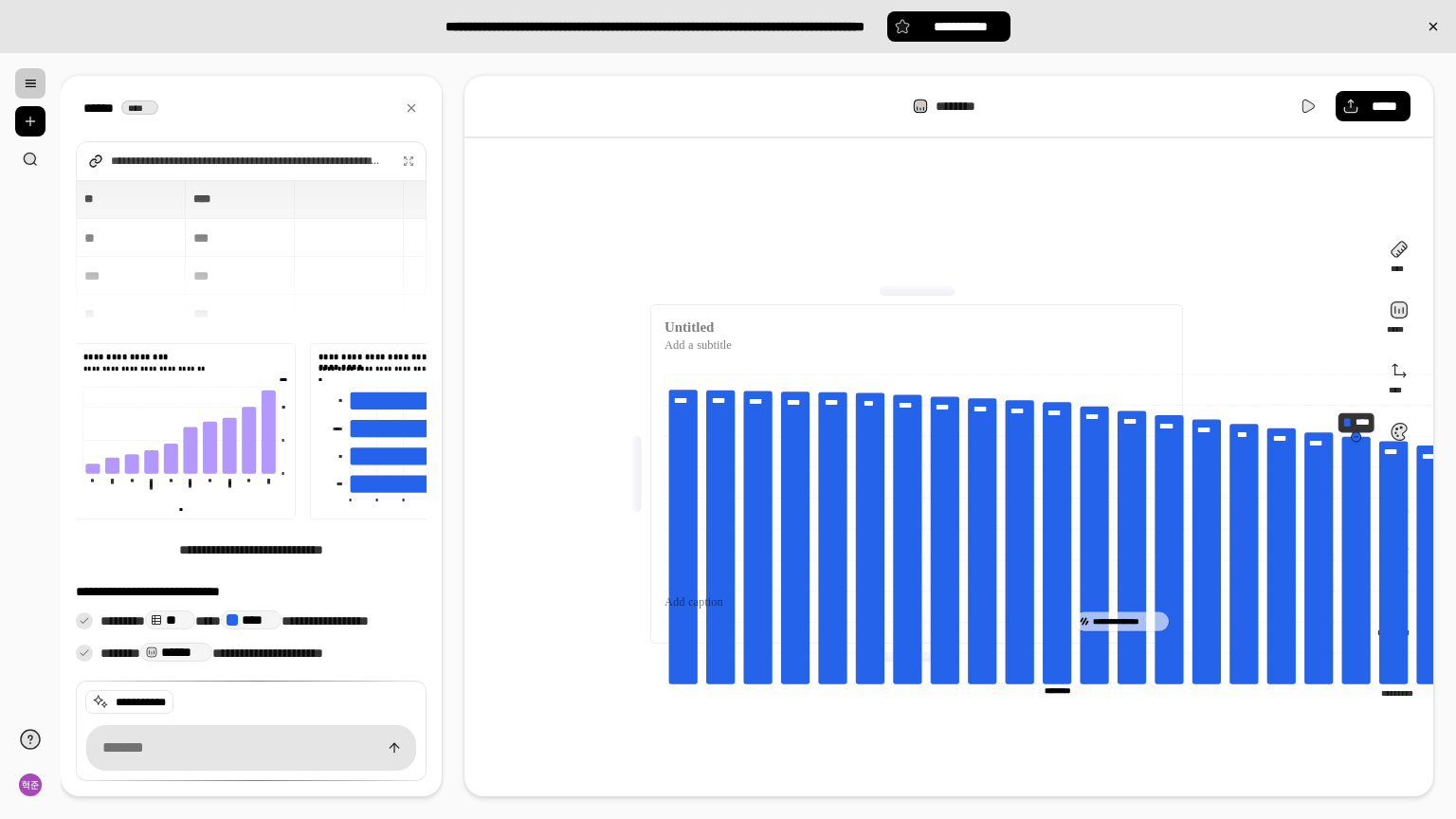 click 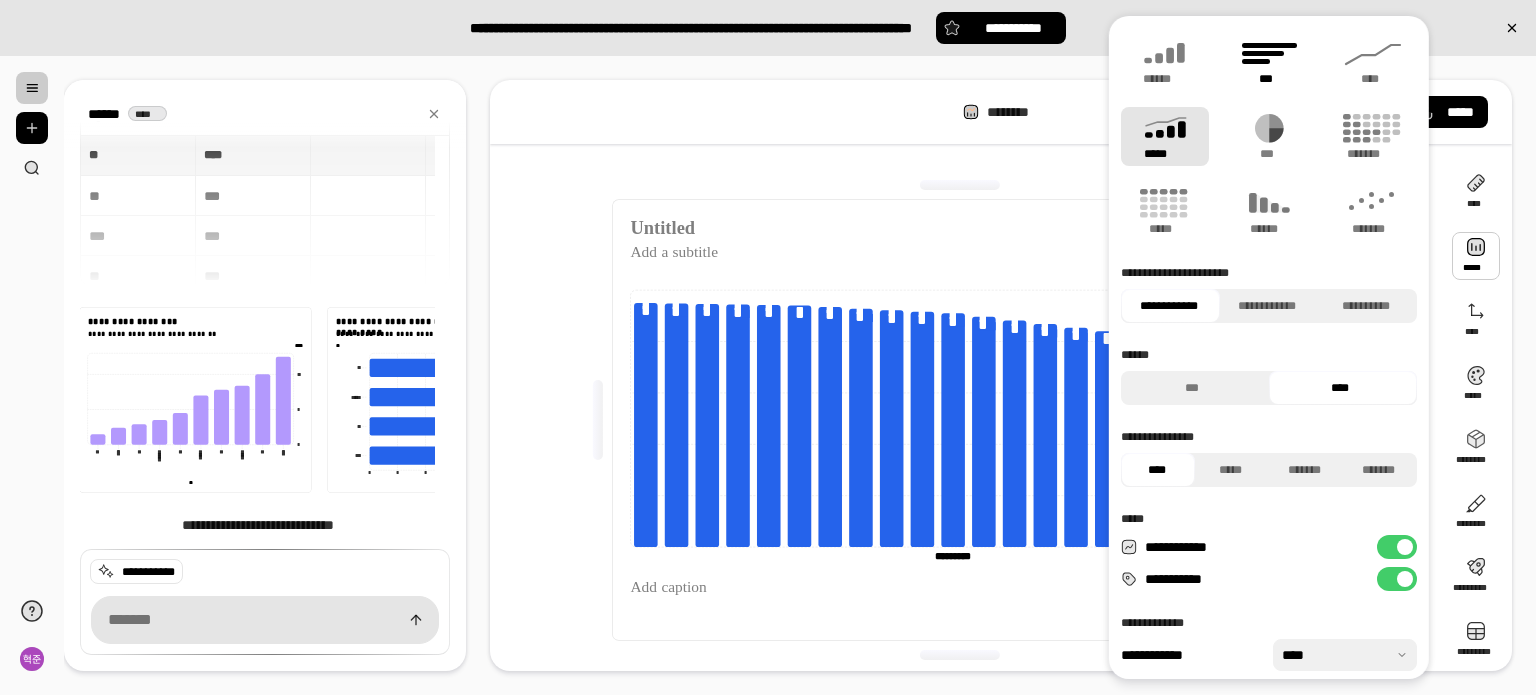 click 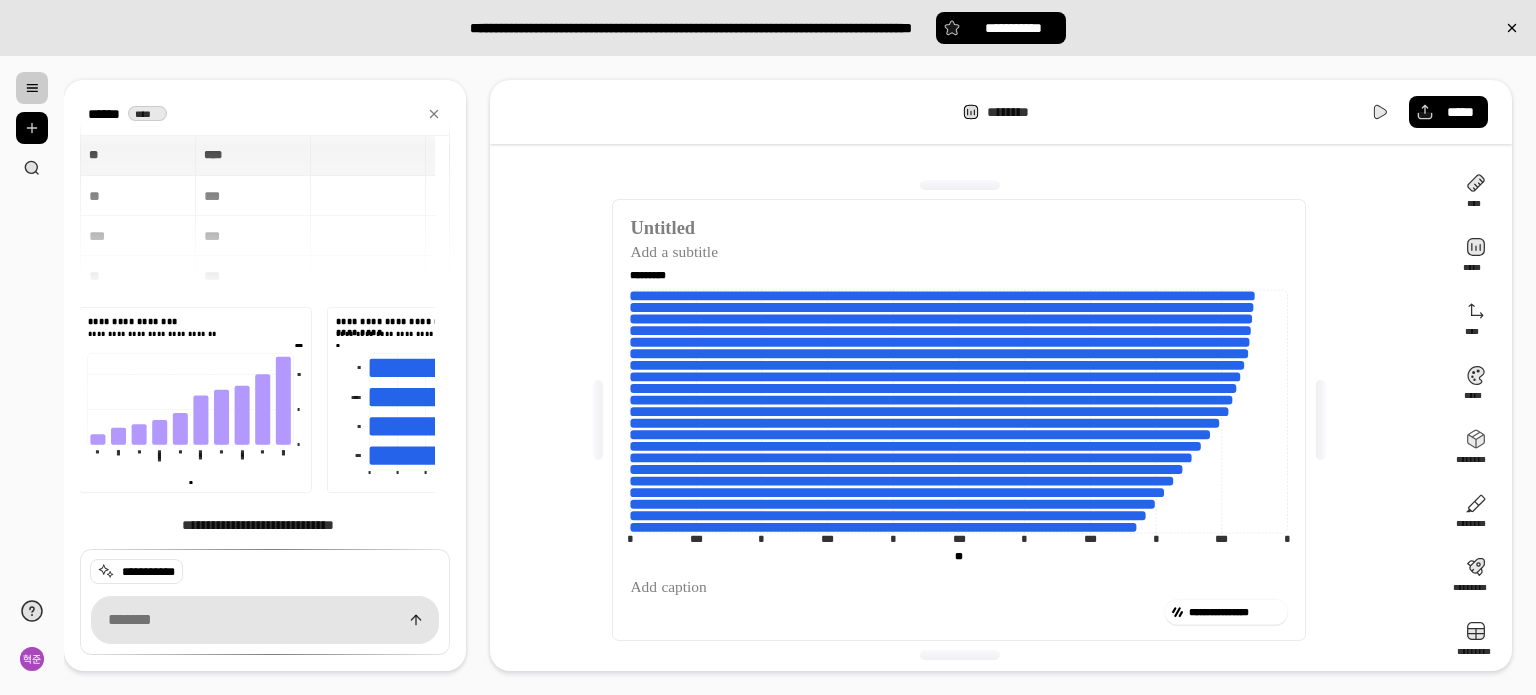 click on "**********" at bounding box center [1001, 376] 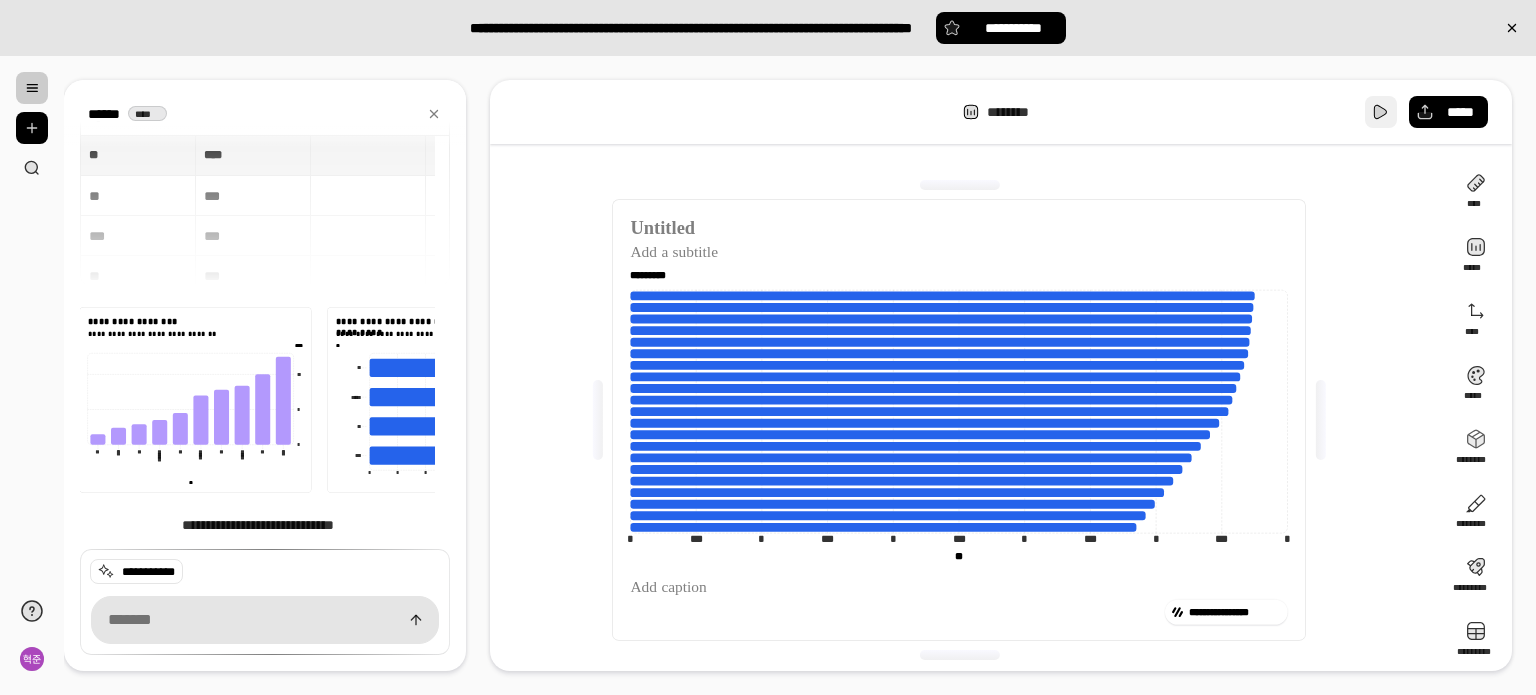 click at bounding box center [1381, 112] 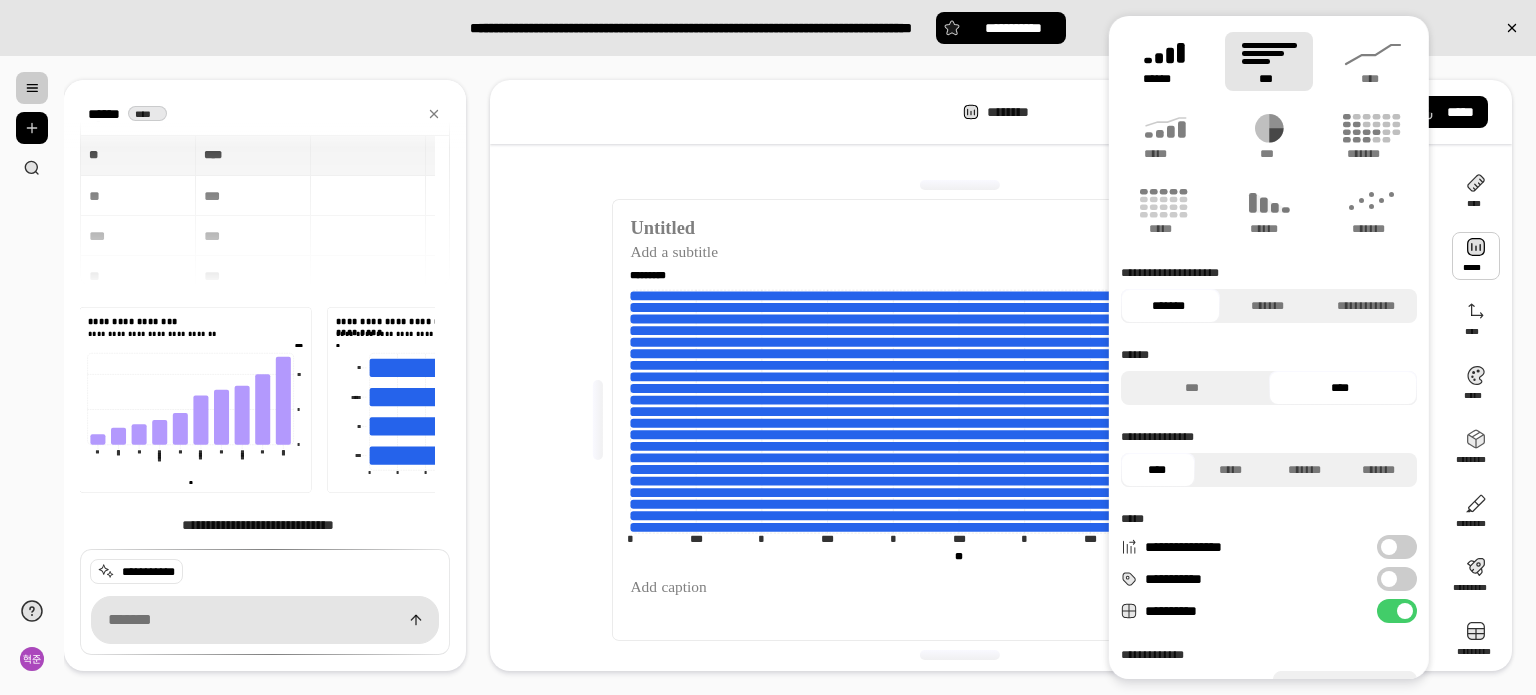 click 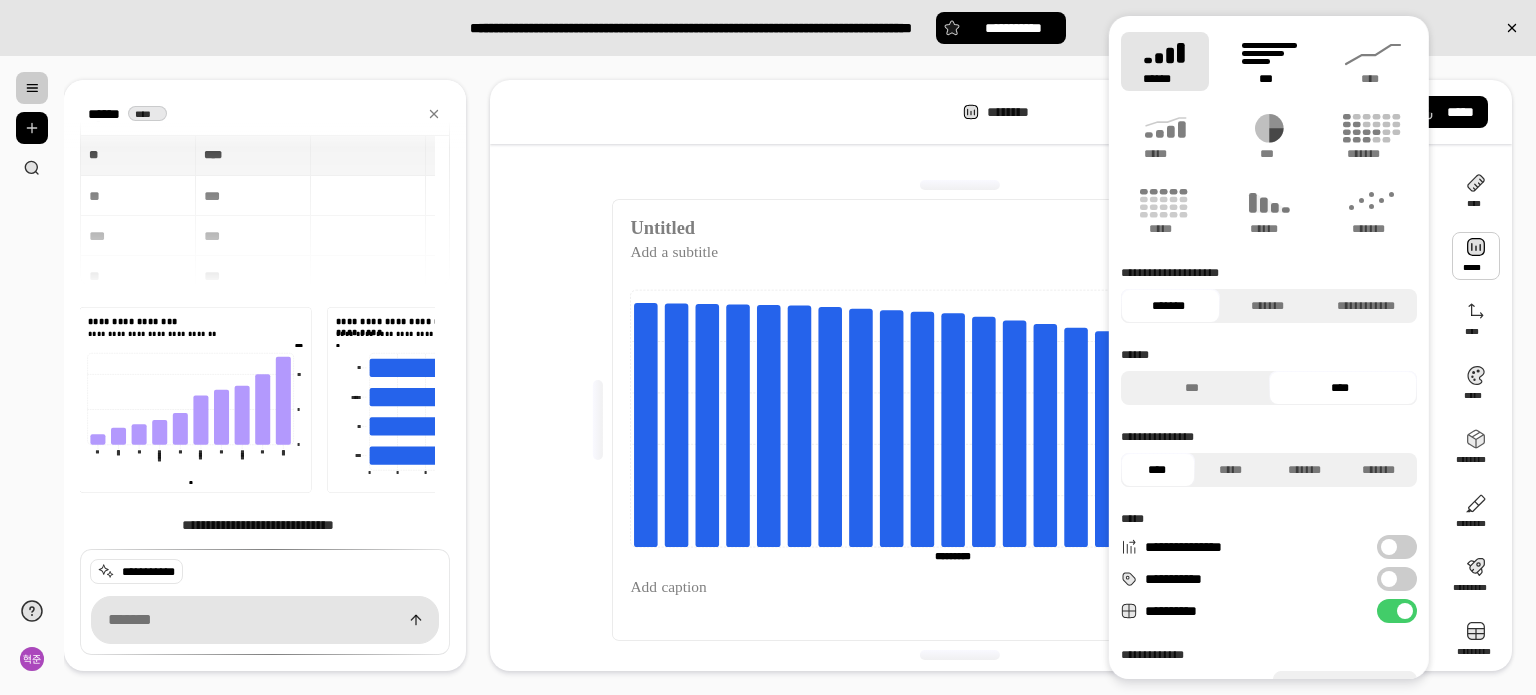 click 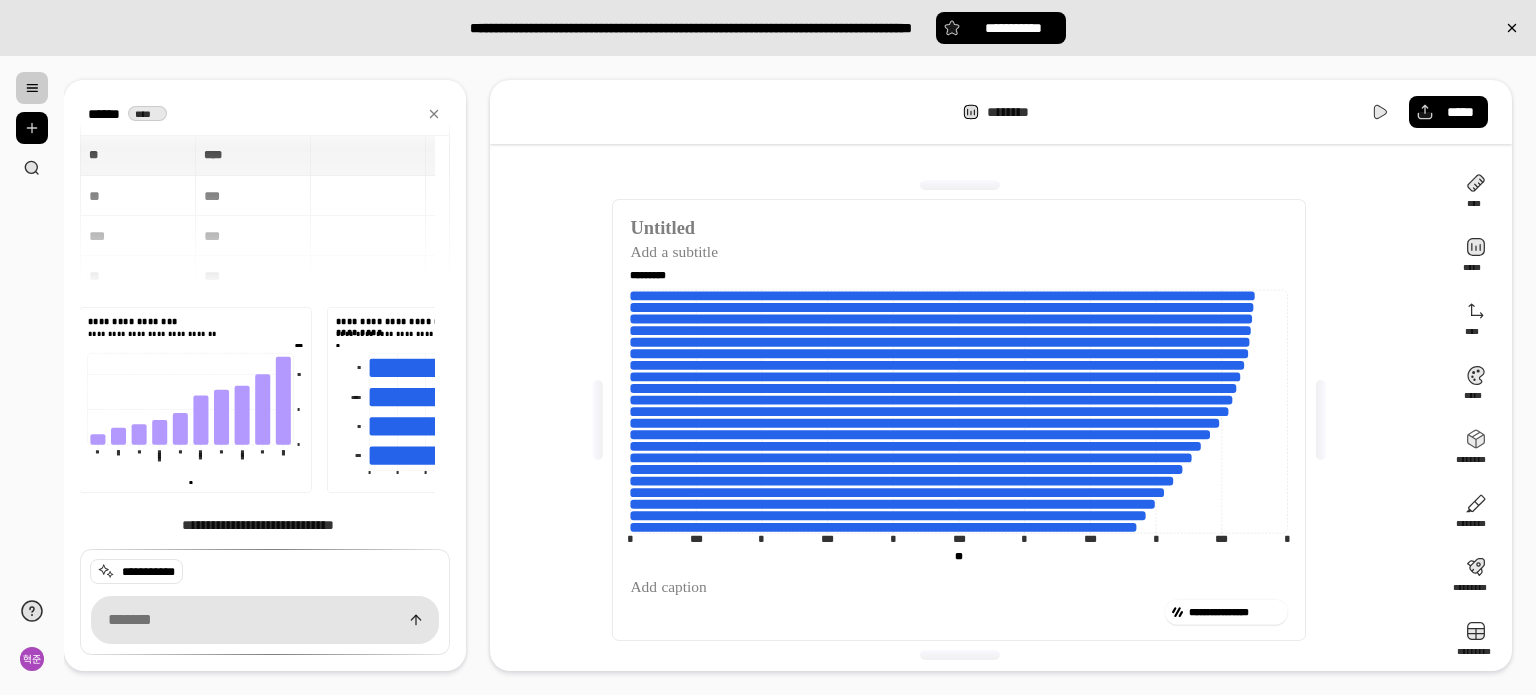 click on "* *** * *** * *** * *** * *** * ** ** ********* ********* ** ** ********* ********* ********* *********" at bounding box center (959, 413) 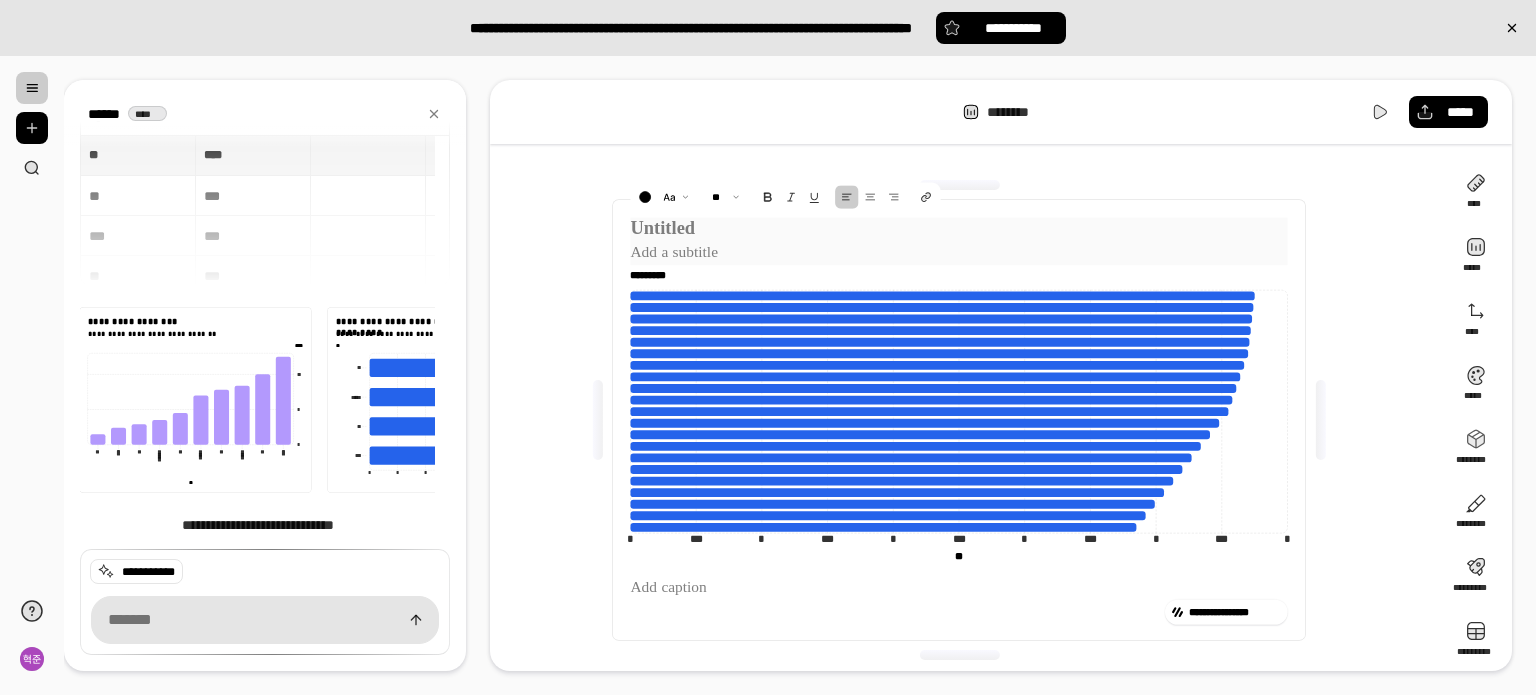 click at bounding box center [959, 228] 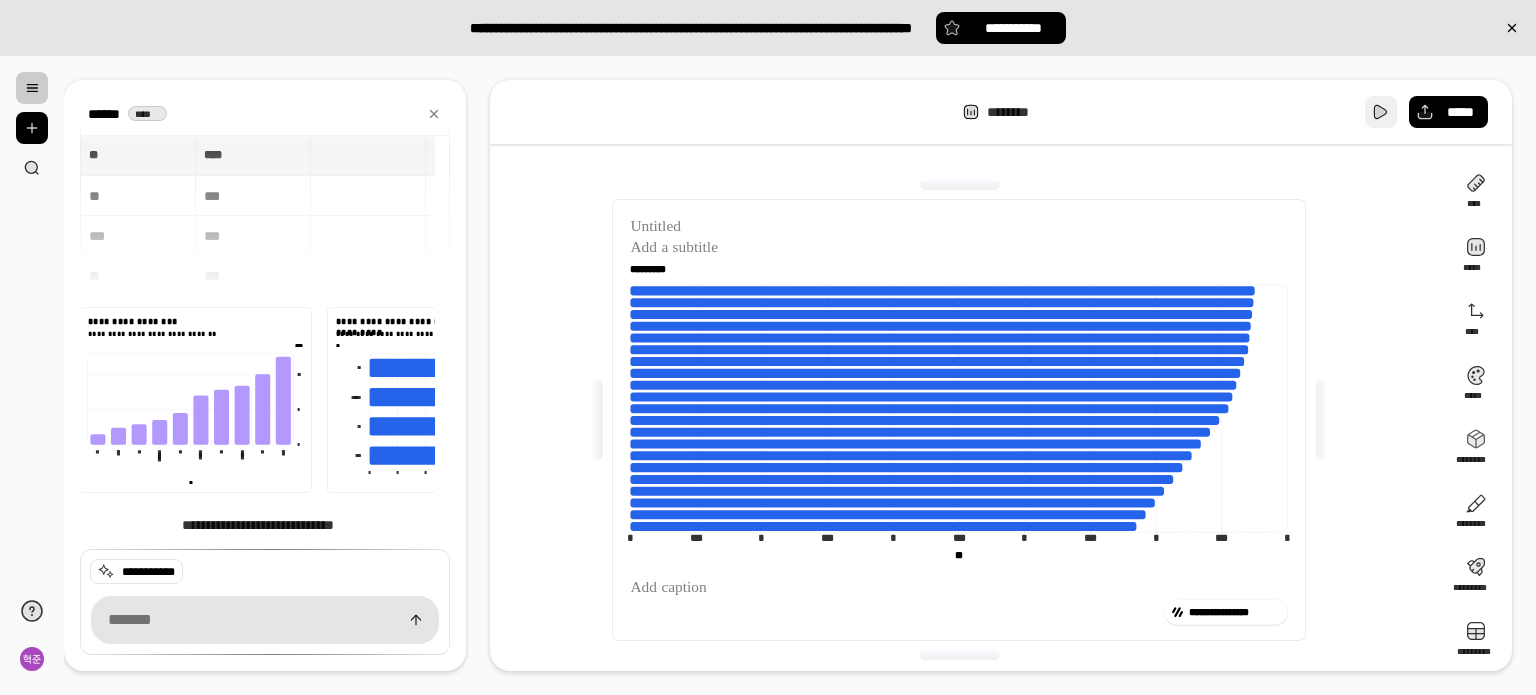 click at bounding box center [1381, 112] 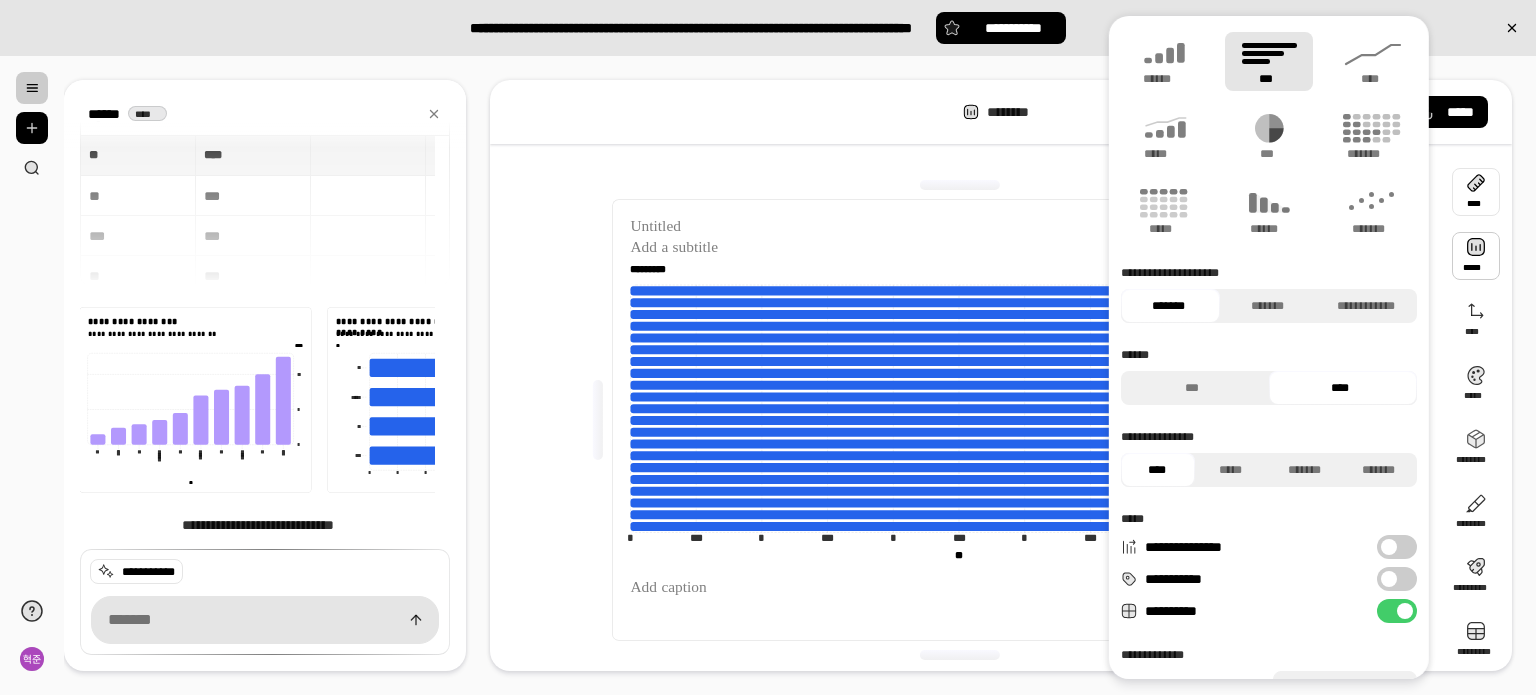 scroll, scrollTop: 81, scrollLeft: 0, axis: vertical 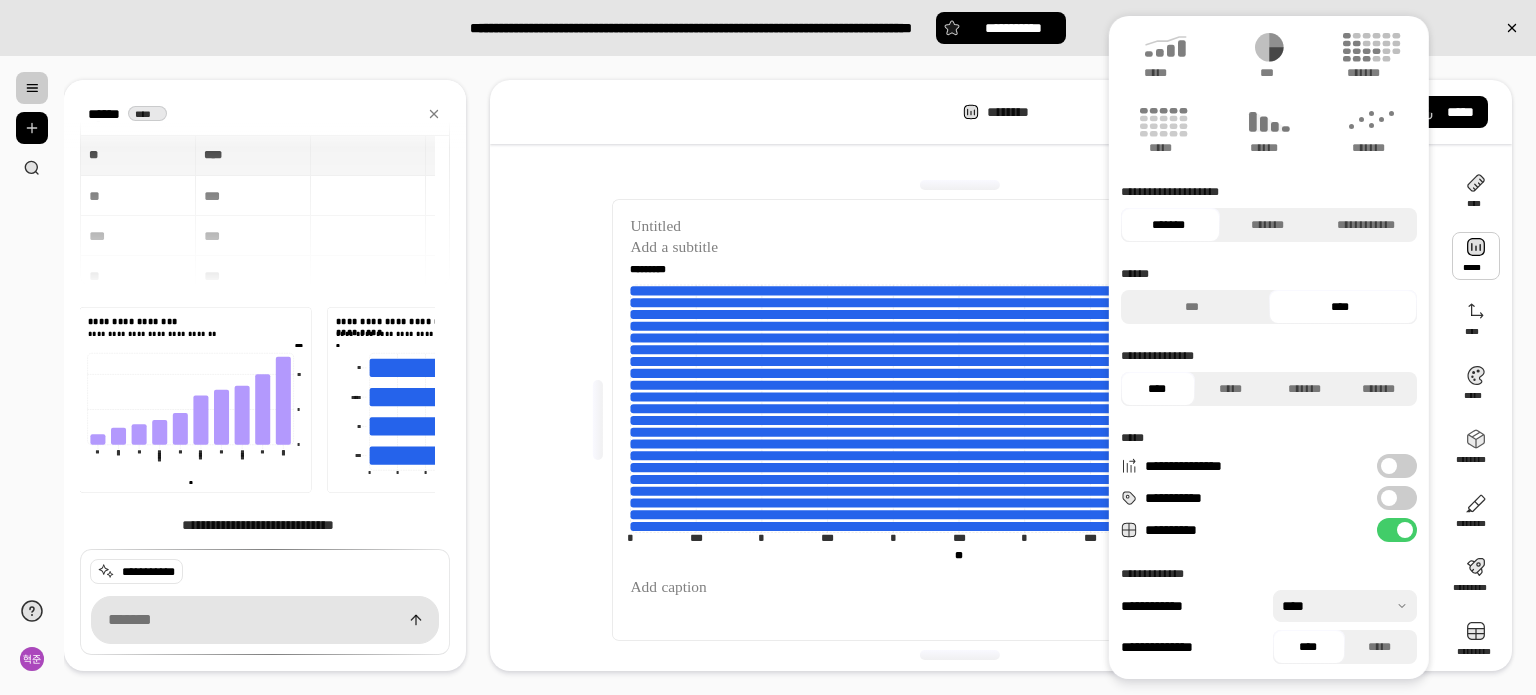 click at bounding box center [1389, 498] 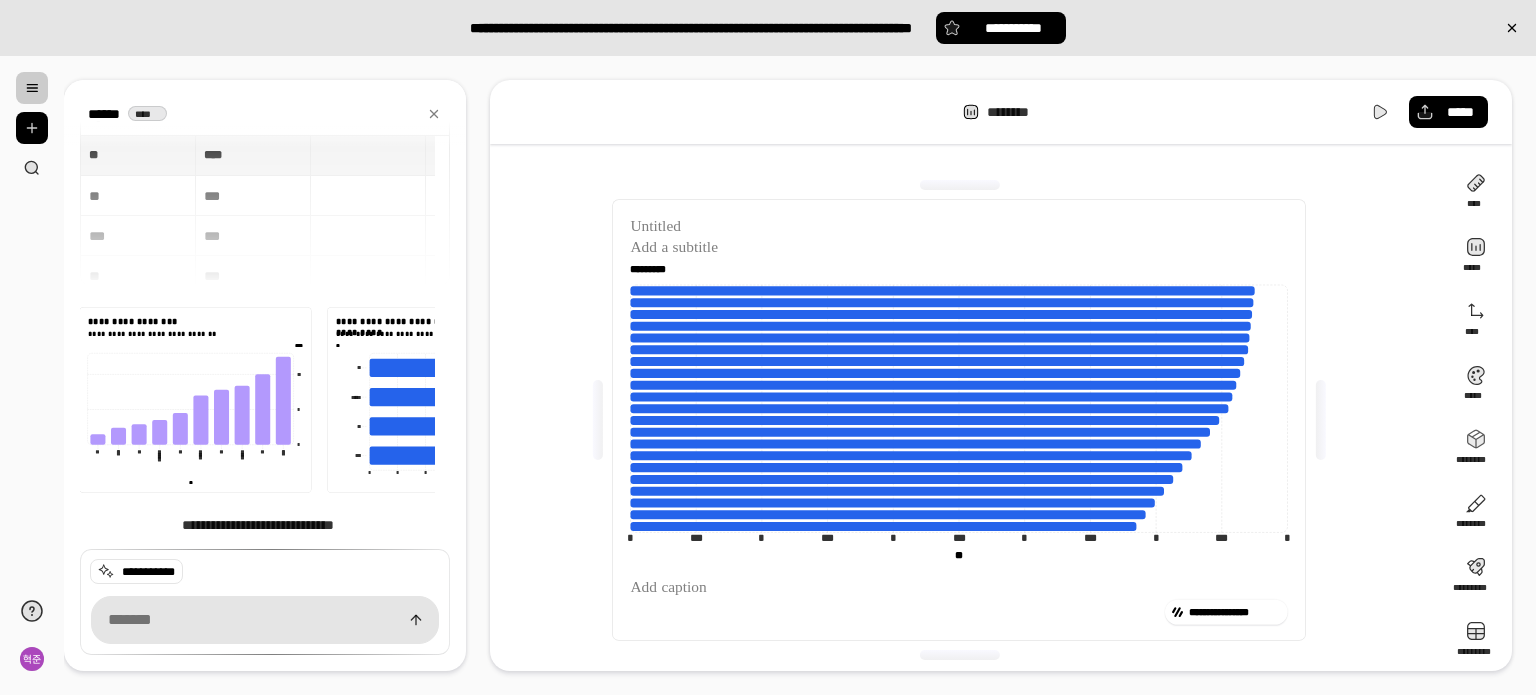 click on "**********" at bounding box center [959, 420] 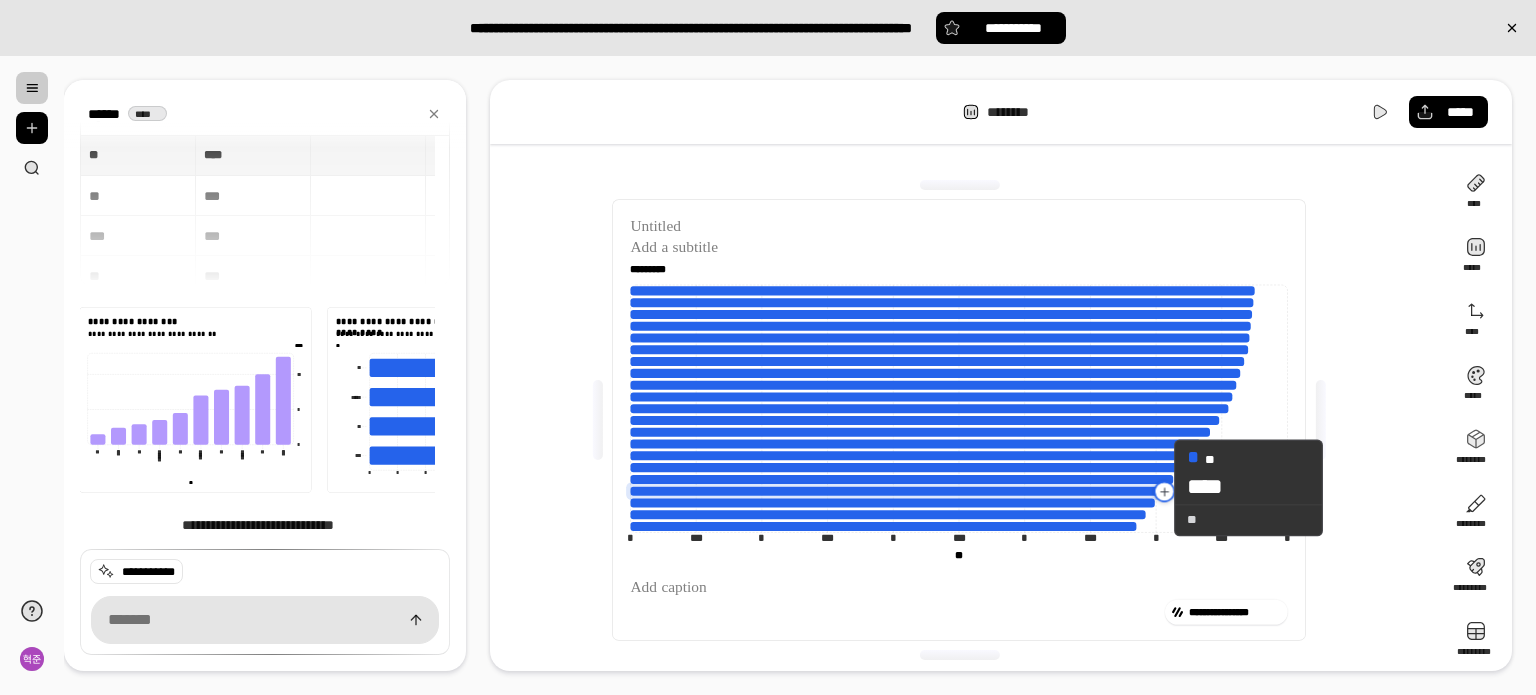 click 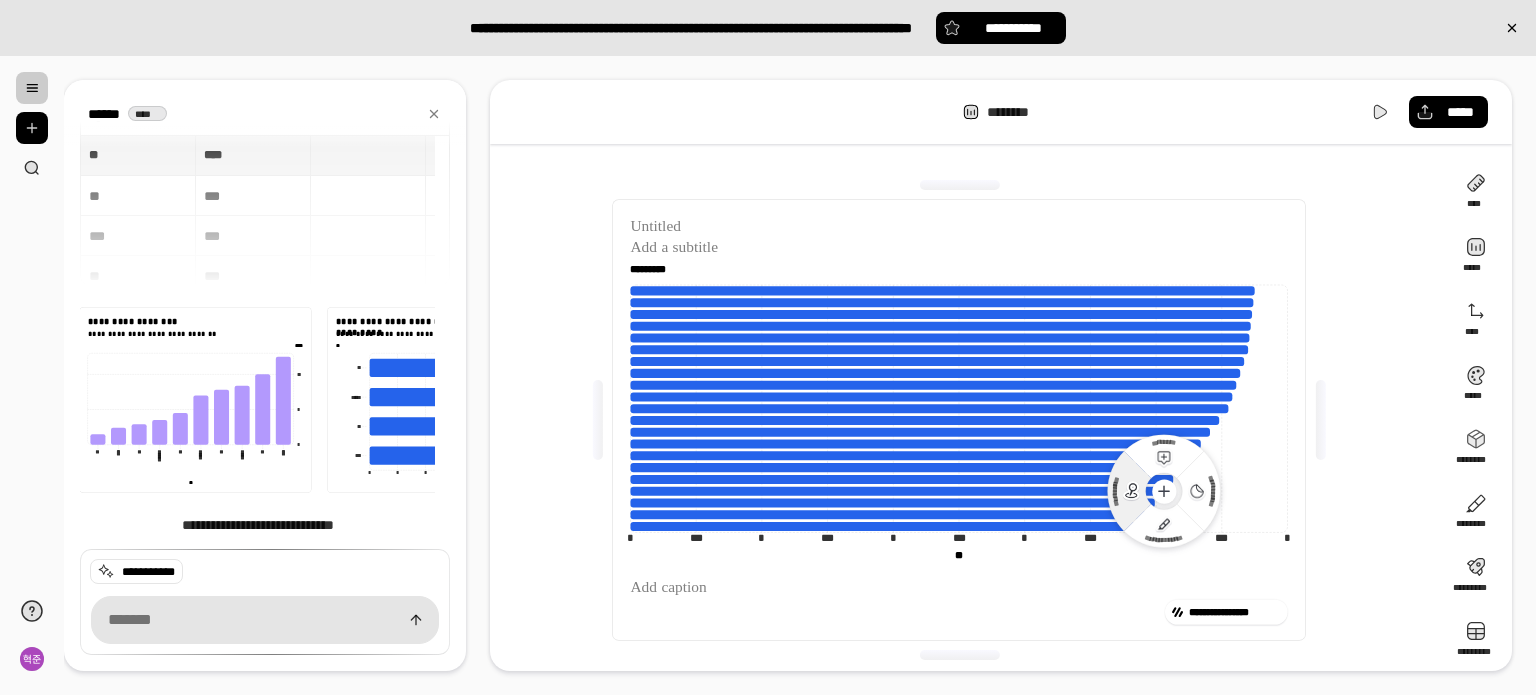 click 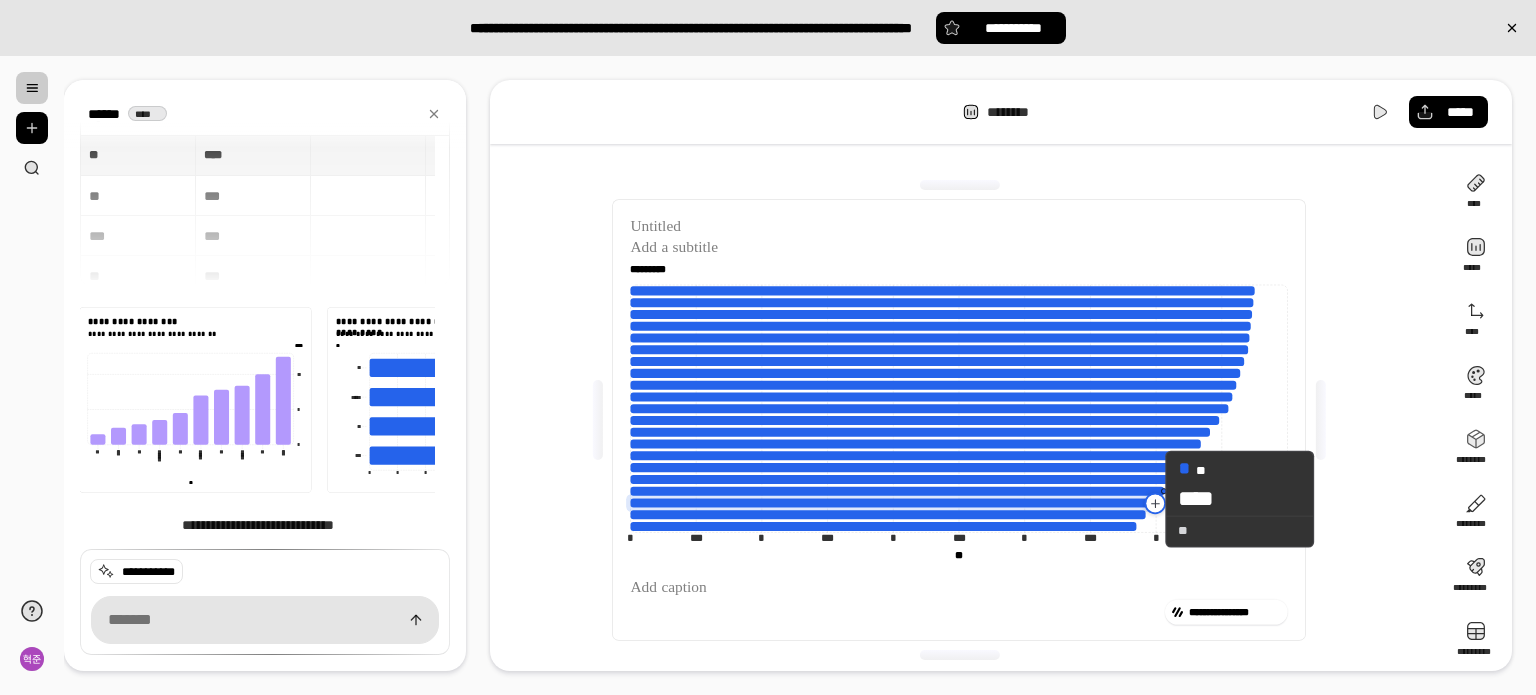 click 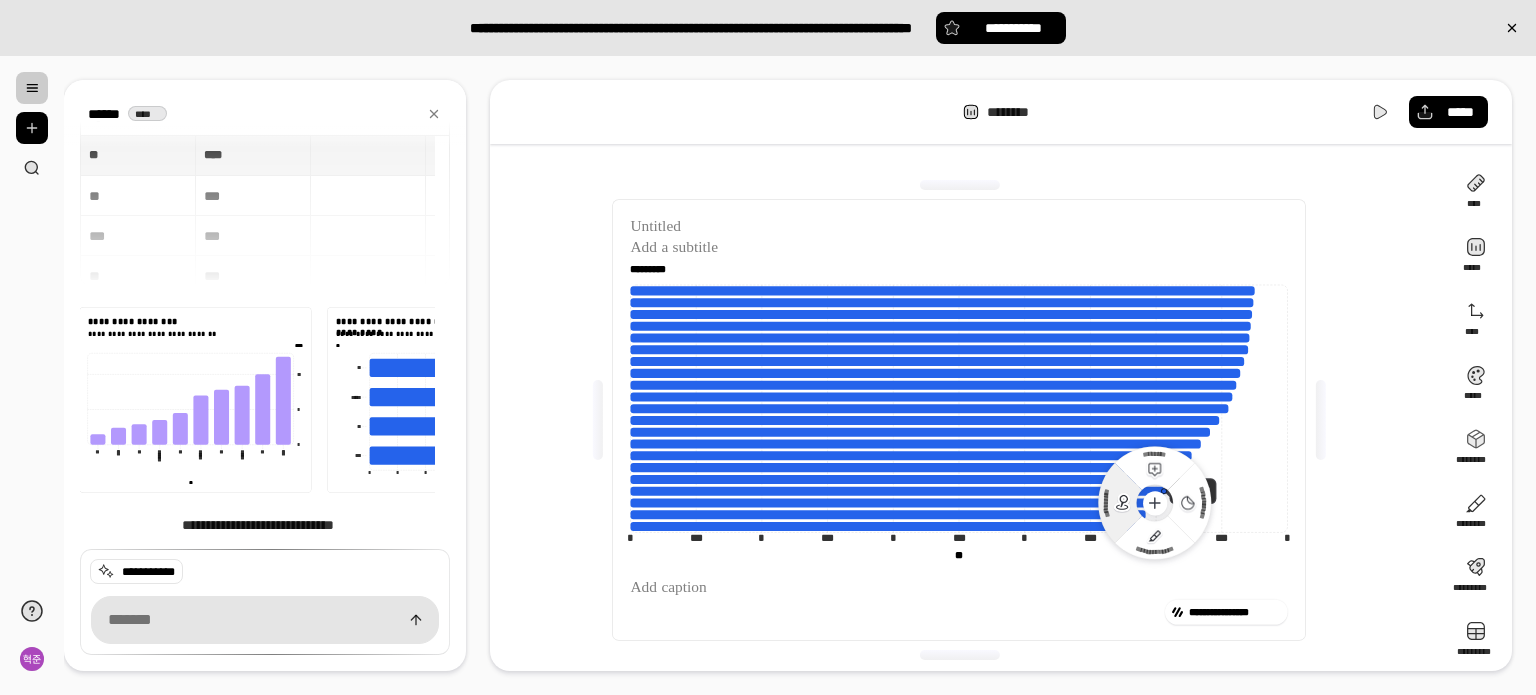 click 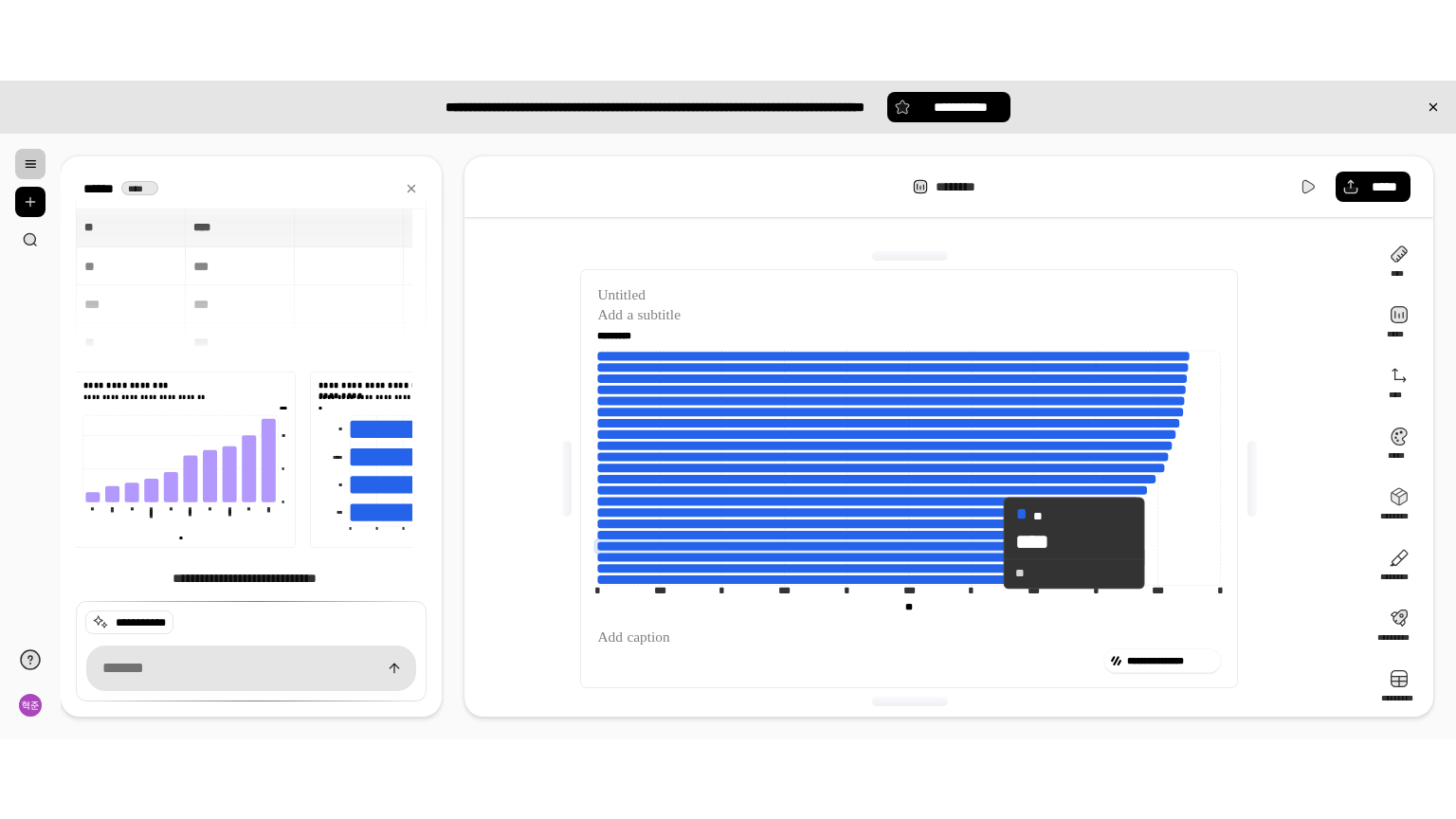 scroll, scrollTop: 8, scrollLeft: 0, axis: vertical 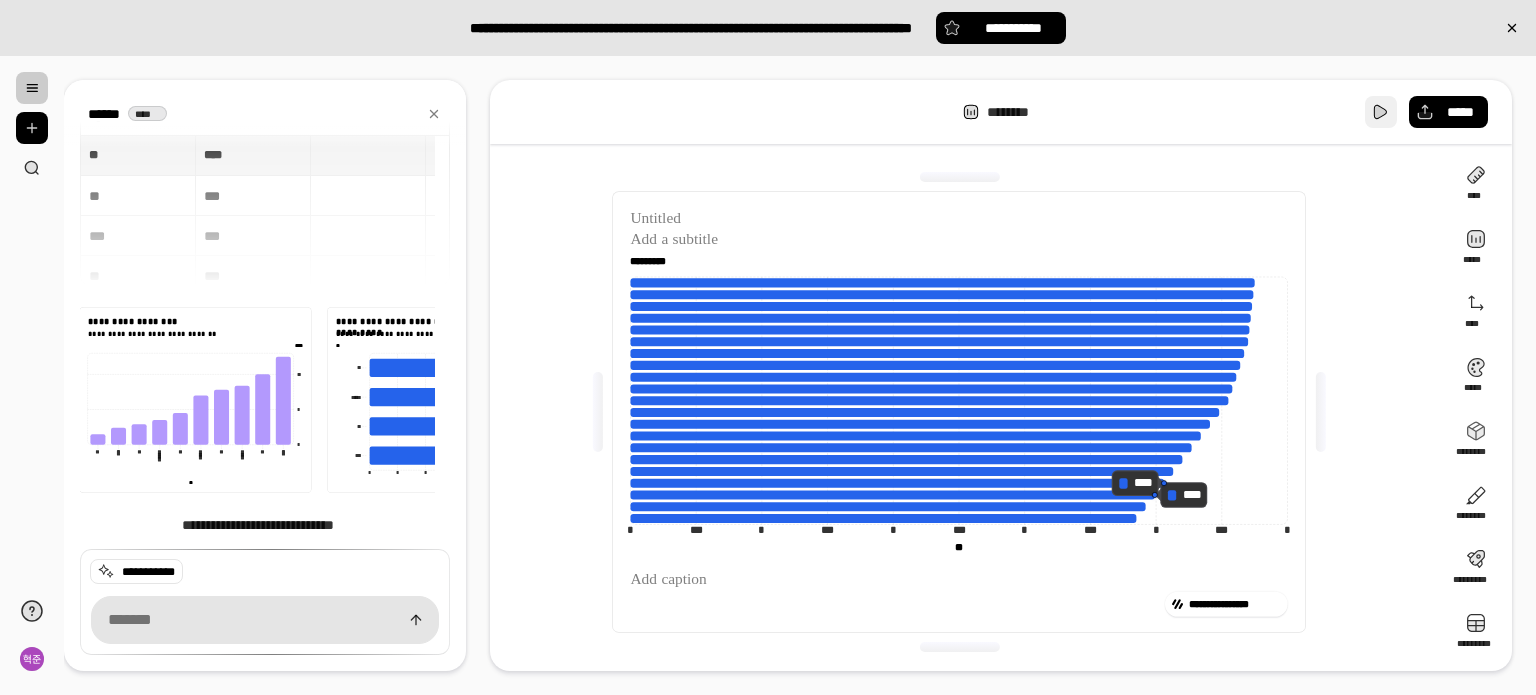 drag, startPoint x: 1359, startPoint y: 122, endPoint x: 1380, endPoint y: 96, distance: 33.42155 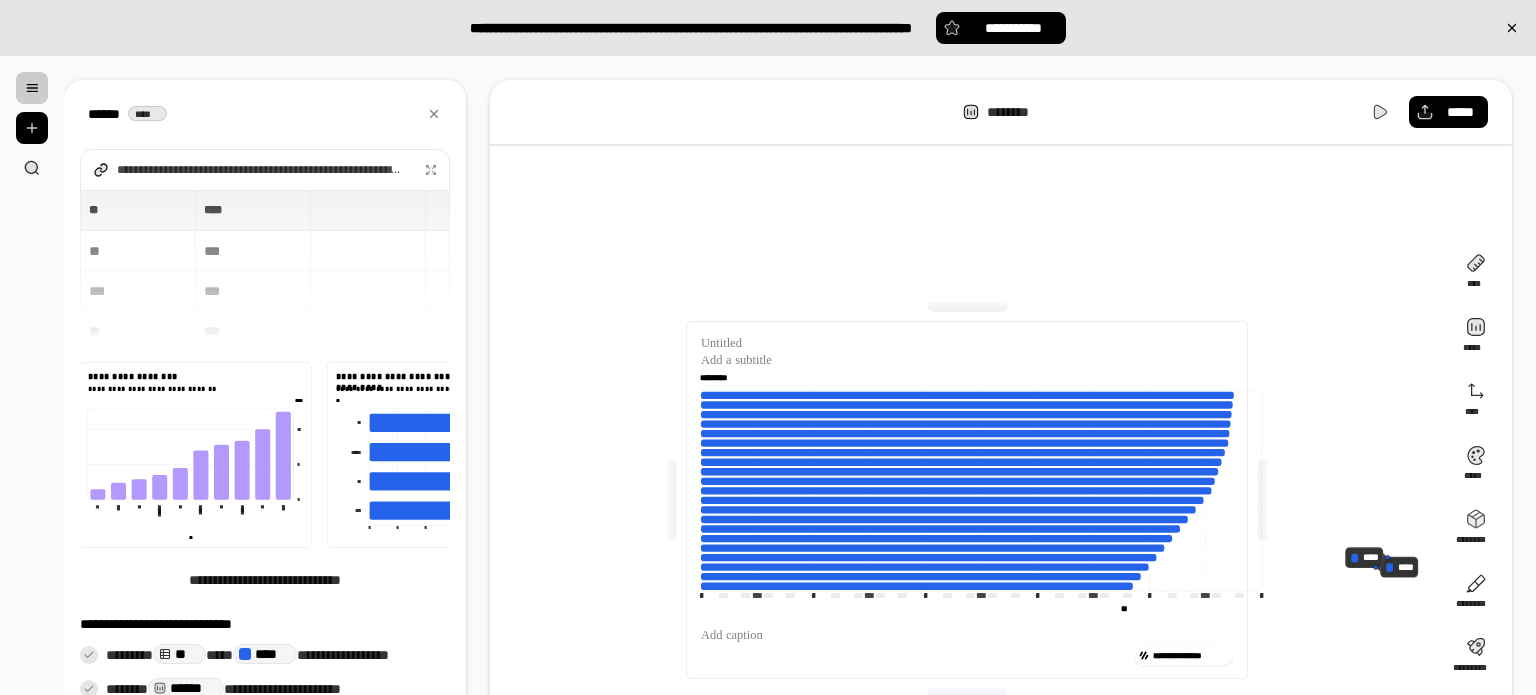 scroll, scrollTop: 0, scrollLeft: 0, axis: both 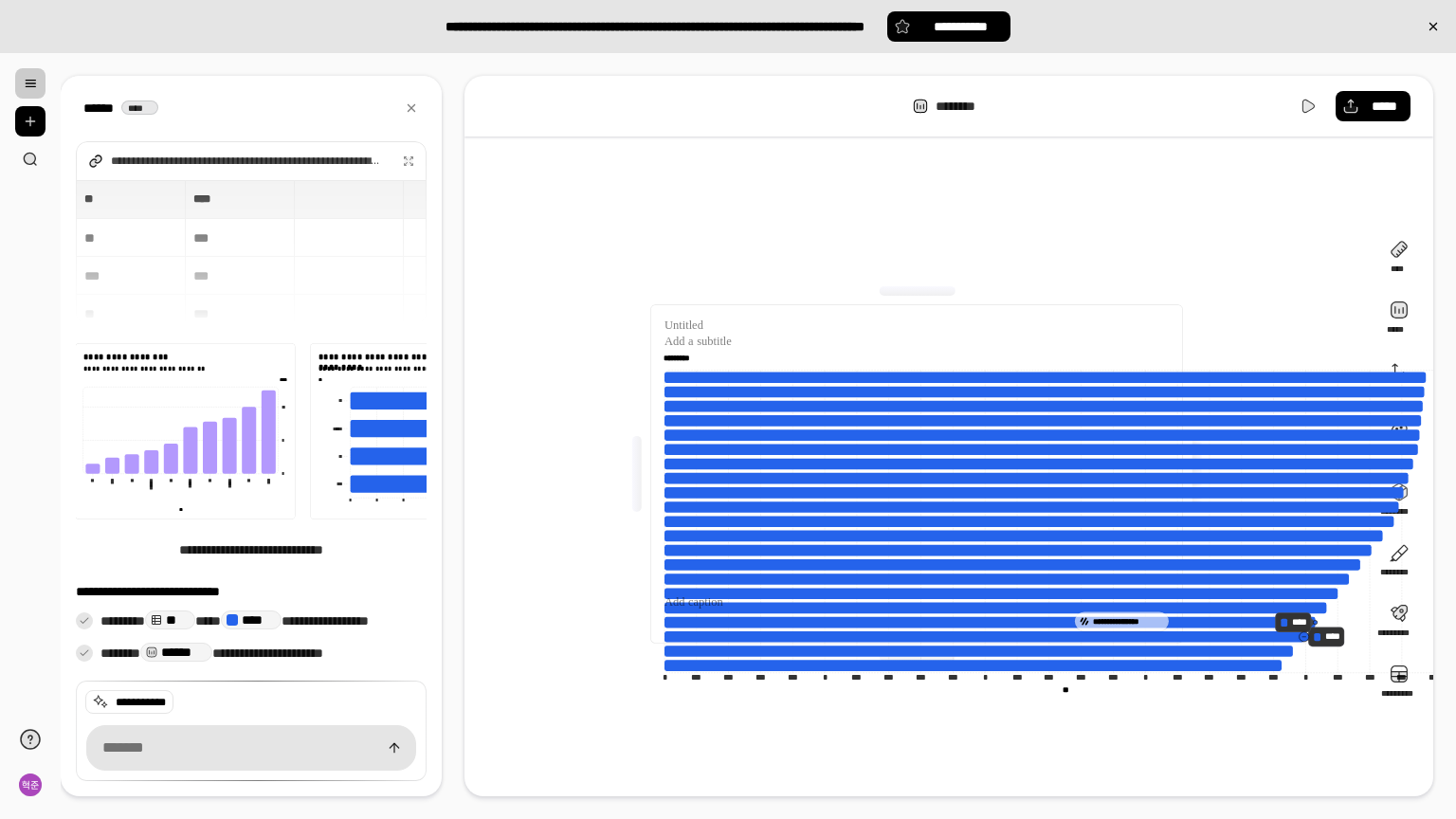 click at bounding box center (1304, 636) 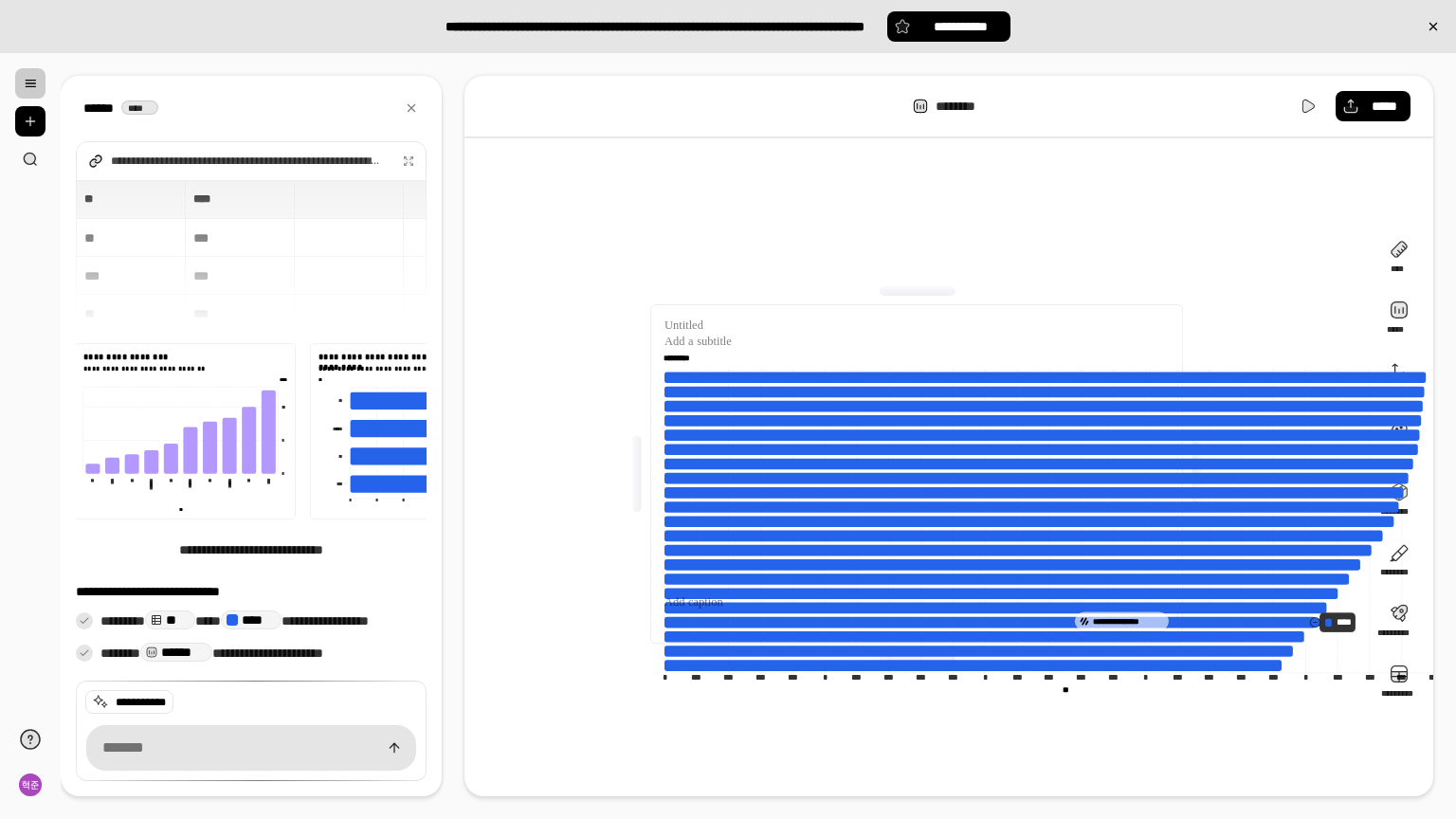 click 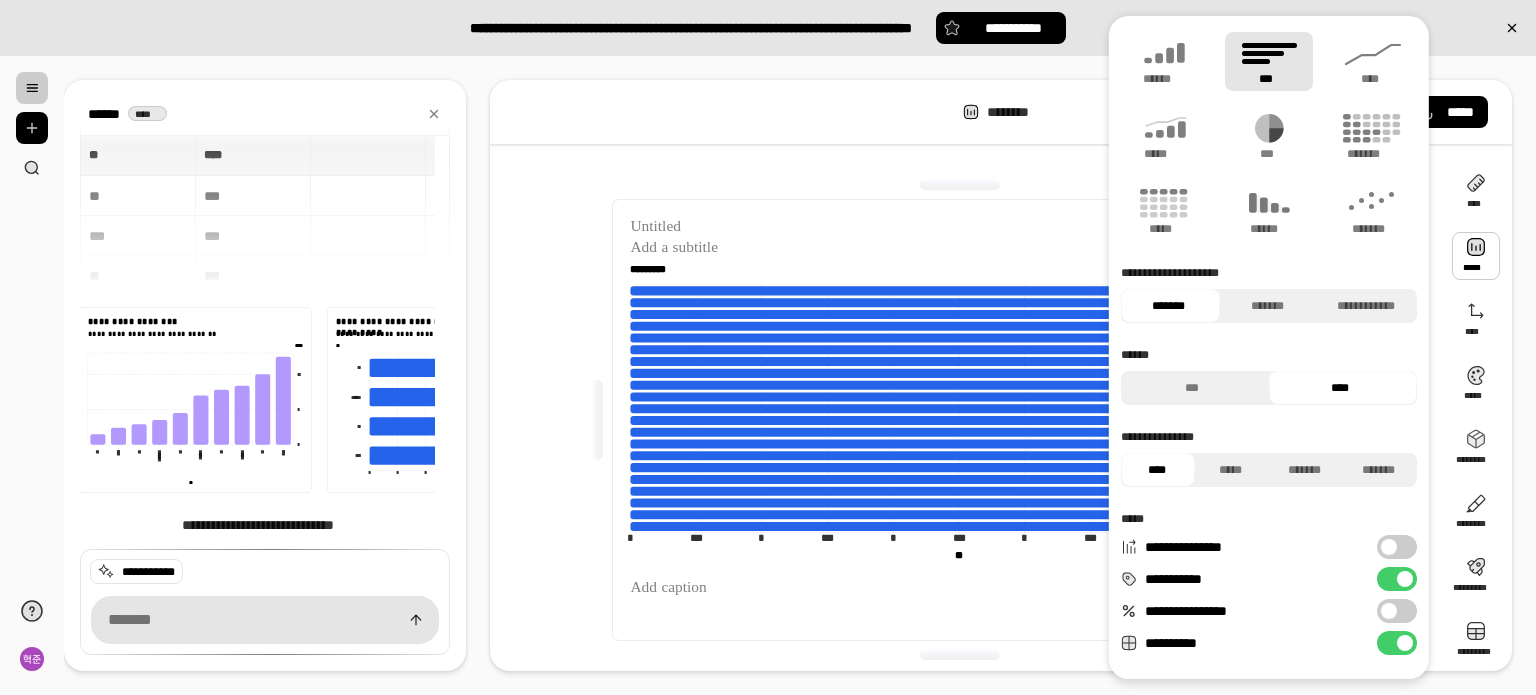 click on "**********" at bounding box center [1397, 611] 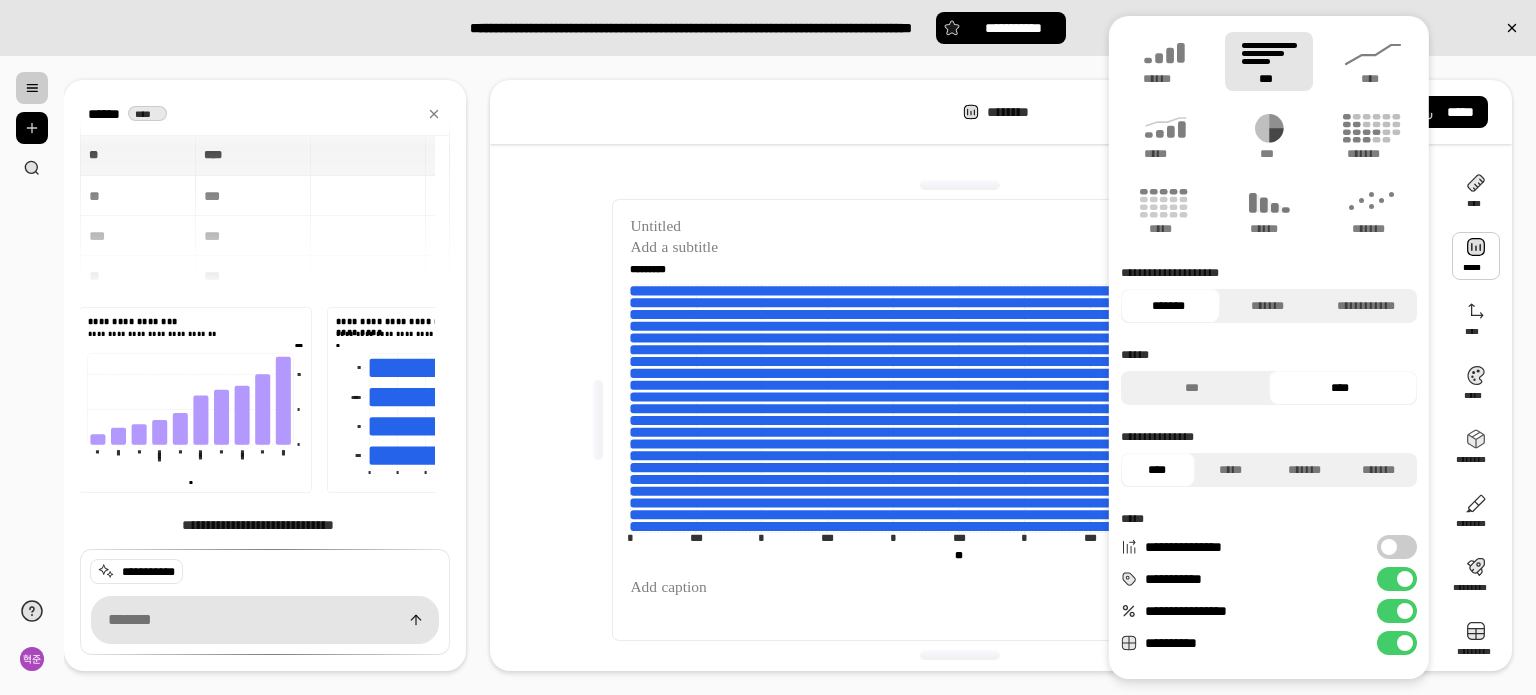 click on "**********" at bounding box center [1397, 611] 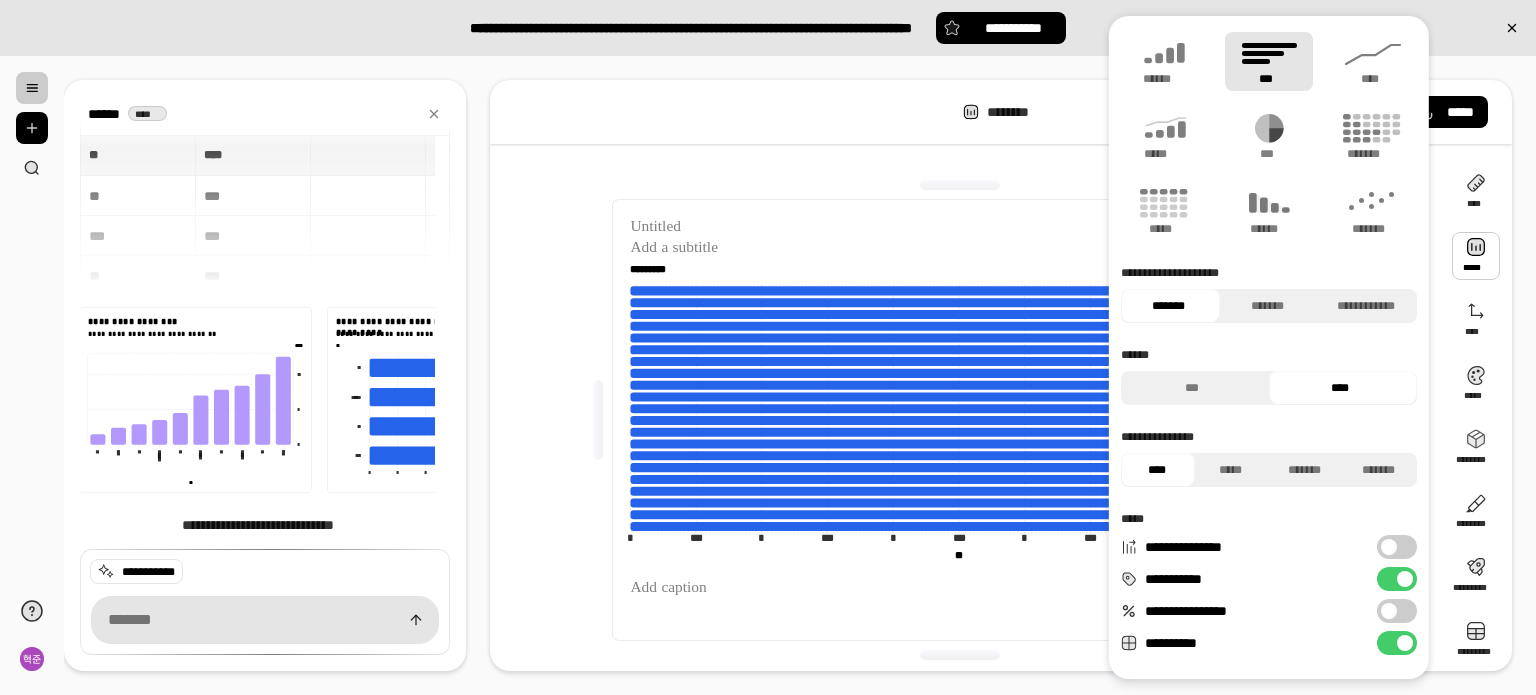 click at bounding box center (959, 185) 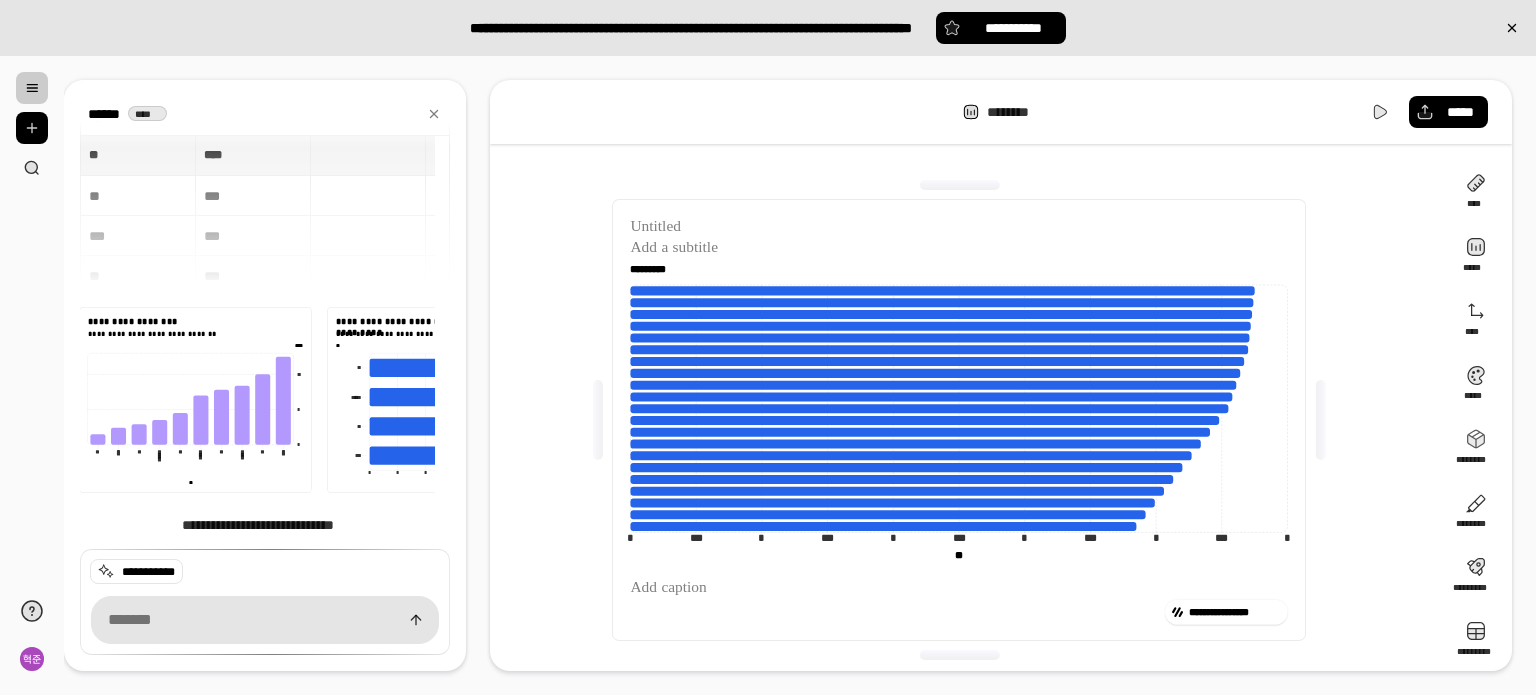click on "******** *****" at bounding box center [1001, 112] 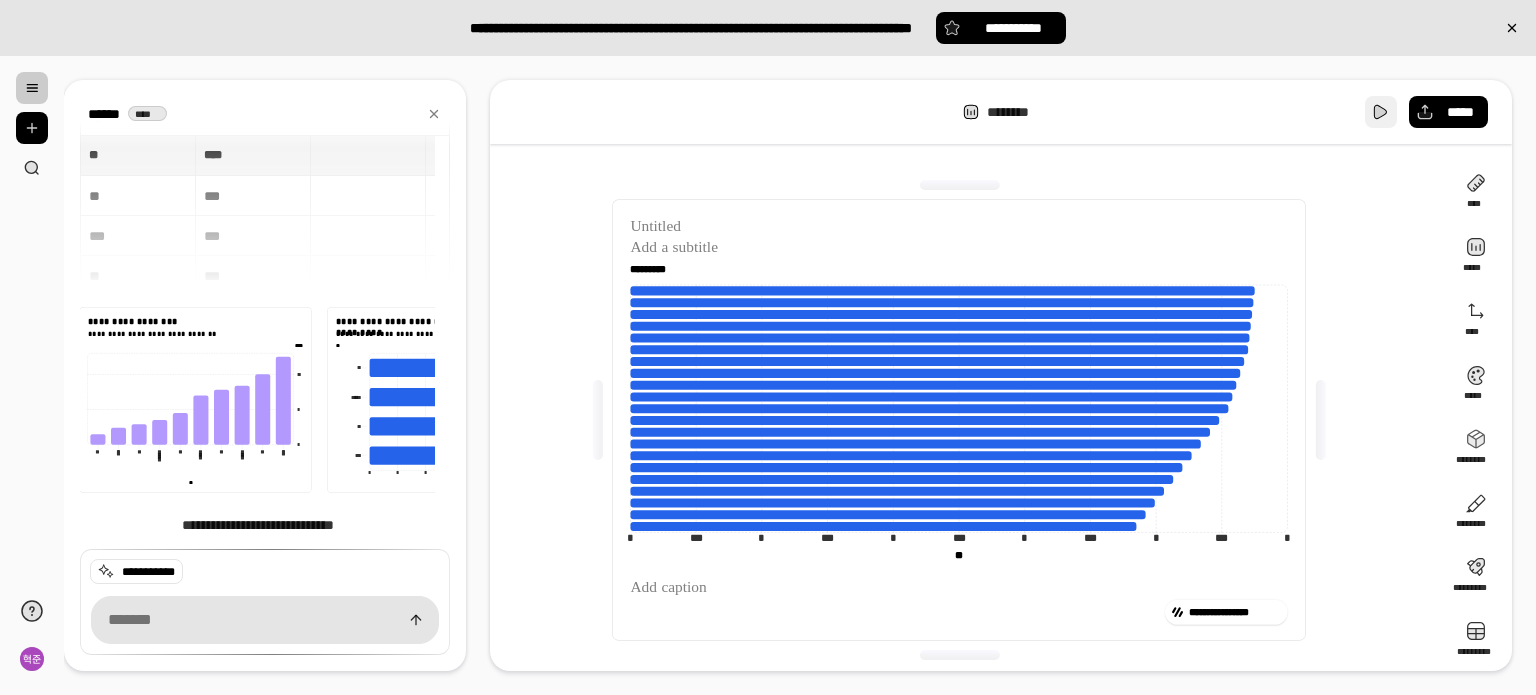 click at bounding box center (1381, 112) 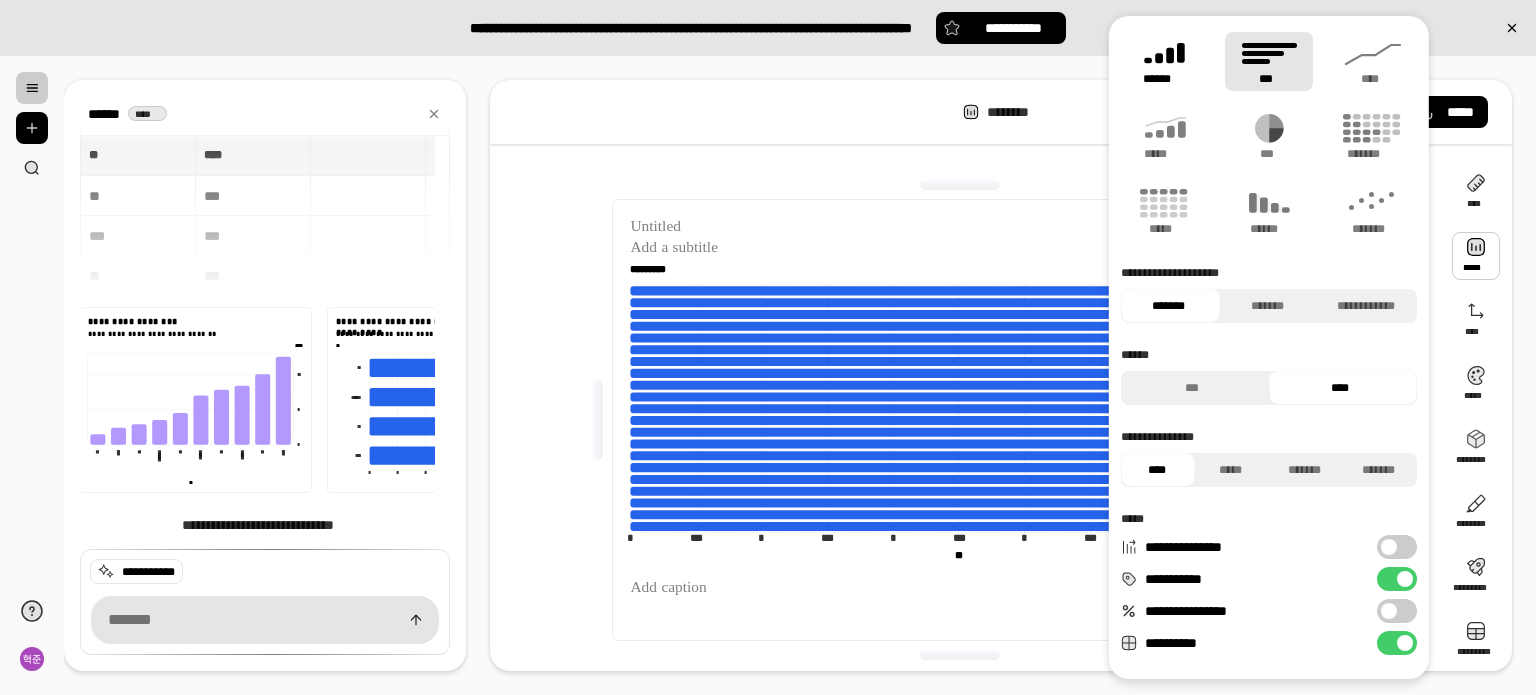click 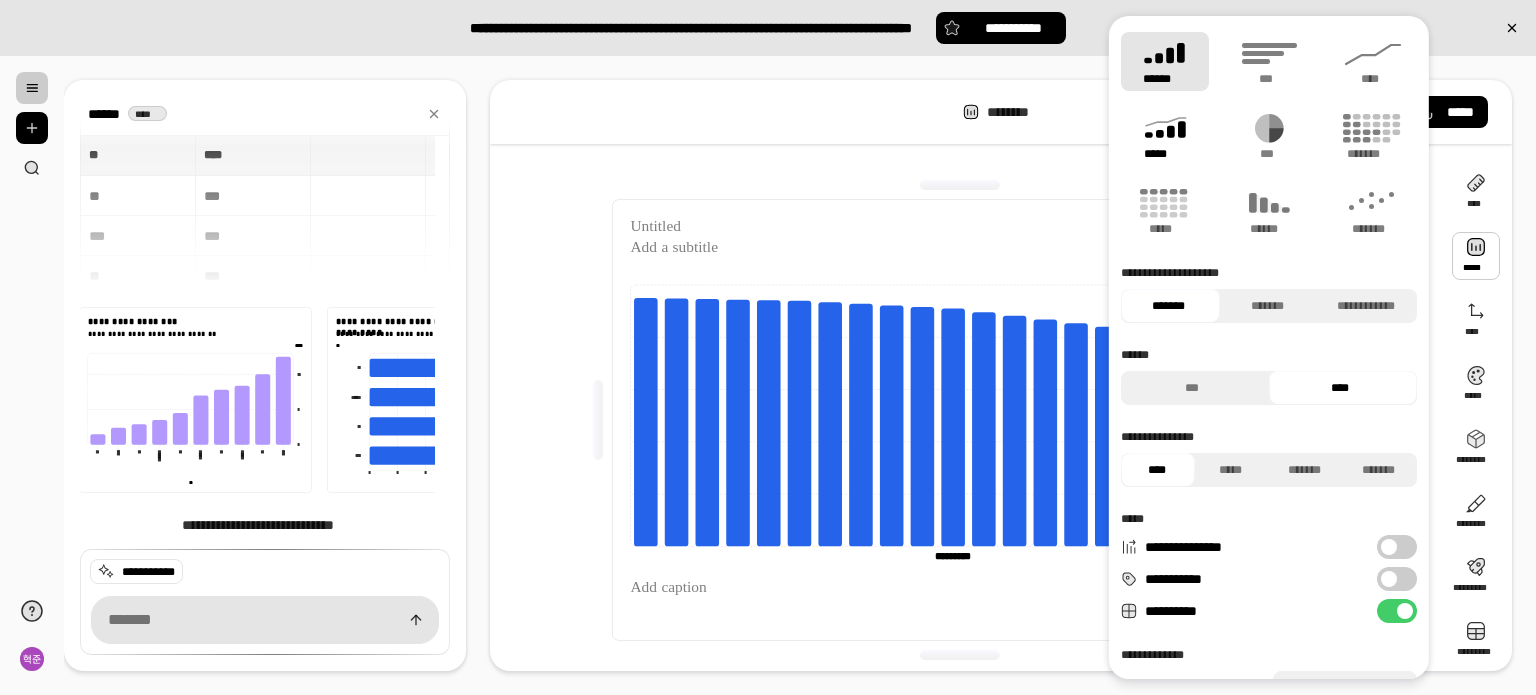 click 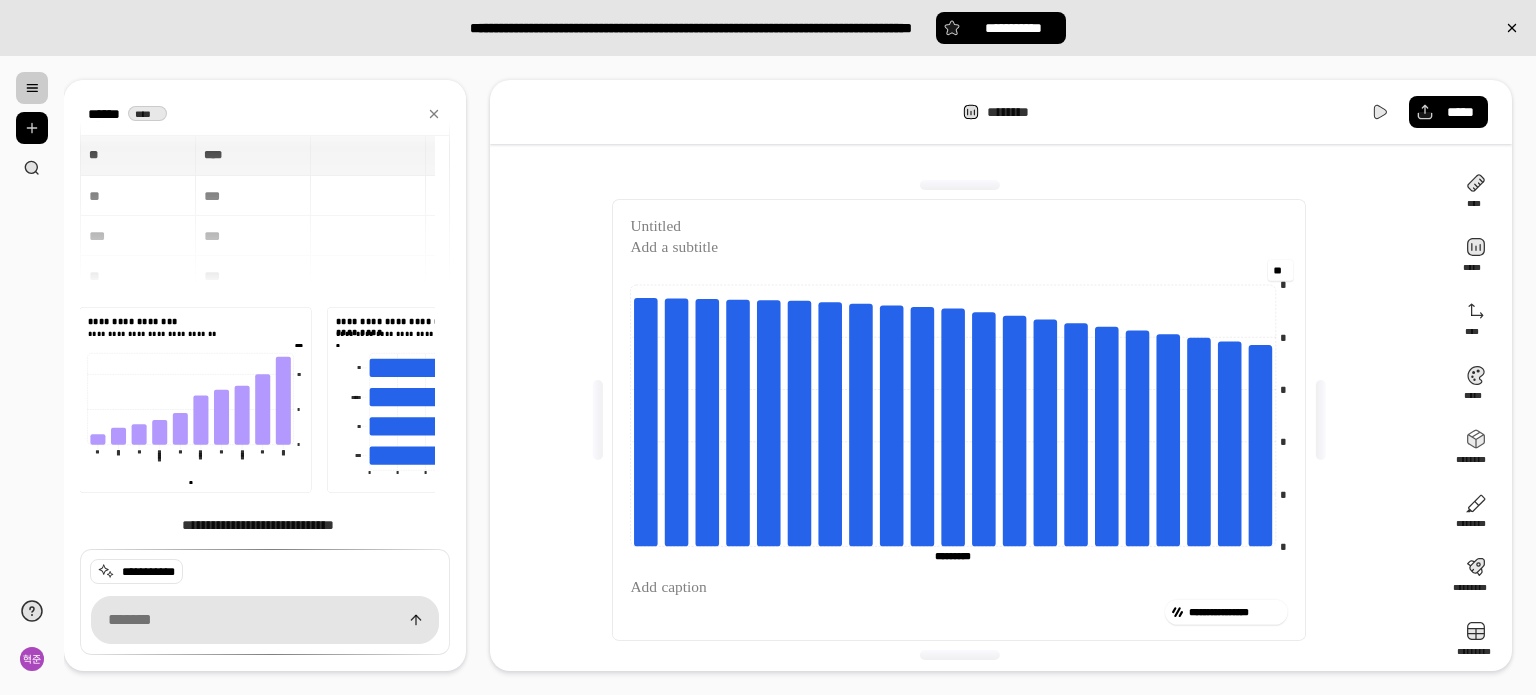 click on "** ** *********" at bounding box center (959, 270) 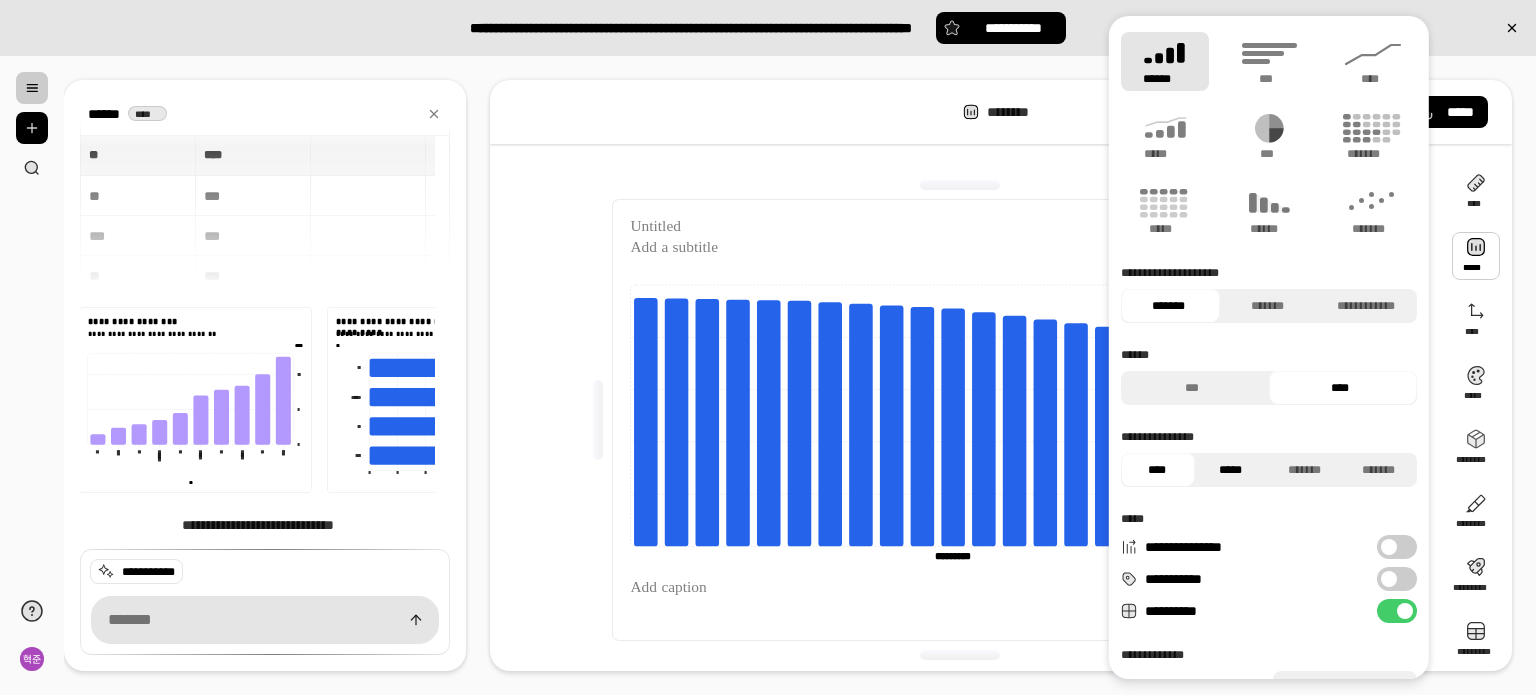click on "*****" at bounding box center (1232, 470) 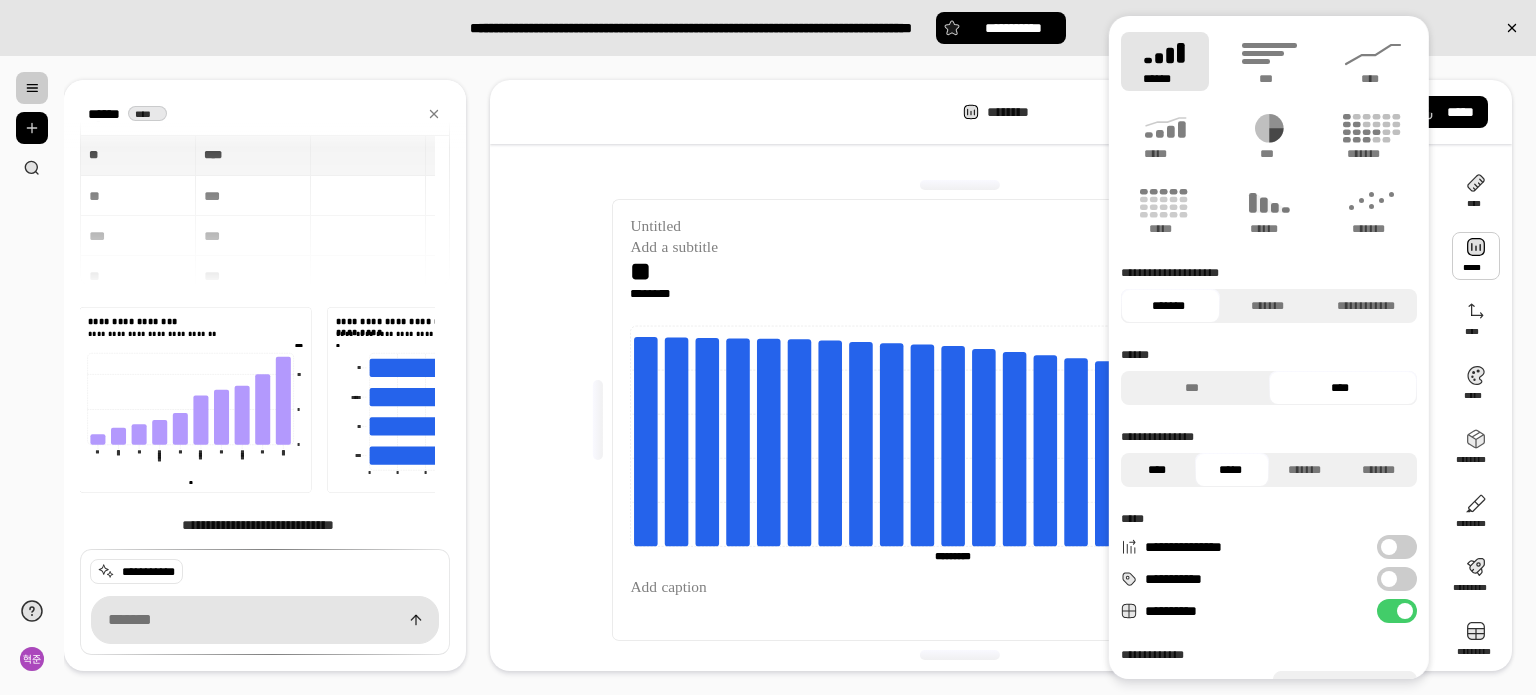 click on "****" at bounding box center [1156, 470] 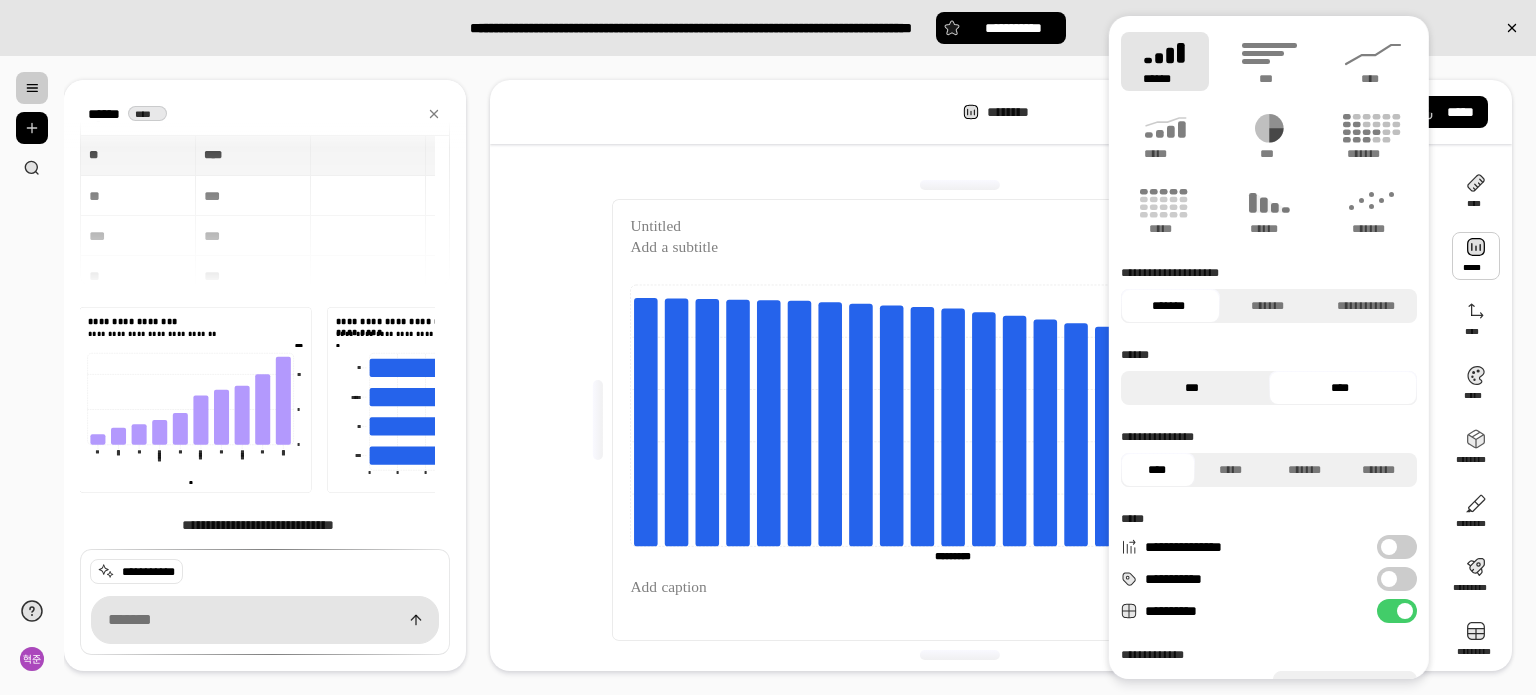 click on "***" at bounding box center [1192, 388] 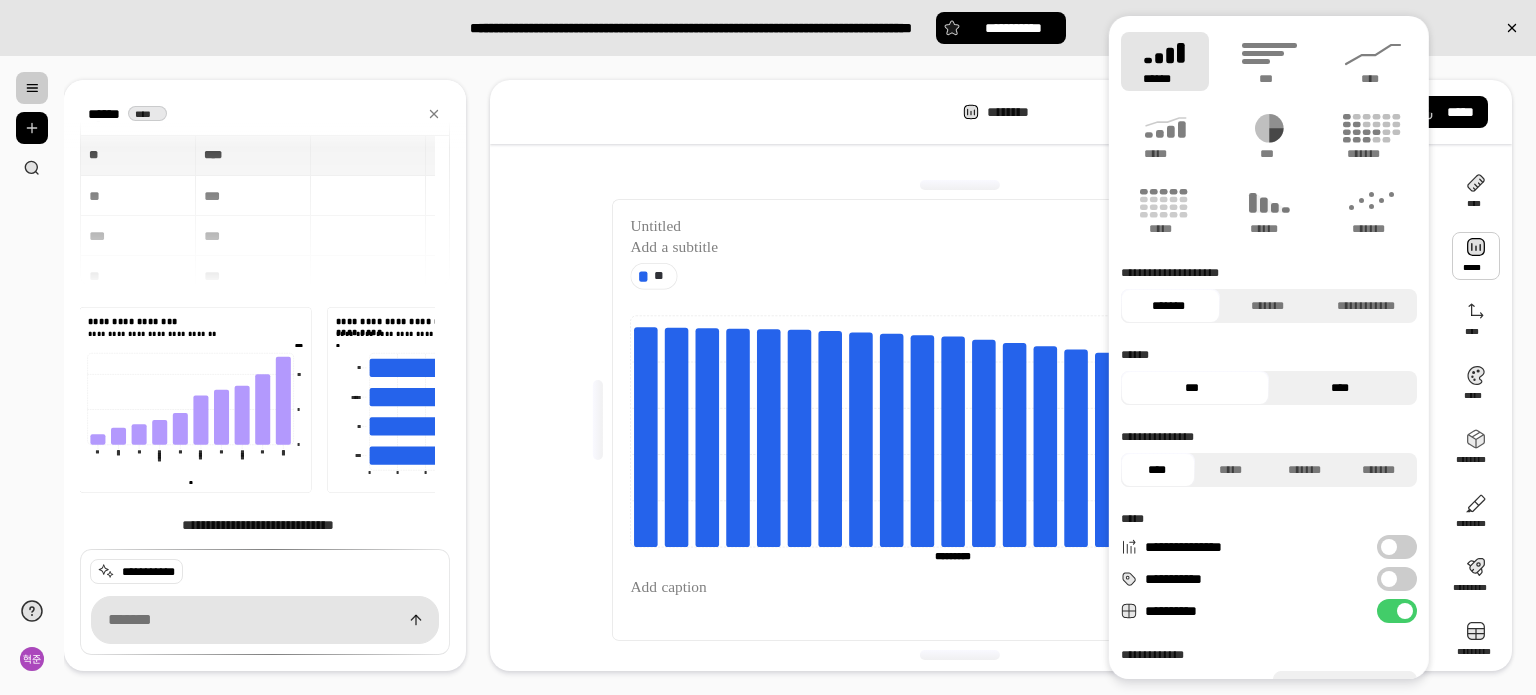 click on "****" at bounding box center (1340, 388) 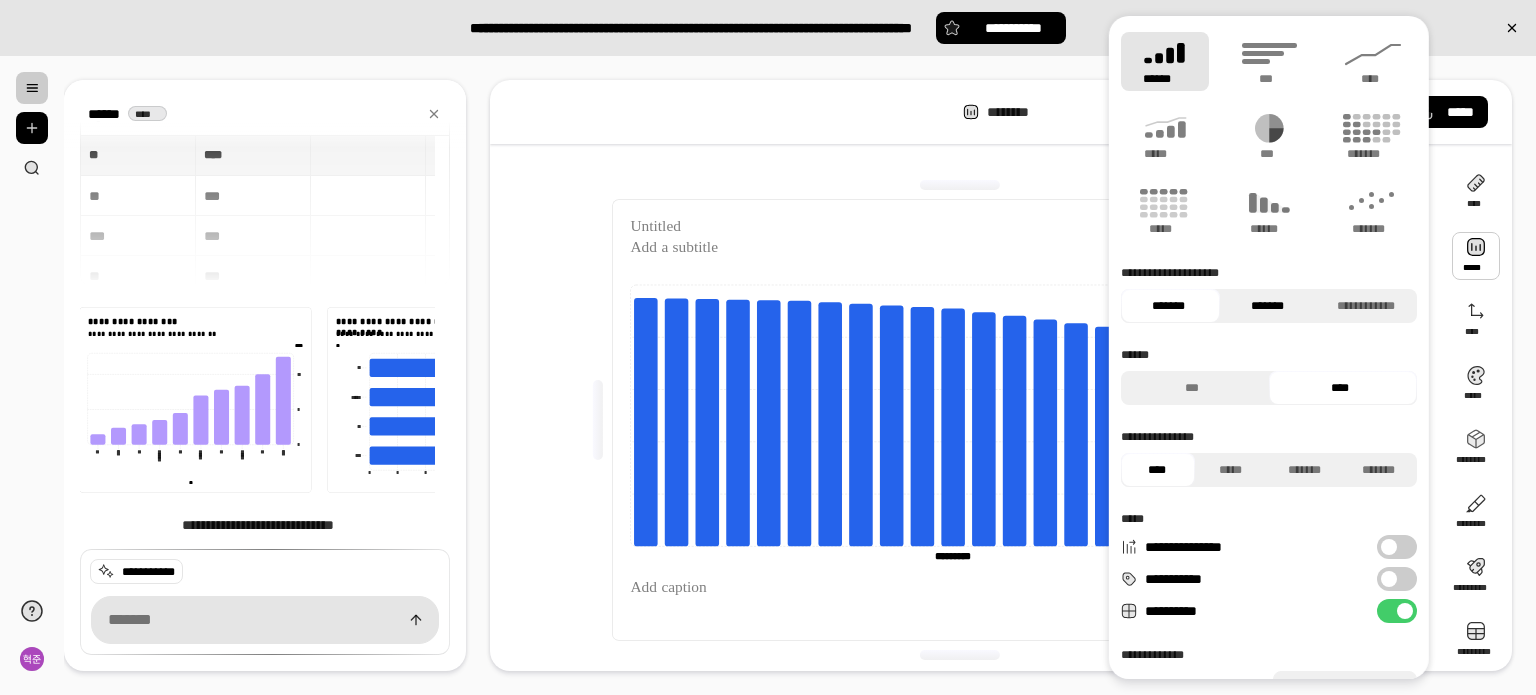 click on "*******" at bounding box center (1266, 306) 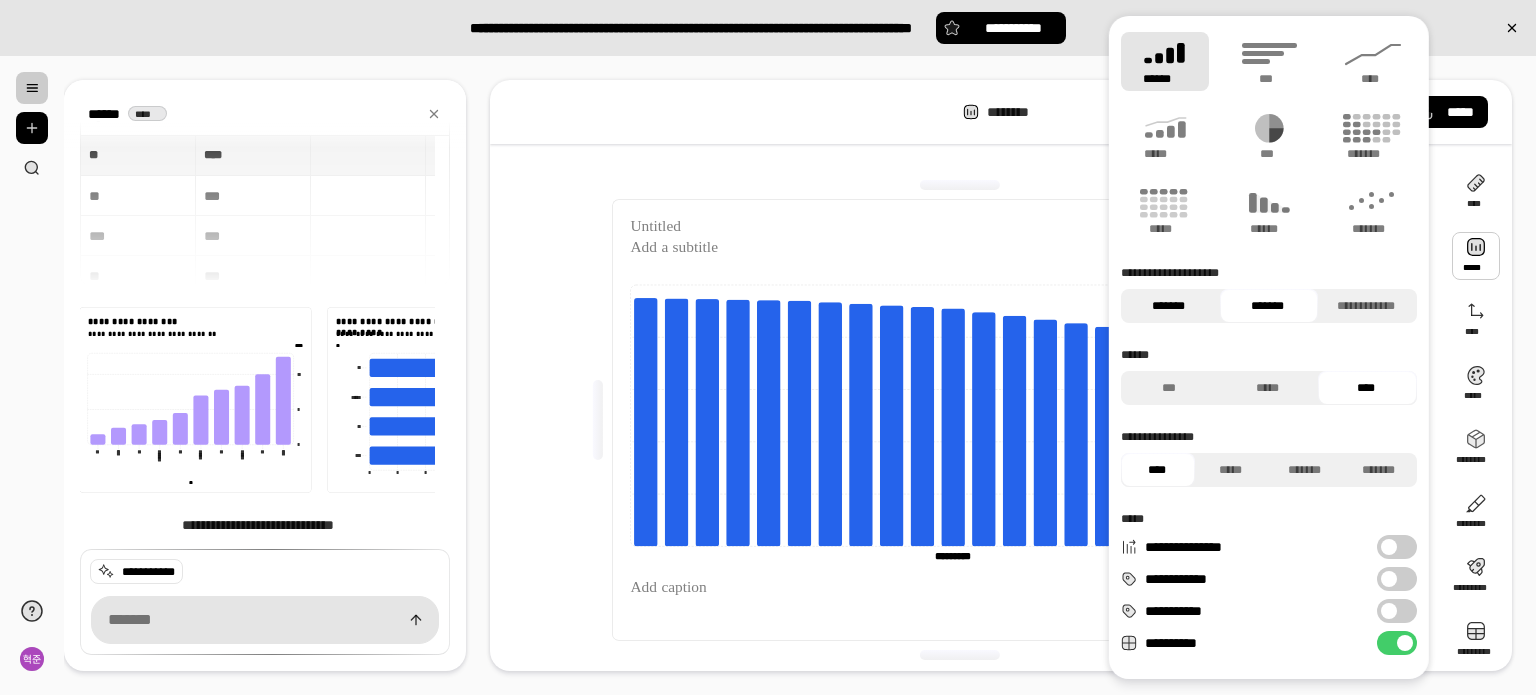 click on "*******" at bounding box center [1168, 306] 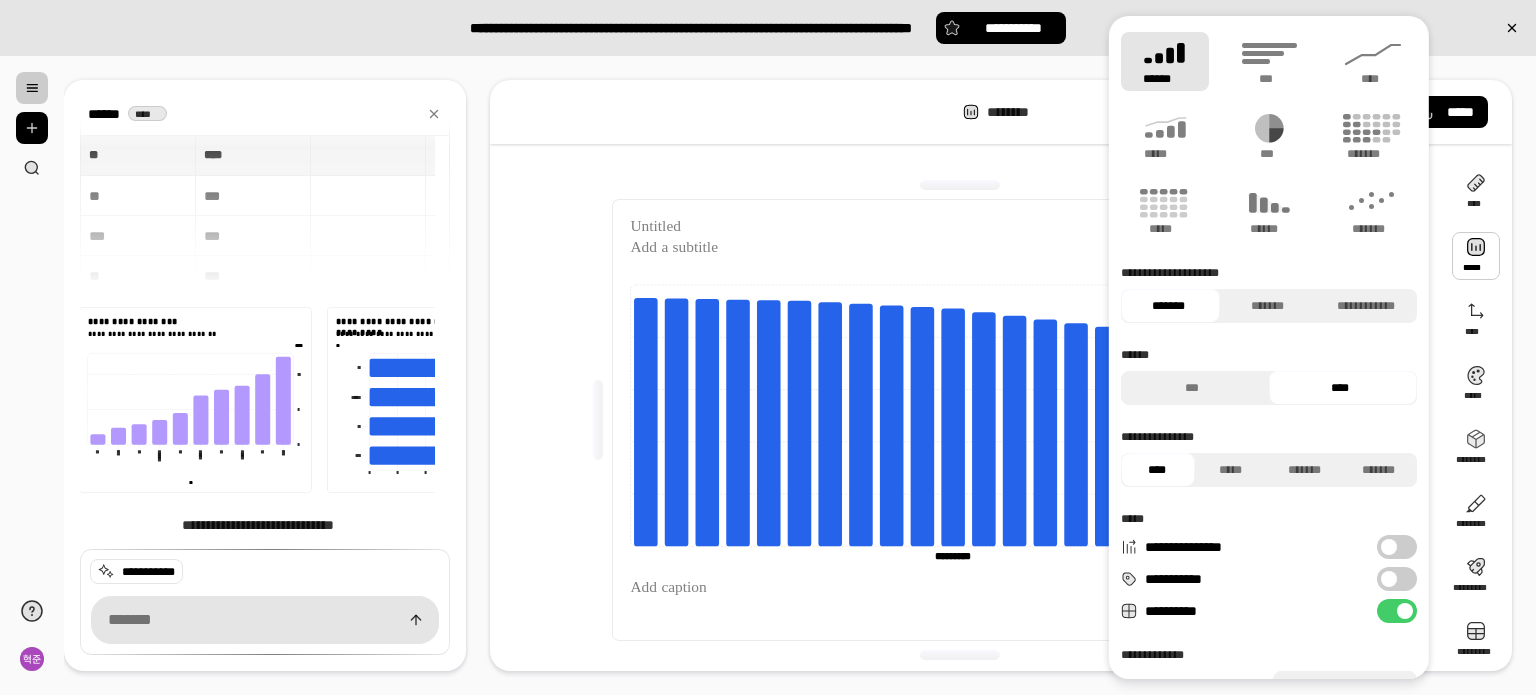 click on "**********" at bounding box center [1397, 579] 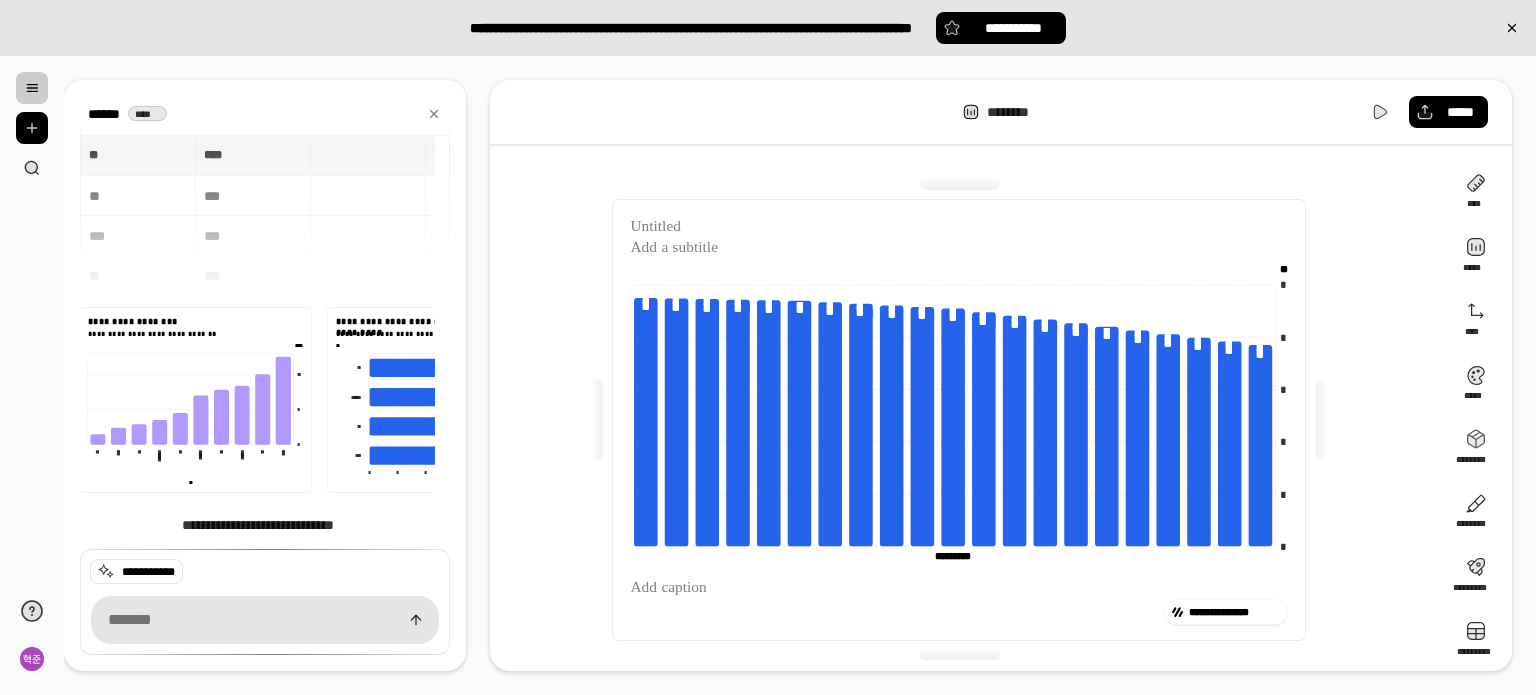 click on "**********" at bounding box center (967, 420) 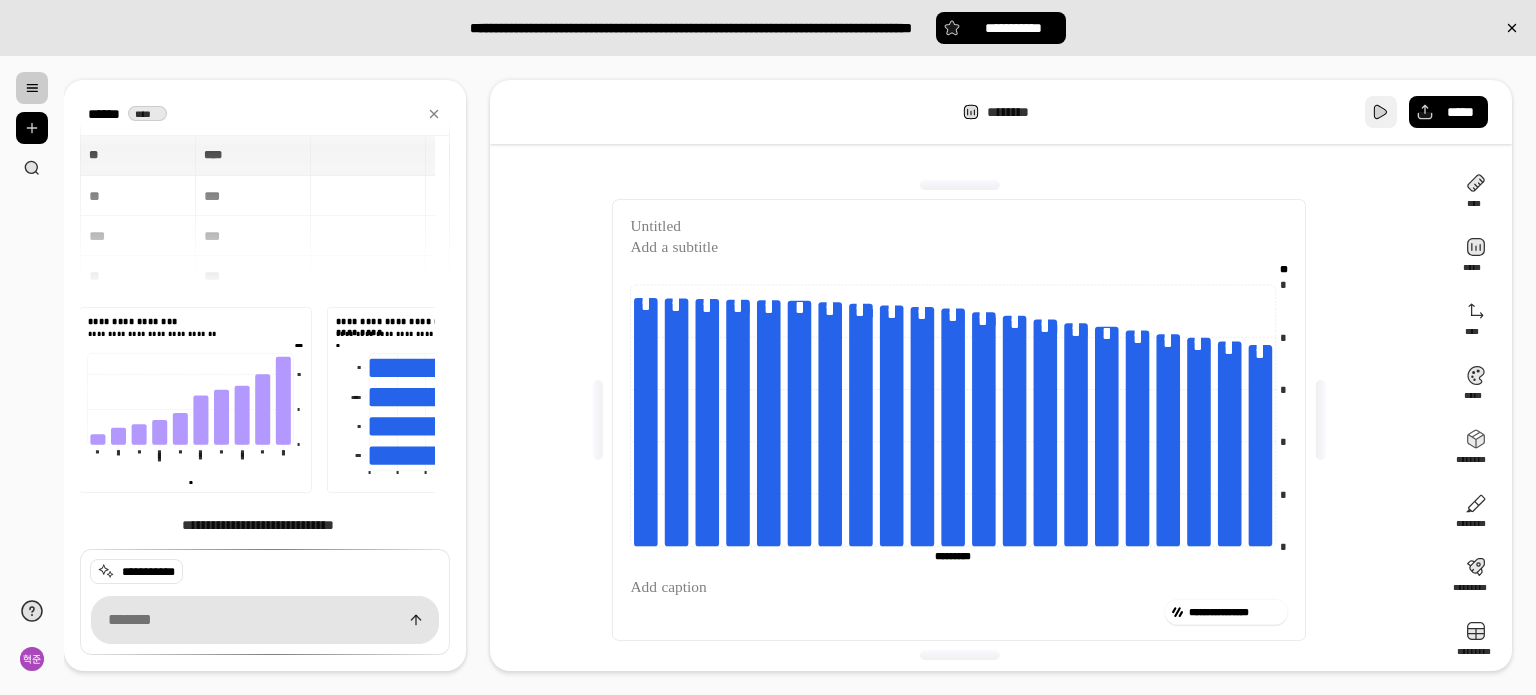 click at bounding box center (1381, 112) 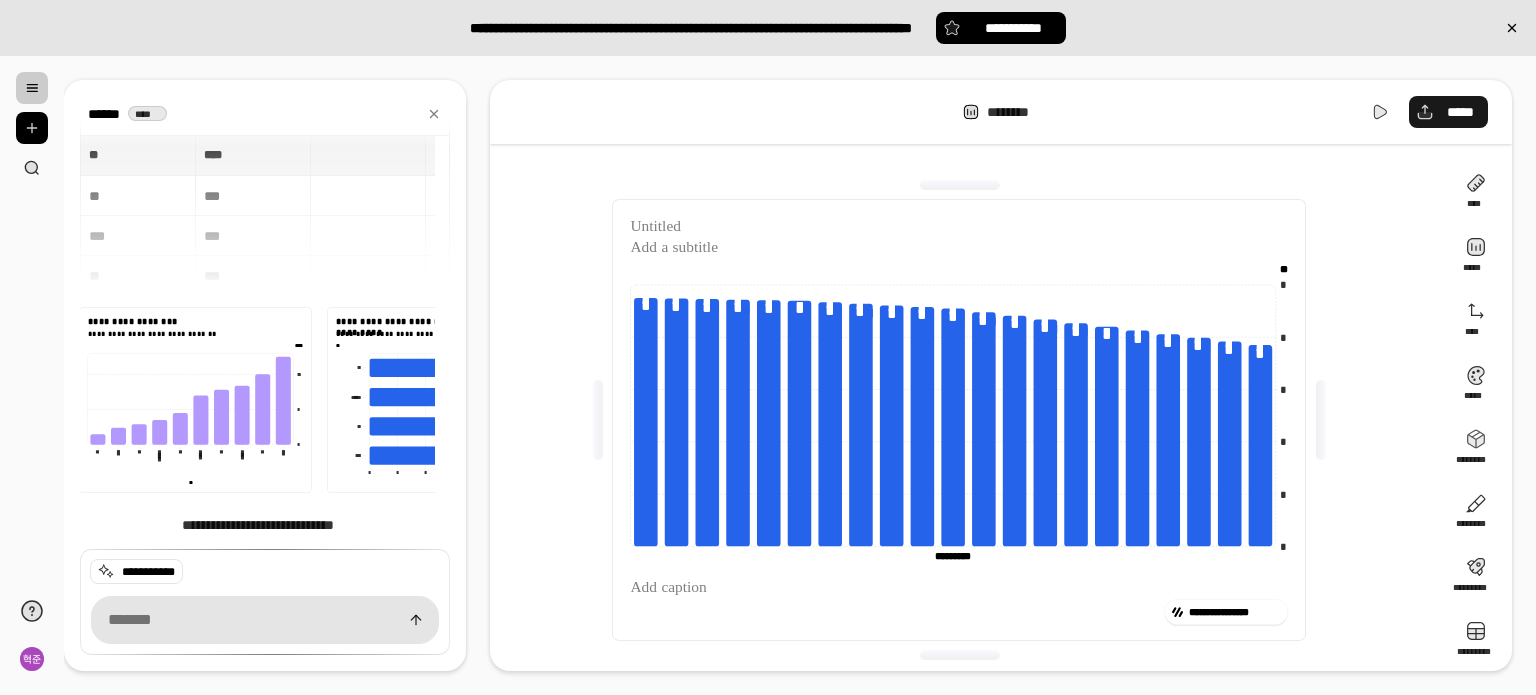 click on "*****" at bounding box center [1460, 112] 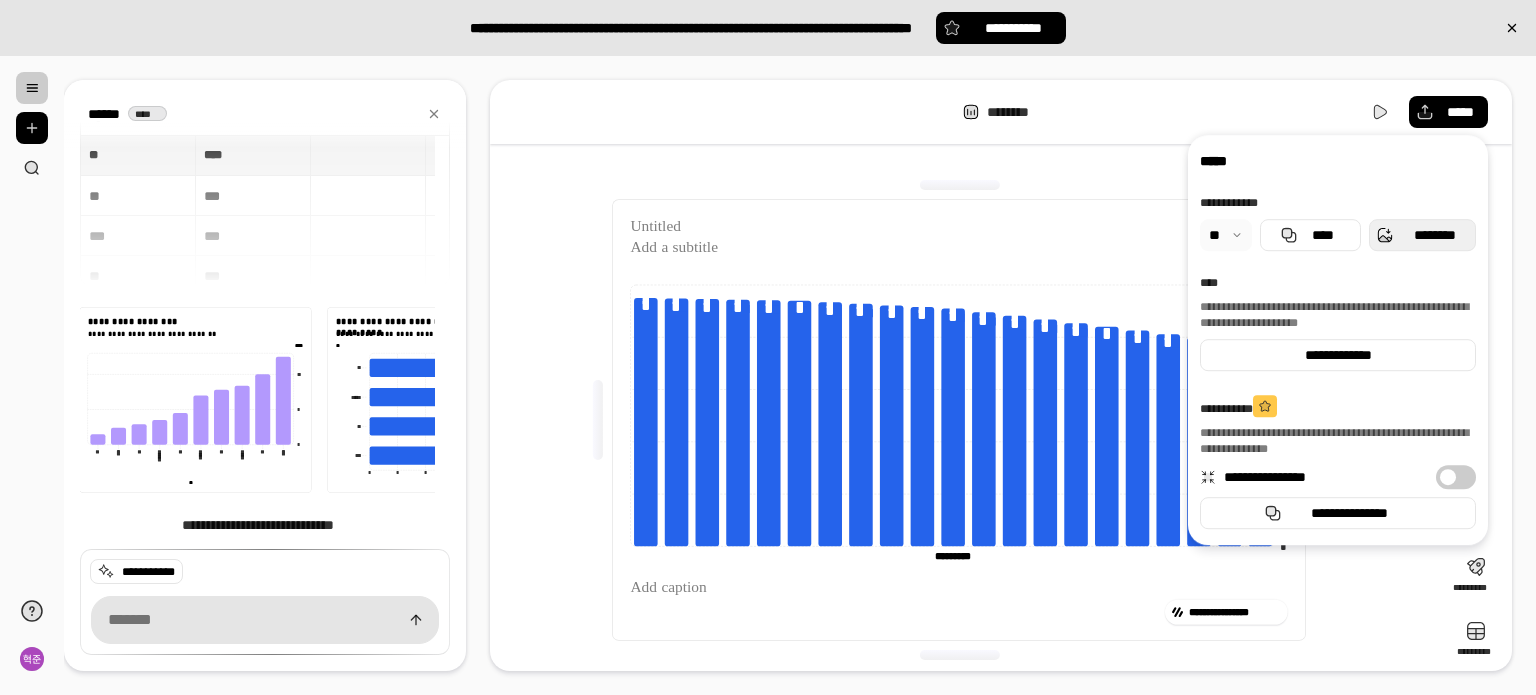 click on "********" at bounding box center [1434, 235] 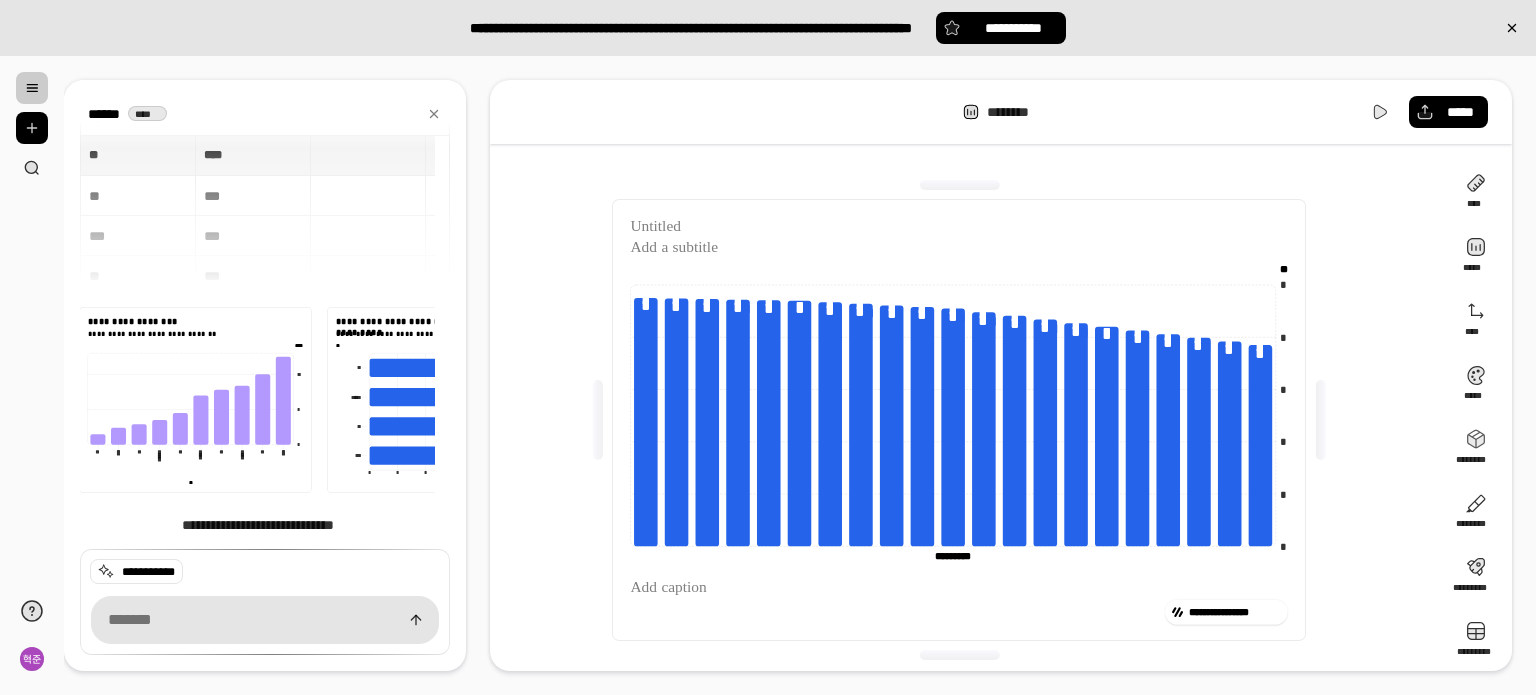 click on "**********" at bounding box center (967, 420) 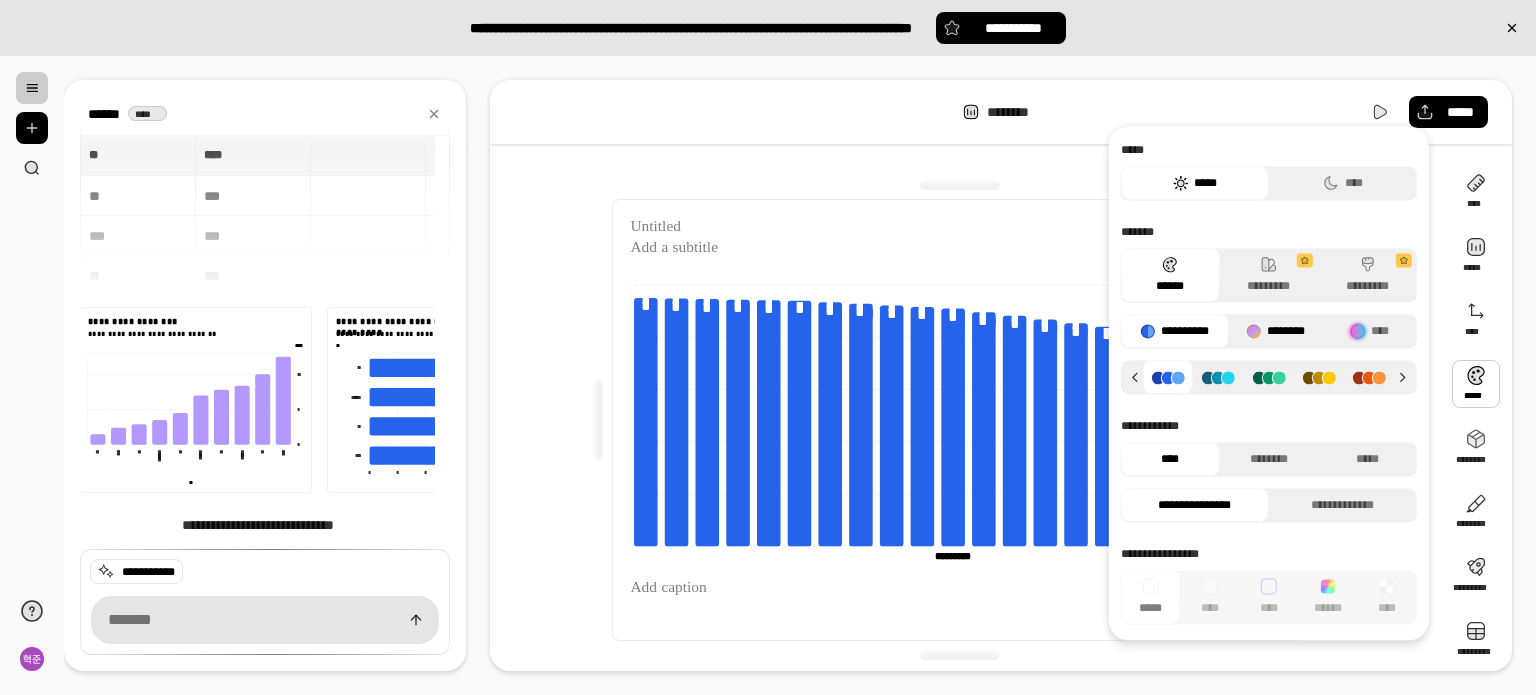 click on "********" at bounding box center (1275, 331) 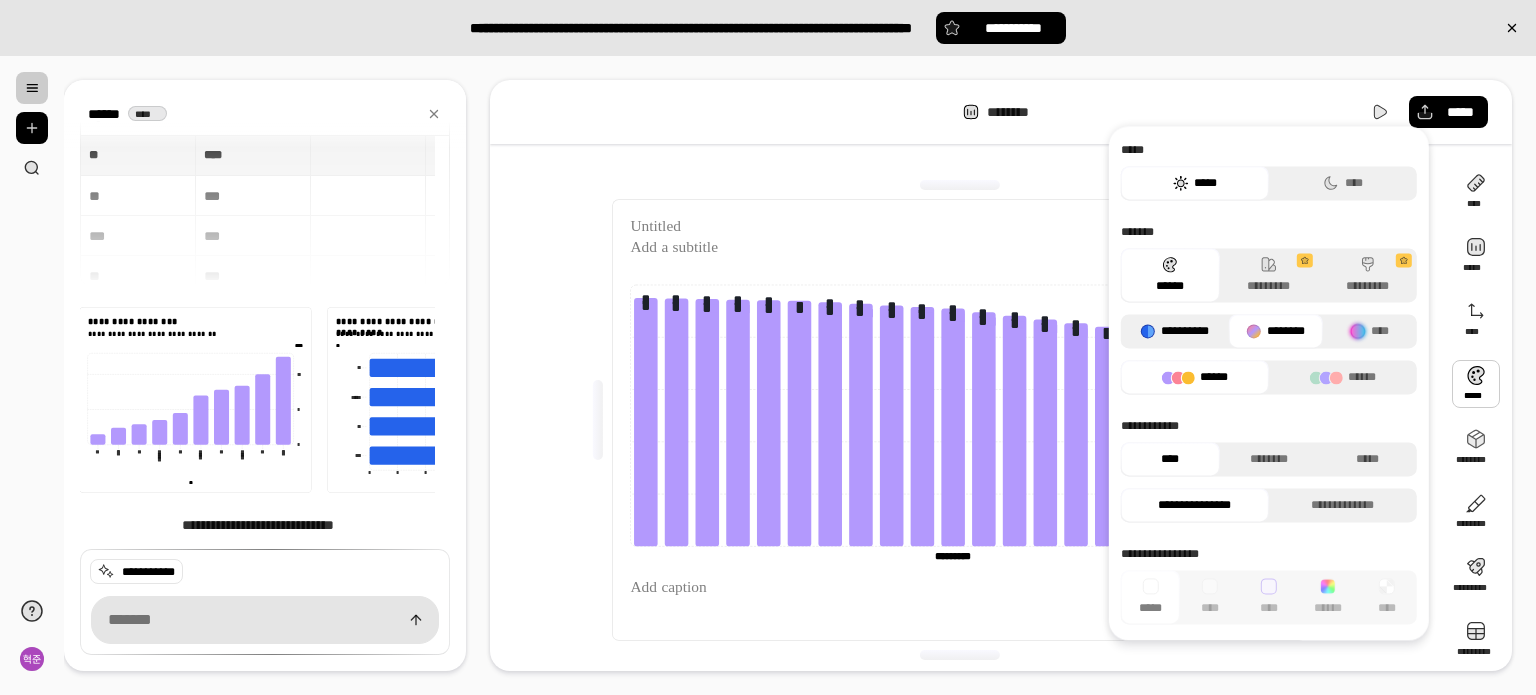 click on "**********" at bounding box center [1175, 331] 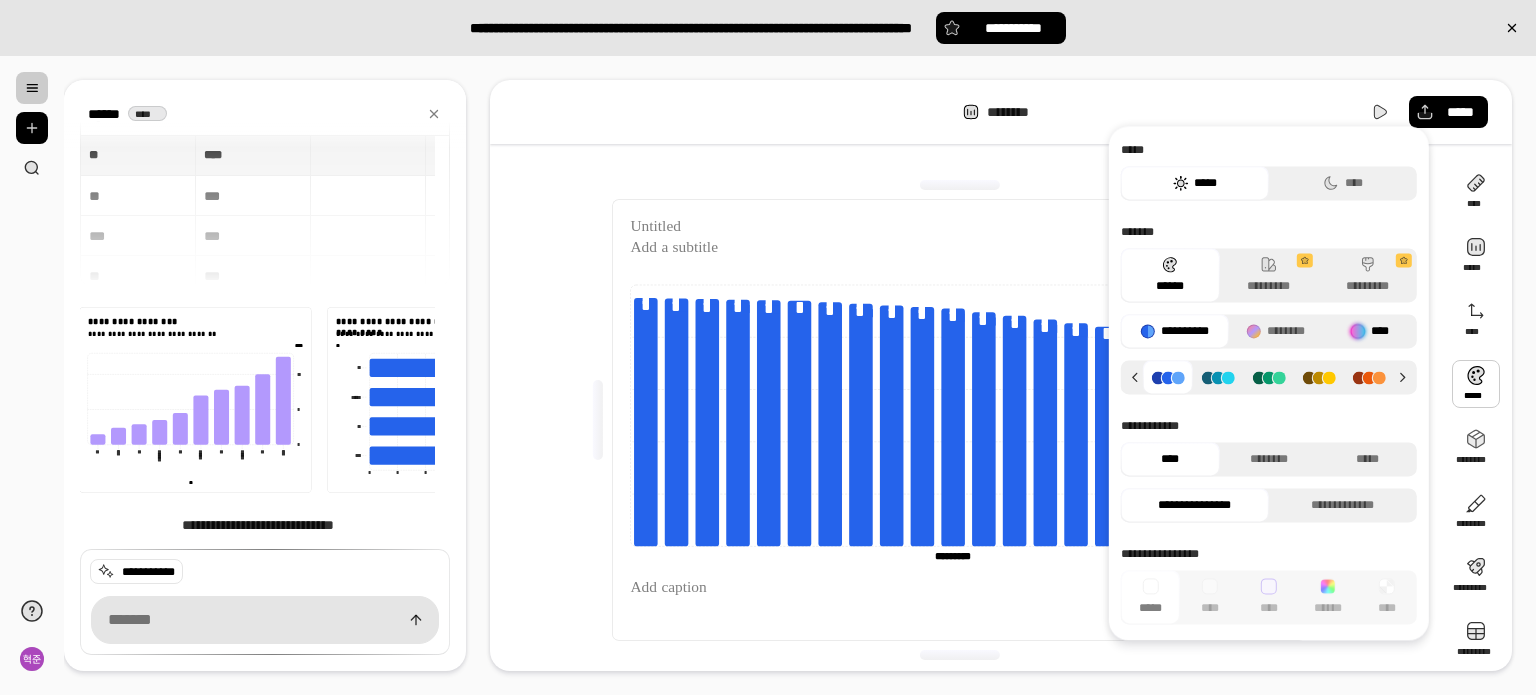 click at bounding box center (1358, 331) 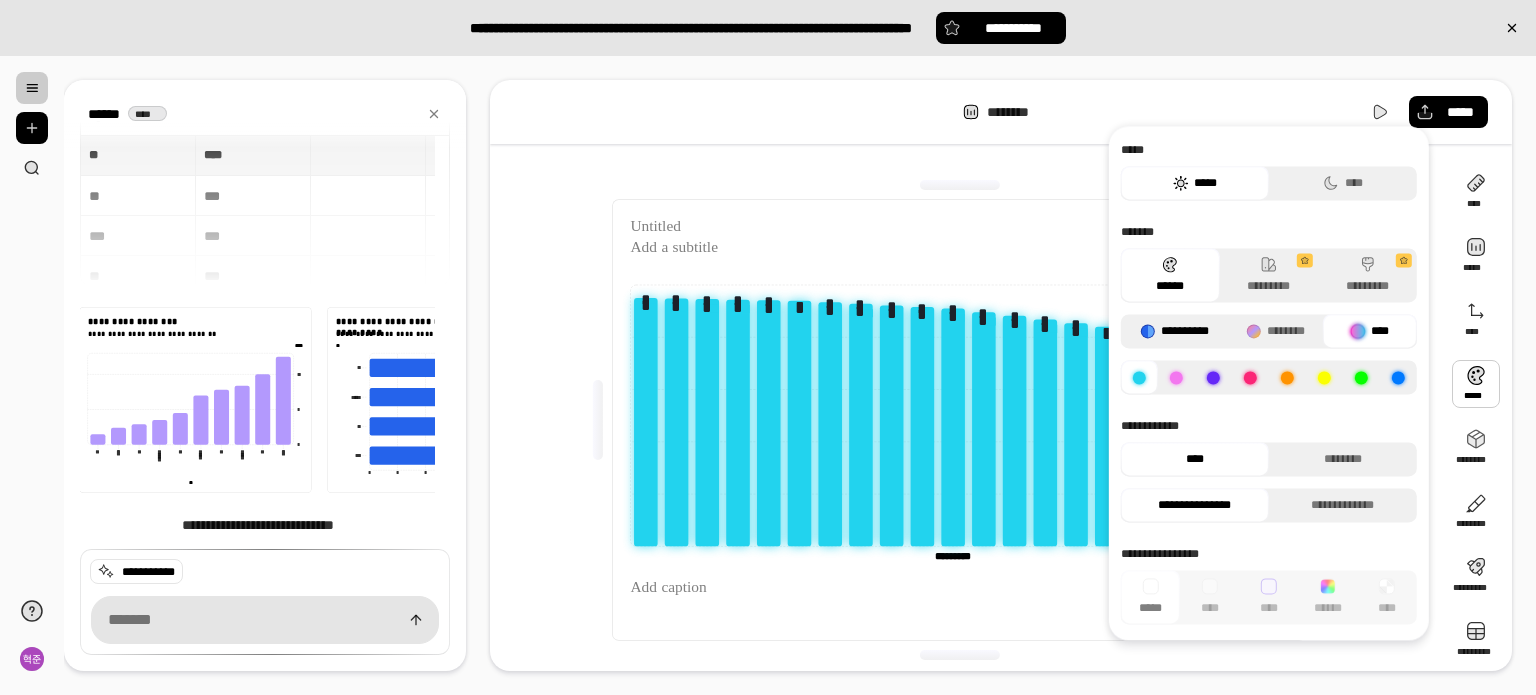 click on "**********" at bounding box center (1175, 331) 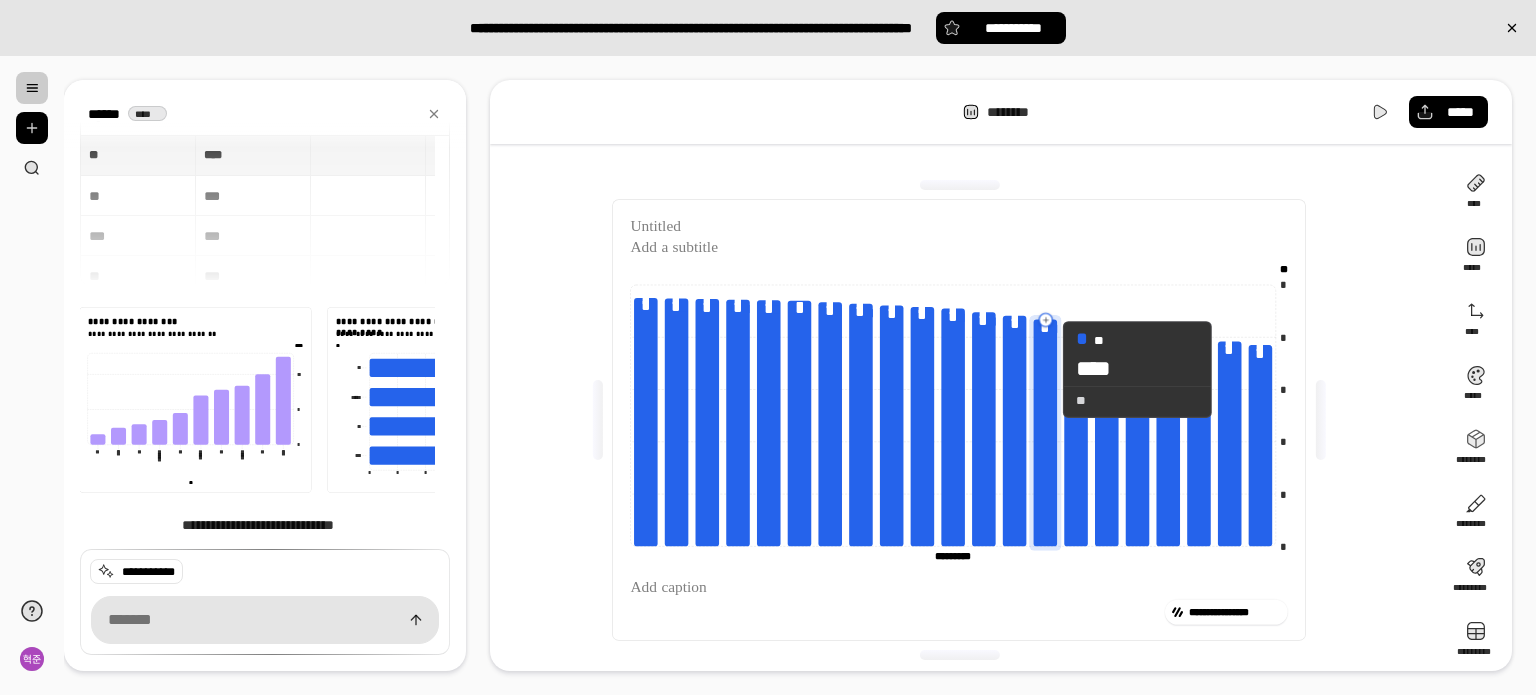 click 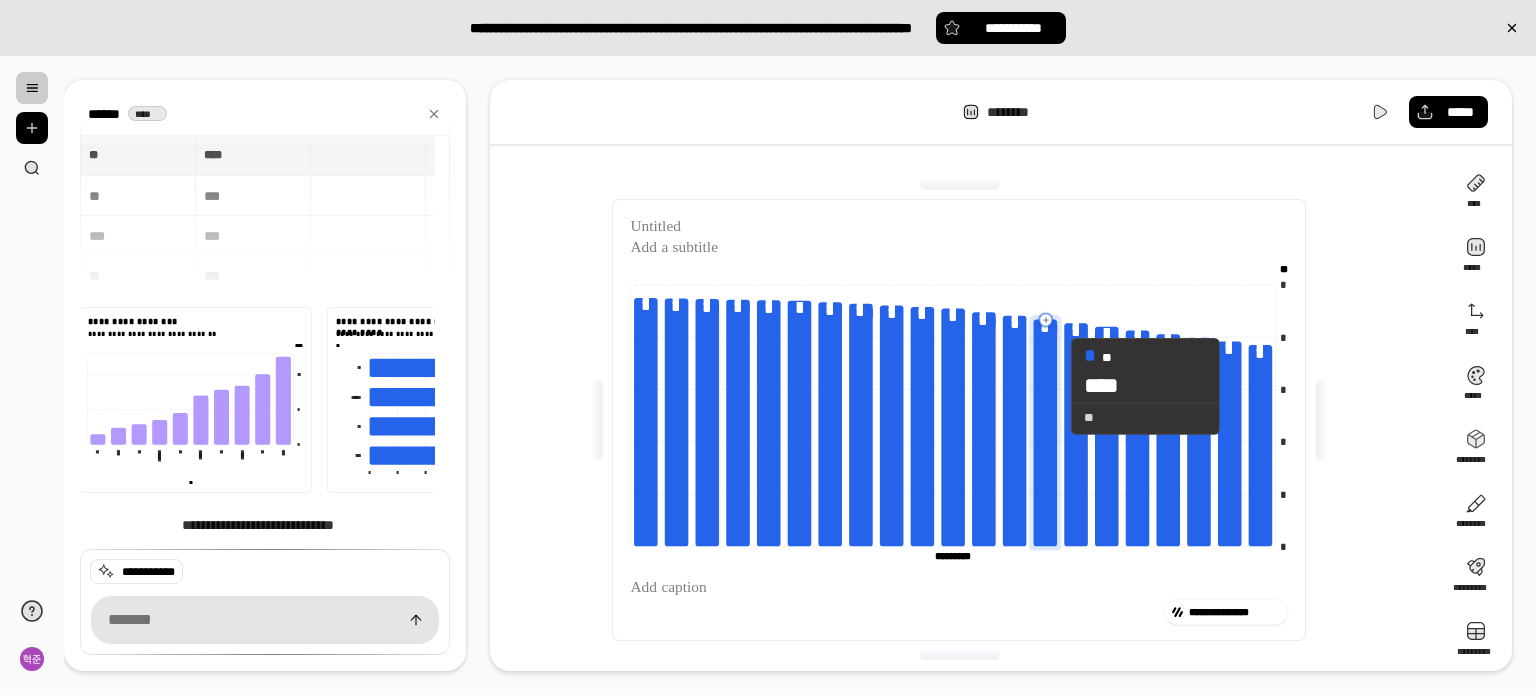 drag, startPoint x: 1042, startPoint y: 387, endPoint x: 1054, endPoint y: 386, distance: 12.0415945 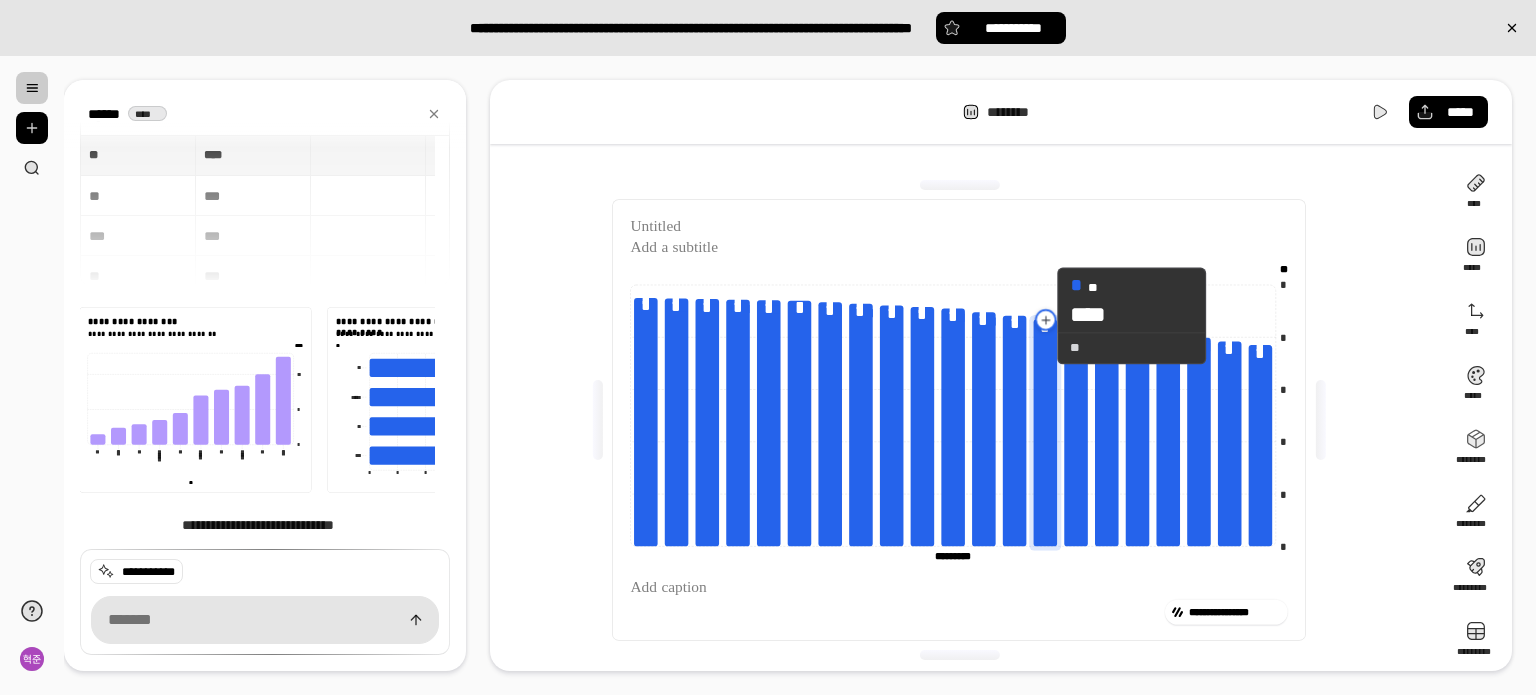 click 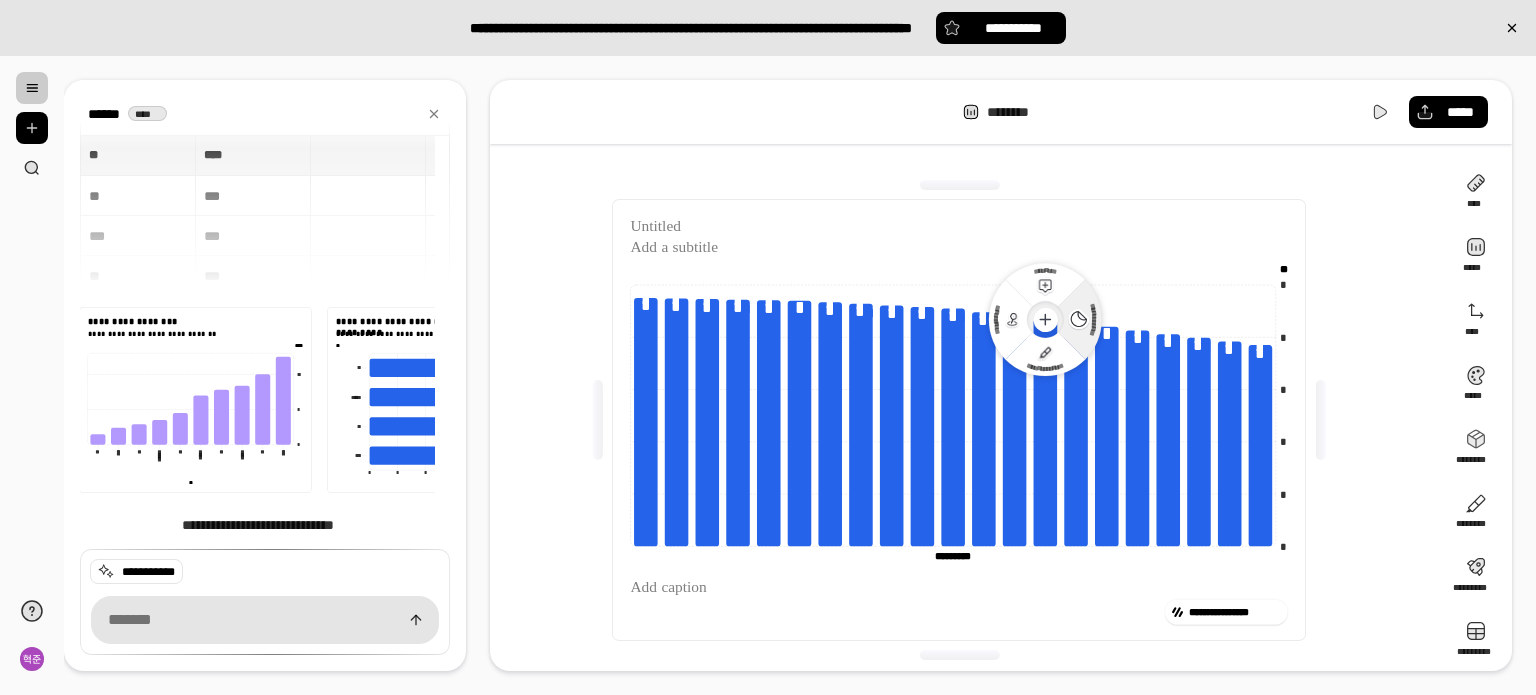 click 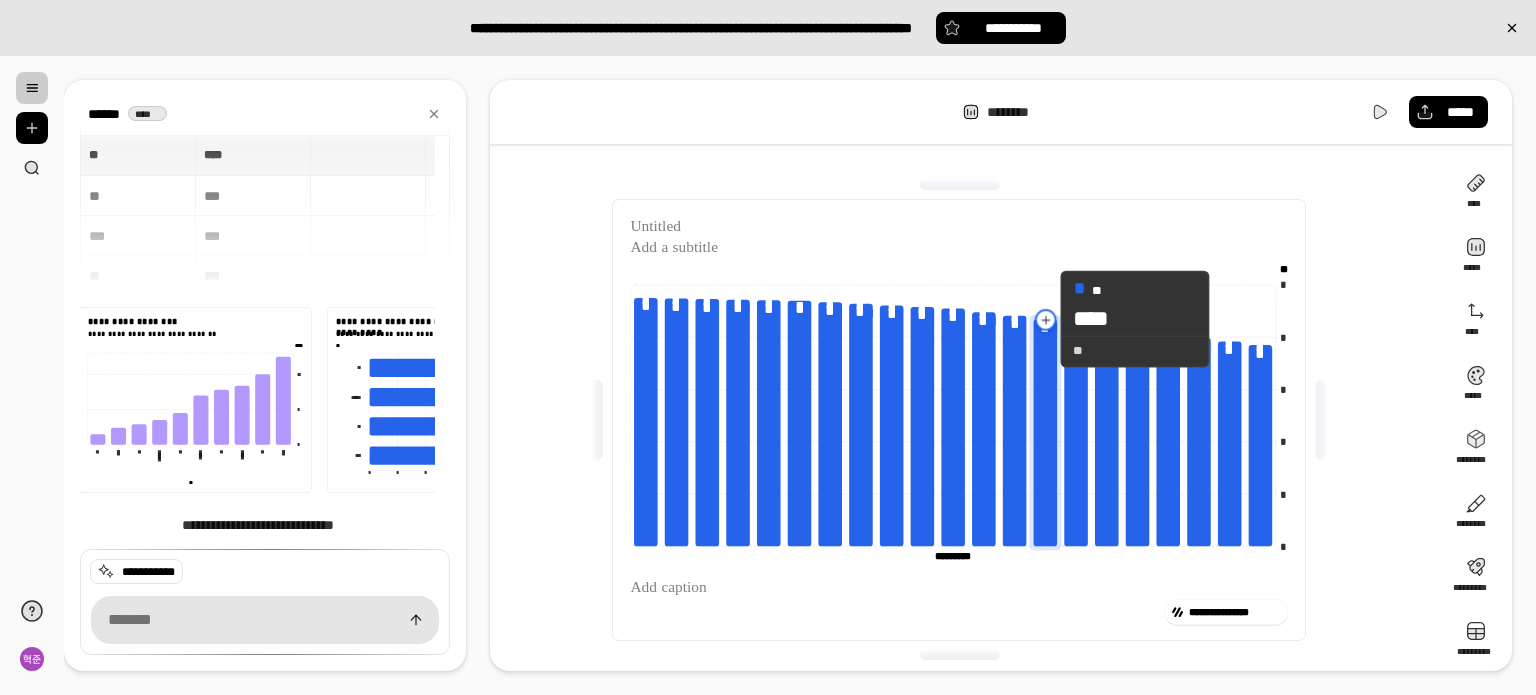 click 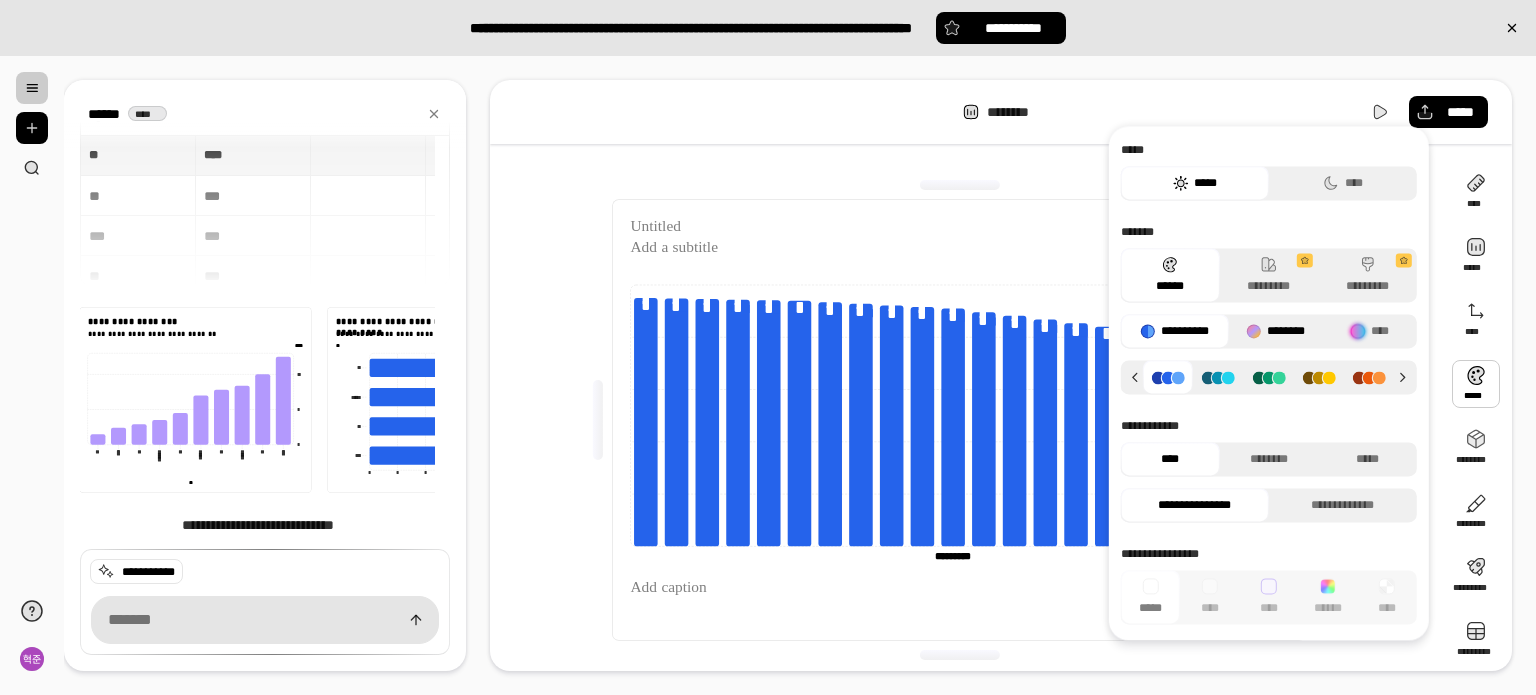 click on "********" at bounding box center (1275, 331) 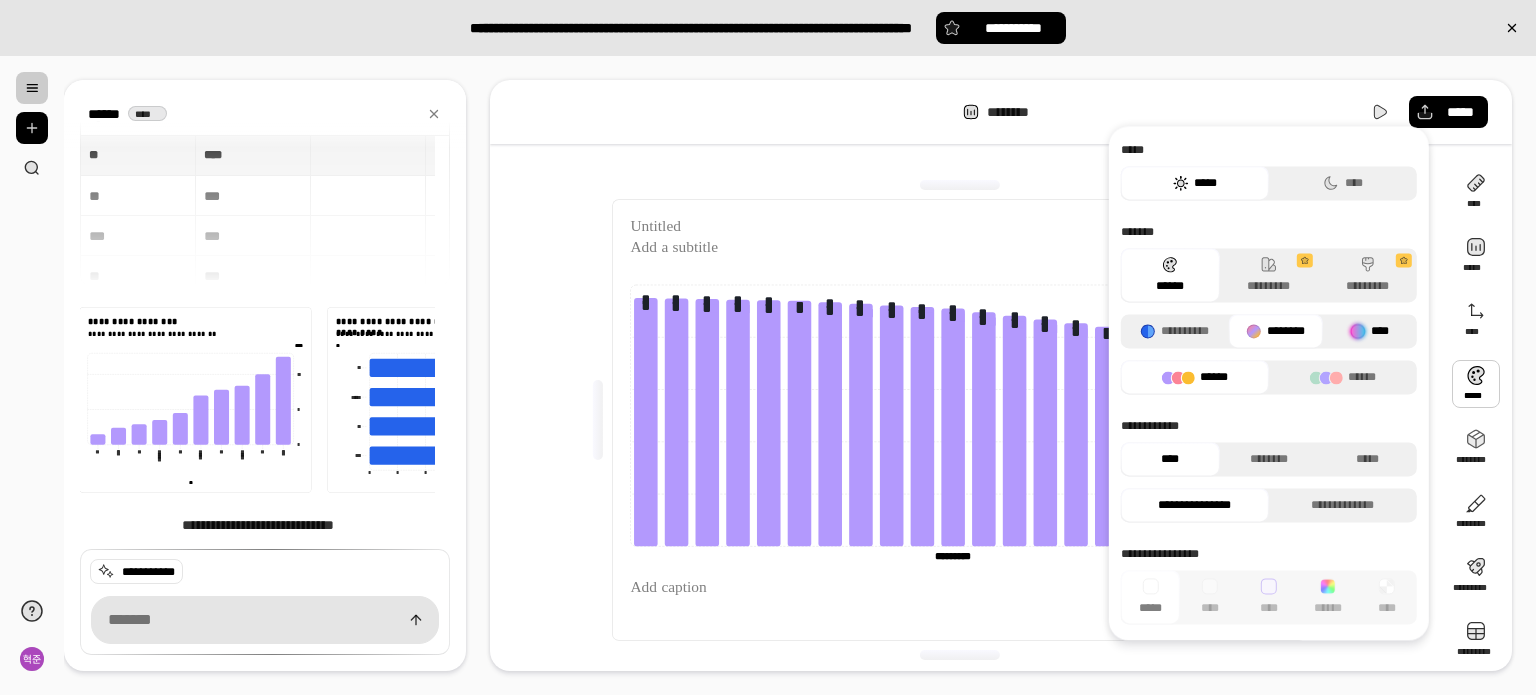 click on "****" at bounding box center (1370, 331) 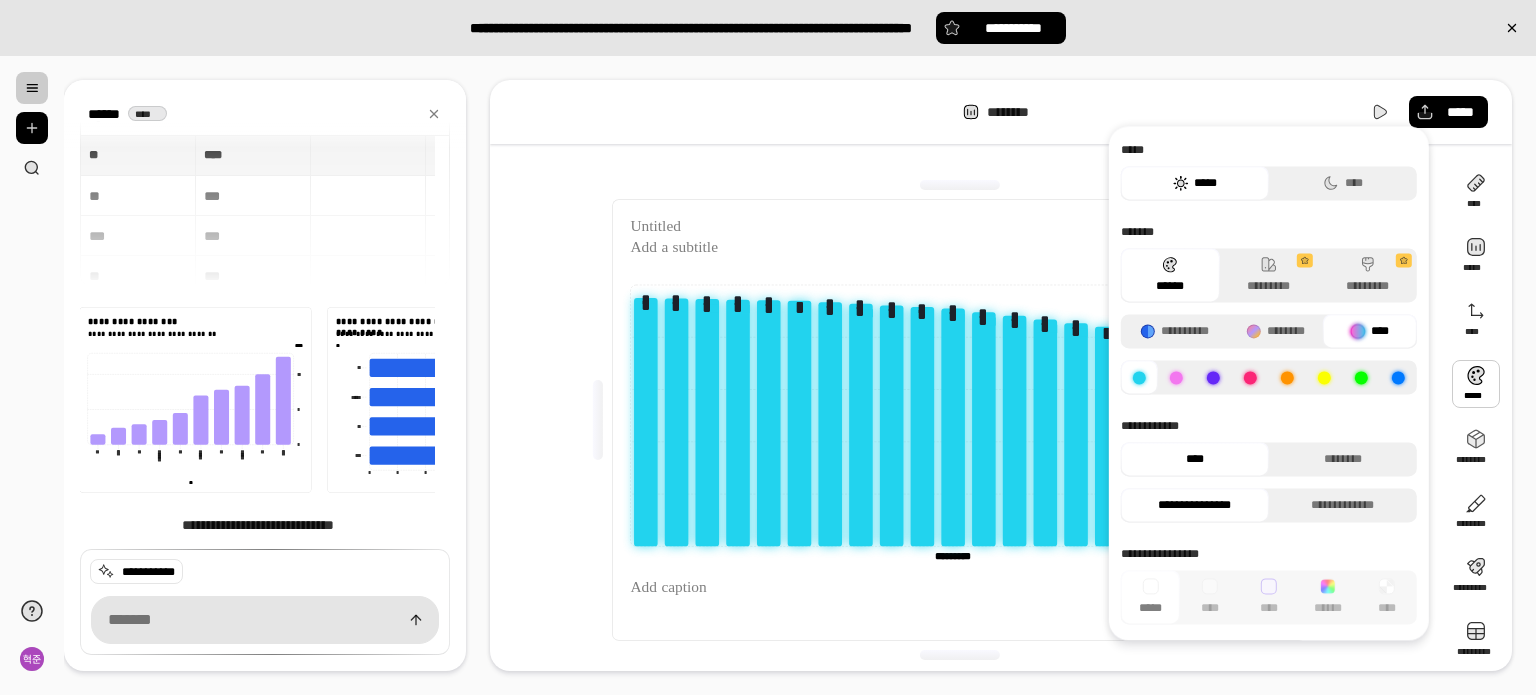 click at bounding box center [1213, 377] 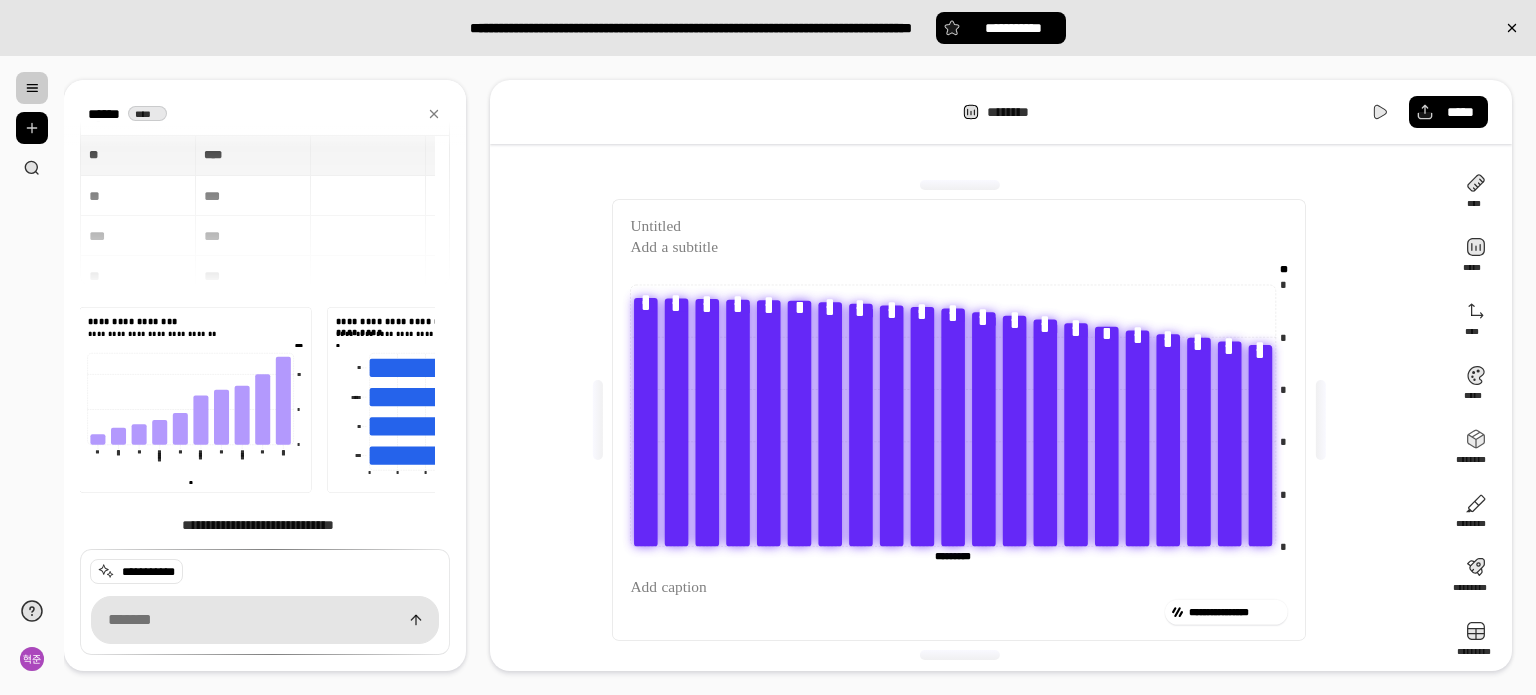 click on "******** *****" at bounding box center [1001, 112] 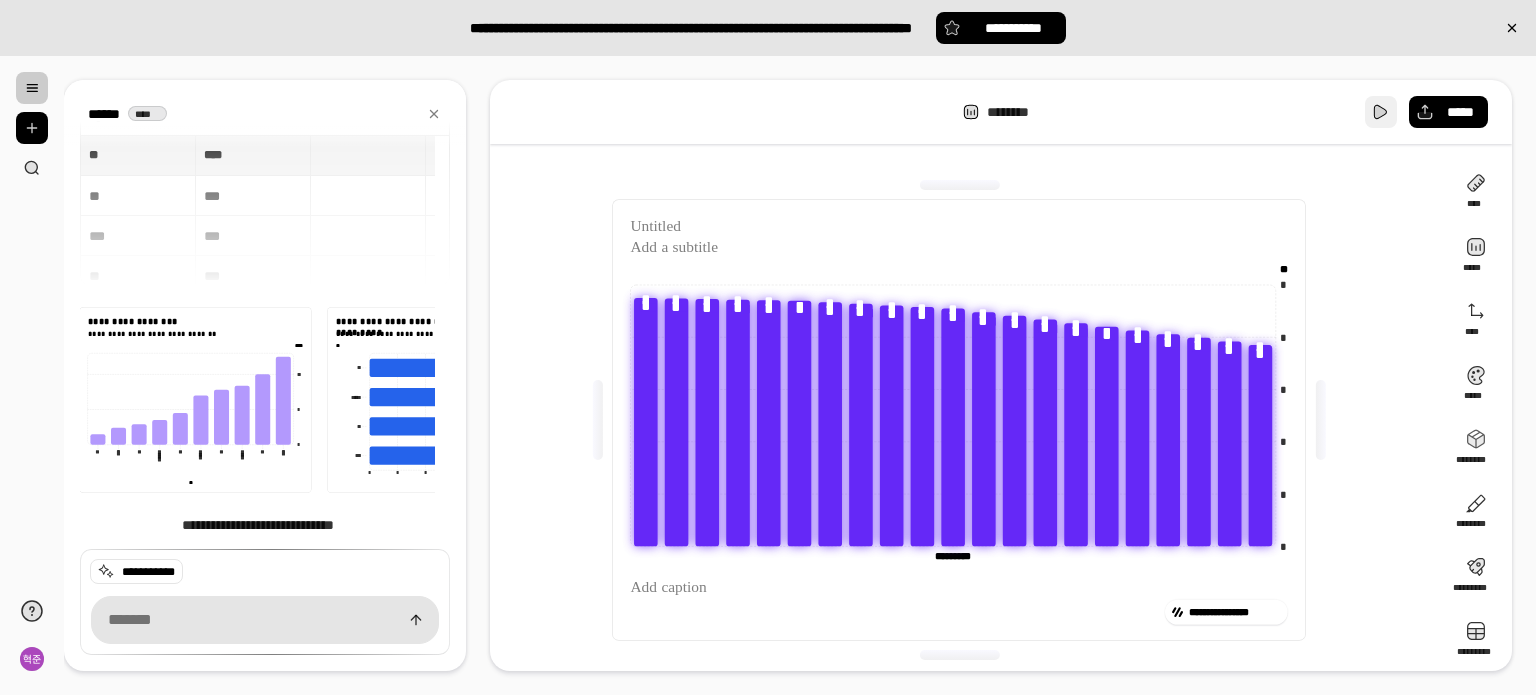 click at bounding box center [1381, 112] 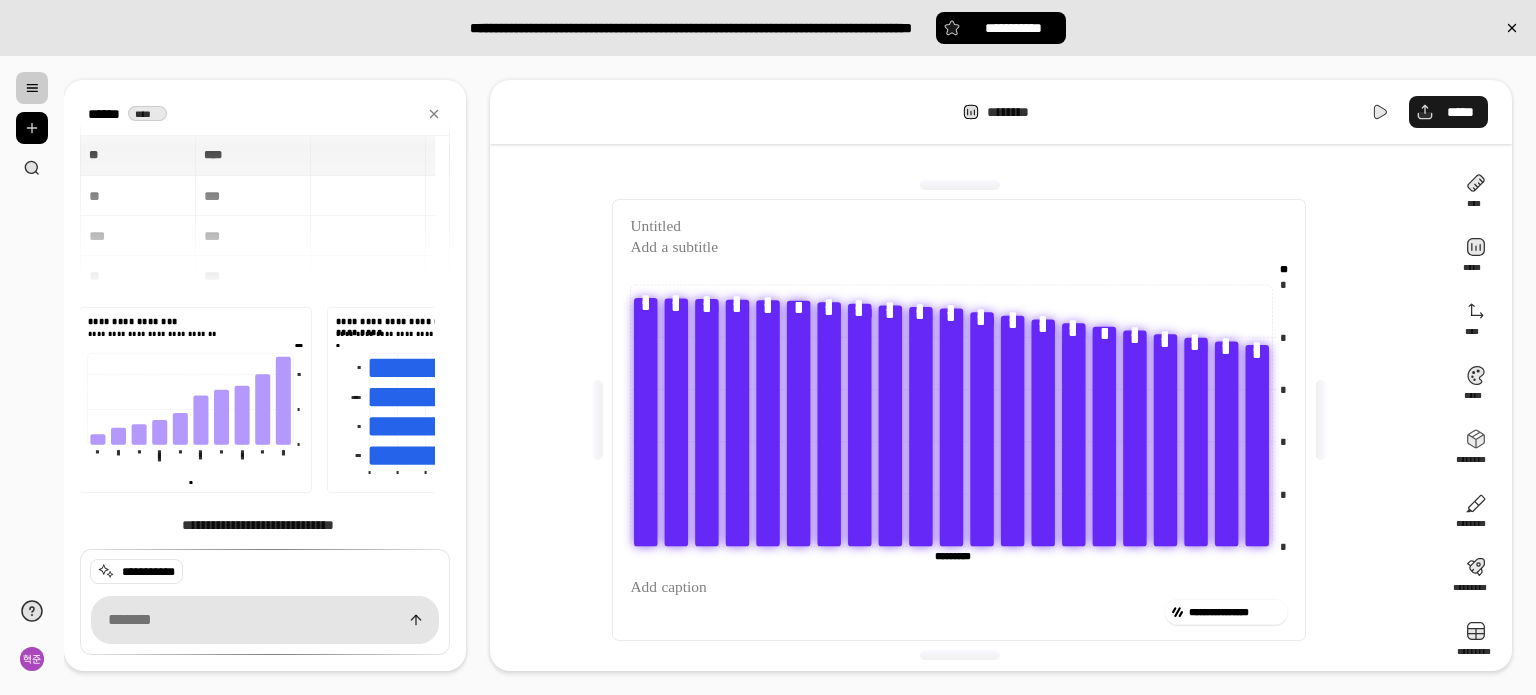 click on "*****" at bounding box center [1448, 112] 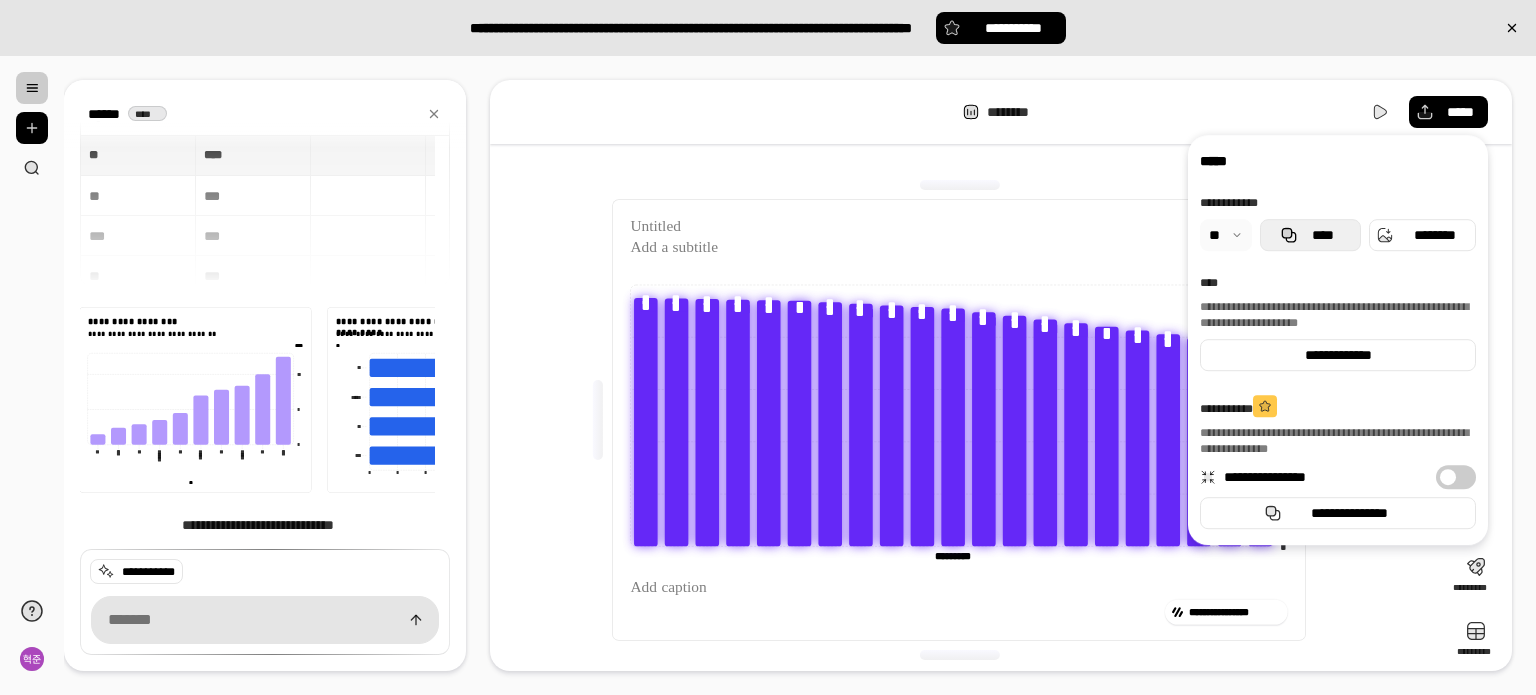 click on "****" at bounding box center [1322, 235] 